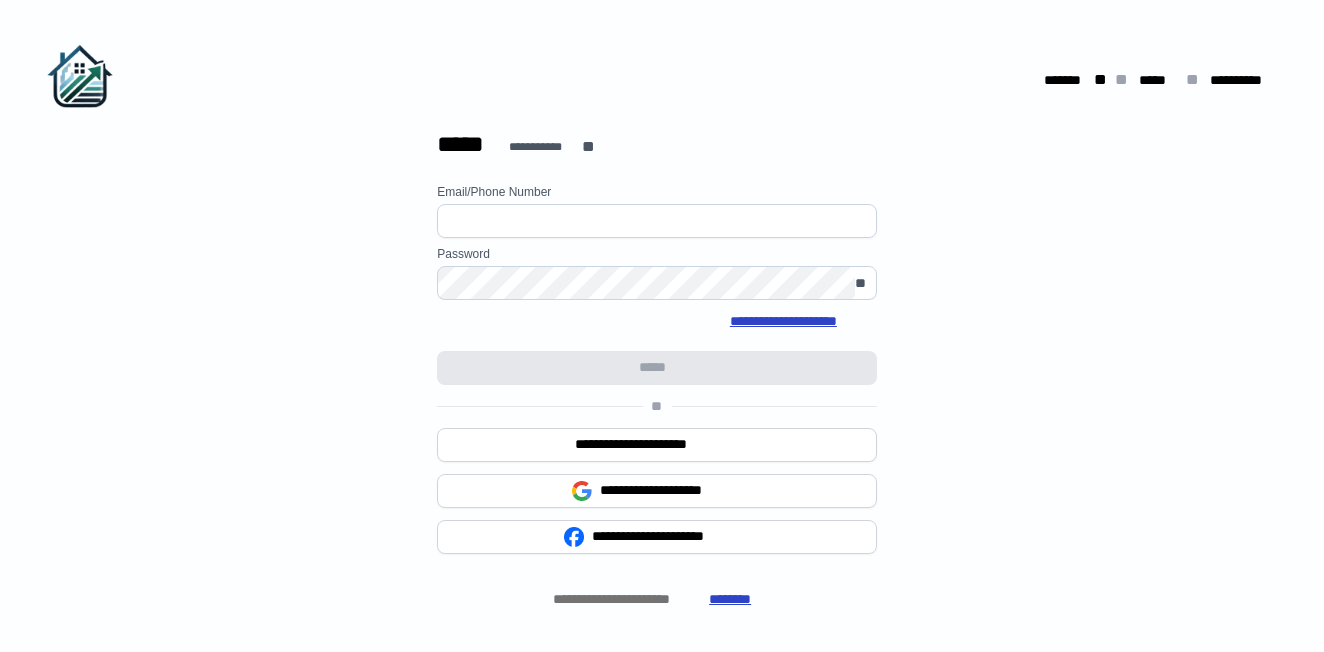 scroll, scrollTop: 0, scrollLeft: 0, axis: both 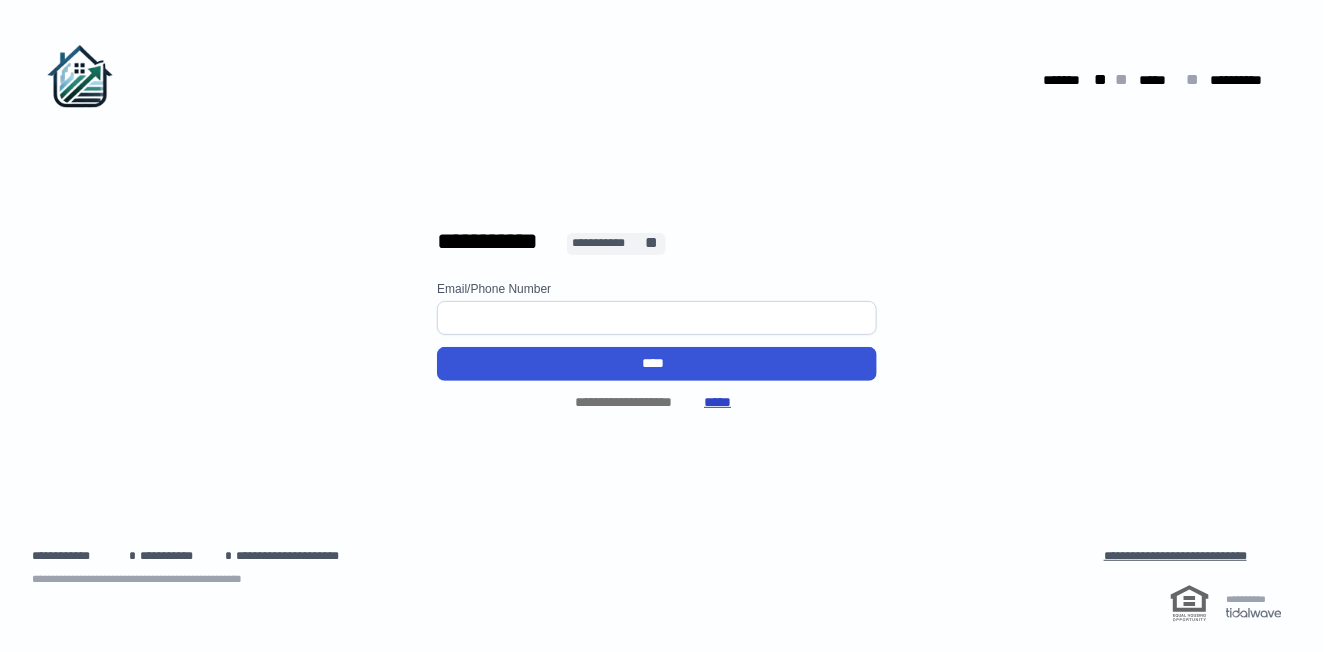 click on "**********" at bounding box center (607, 243) 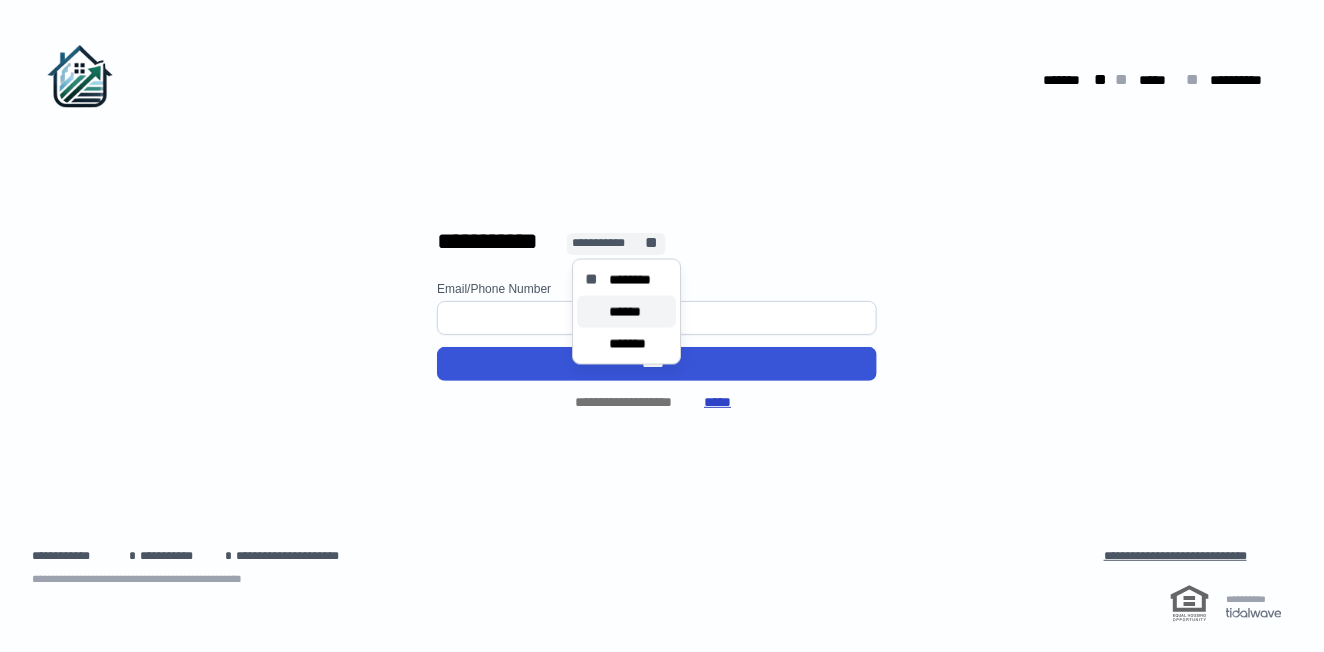 click on "******" at bounding box center [631, 312] 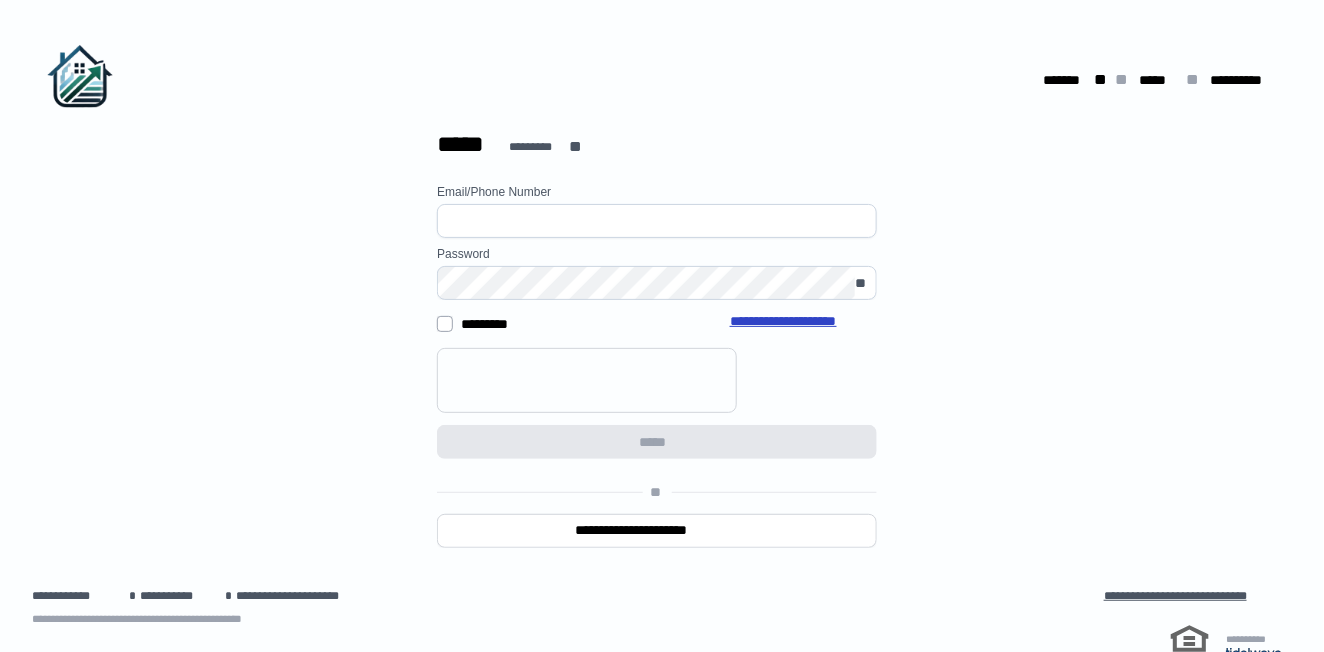 click at bounding box center [657, 221] 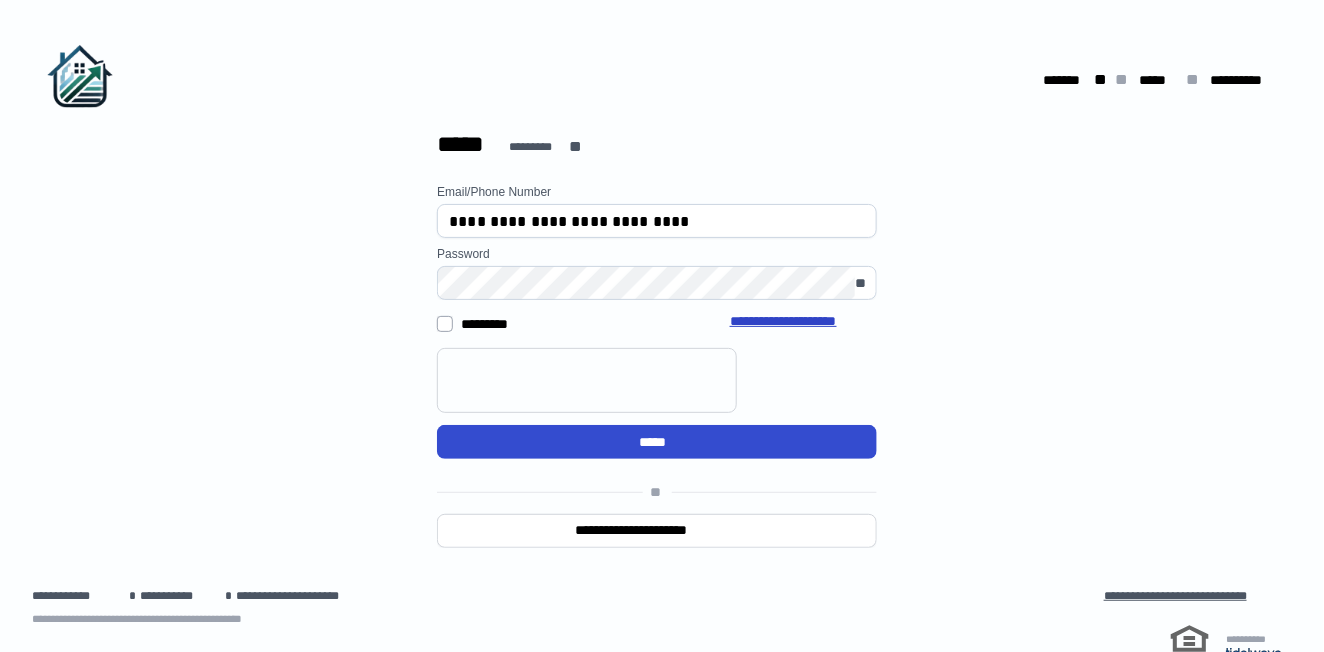 click on "*****" at bounding box center (657, 442) 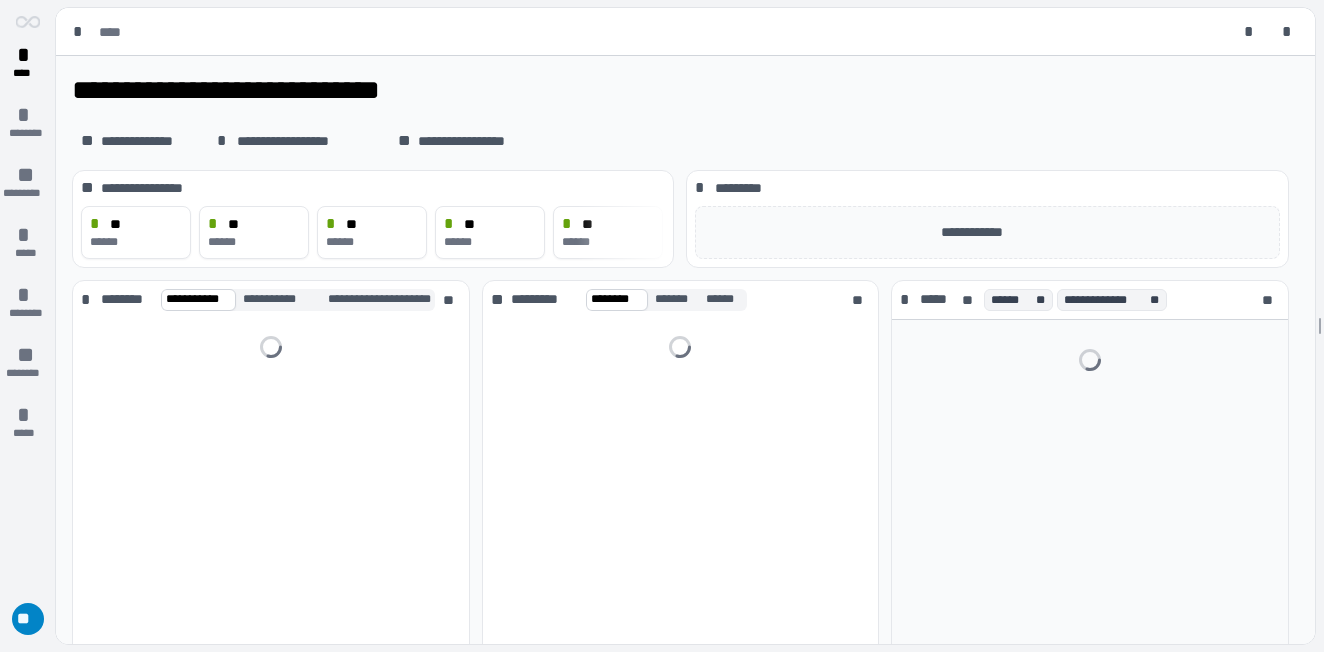 scroll, scrollTop: 0, scrollLeft: 0, axis: both 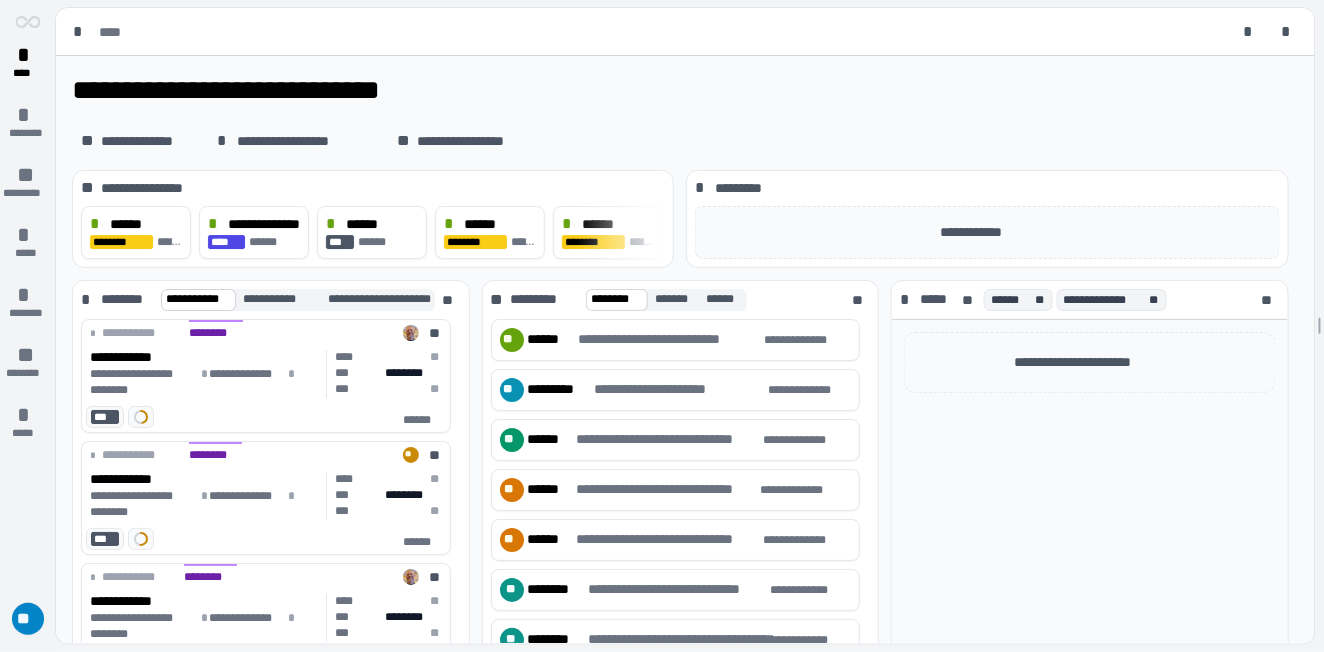 click on "**" at bounding box center [28, 619] 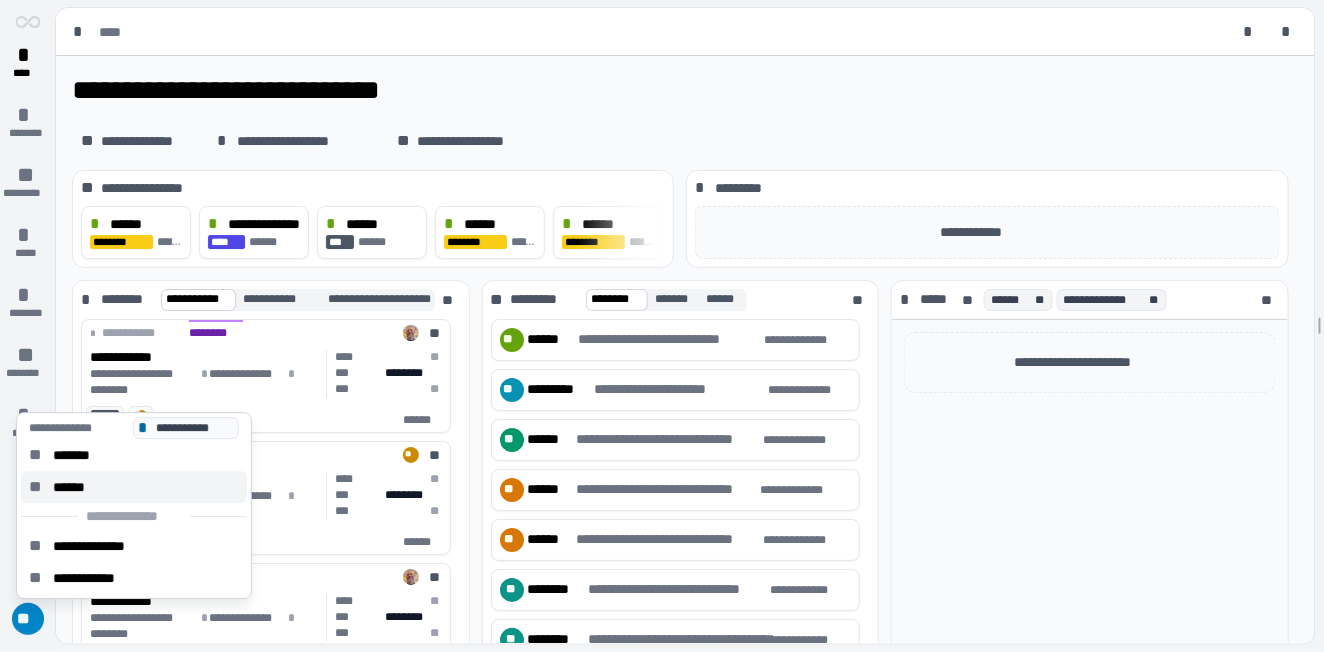 click on "******" at bounding box center [75, 487] 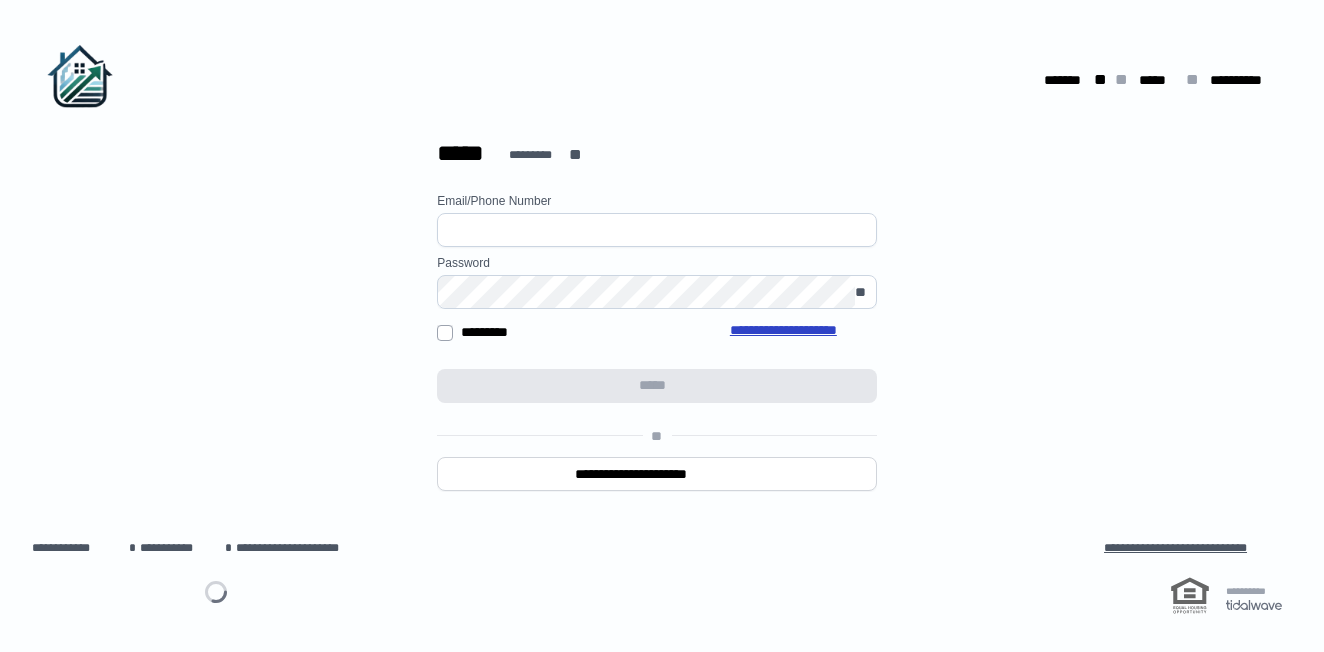 scroll, scrollTop: 0, scrollLeft: 0, axis: both 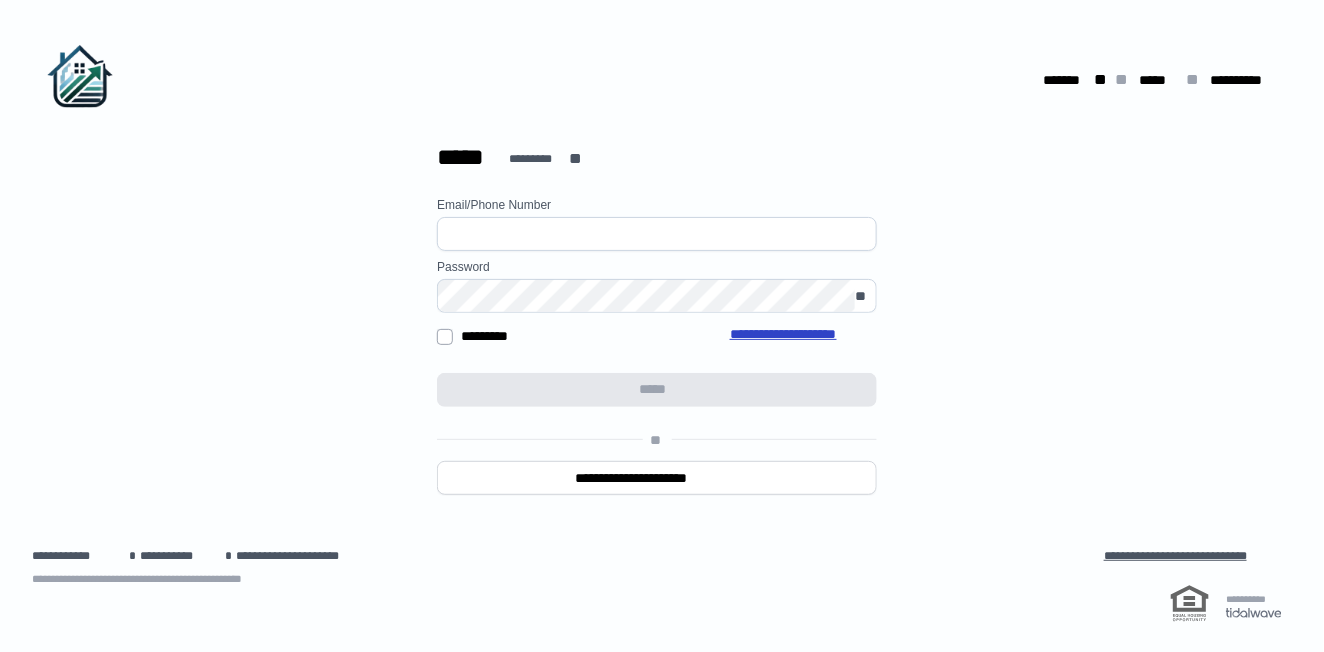 click on "**********" at bounding box center (662, 326) 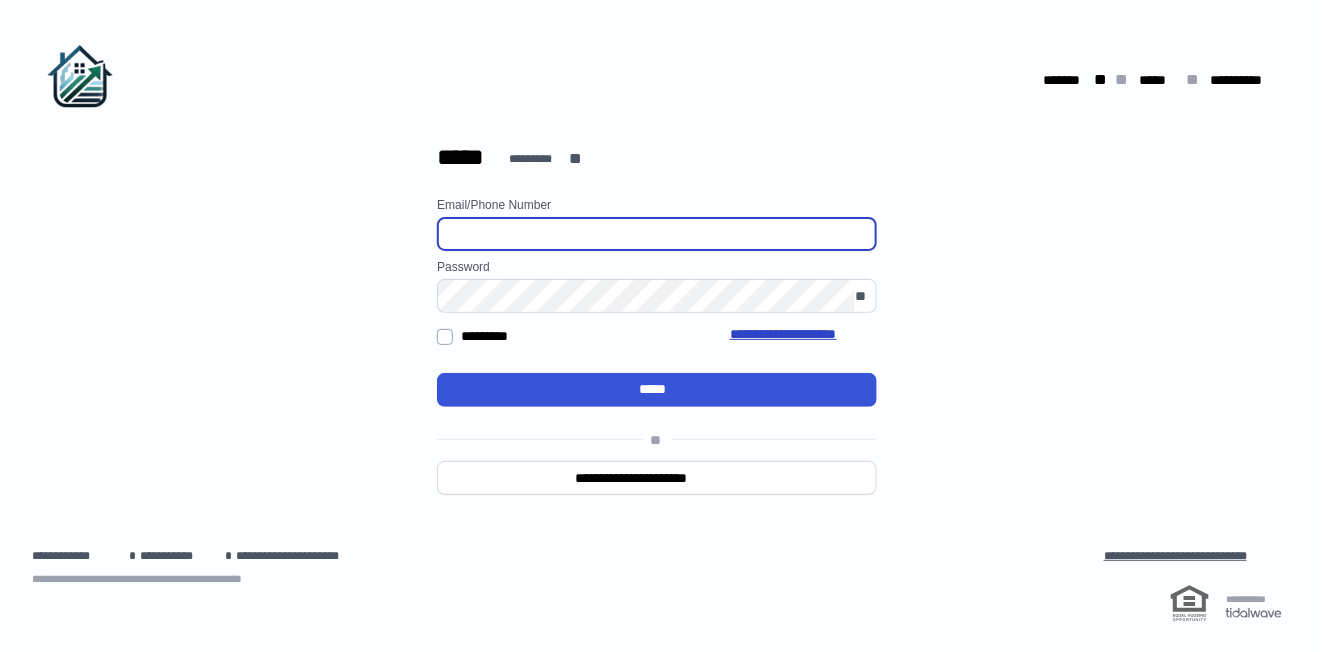 type on "**********" 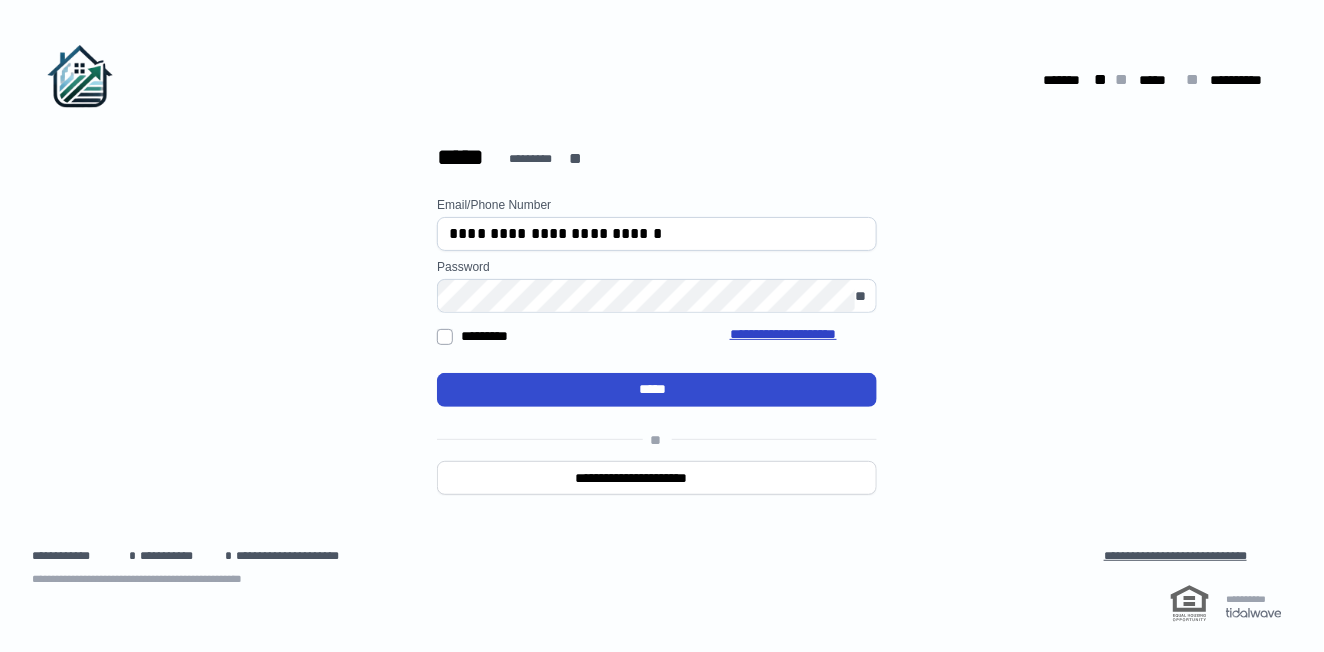 click on "*****" at bounding box center (657, 390) 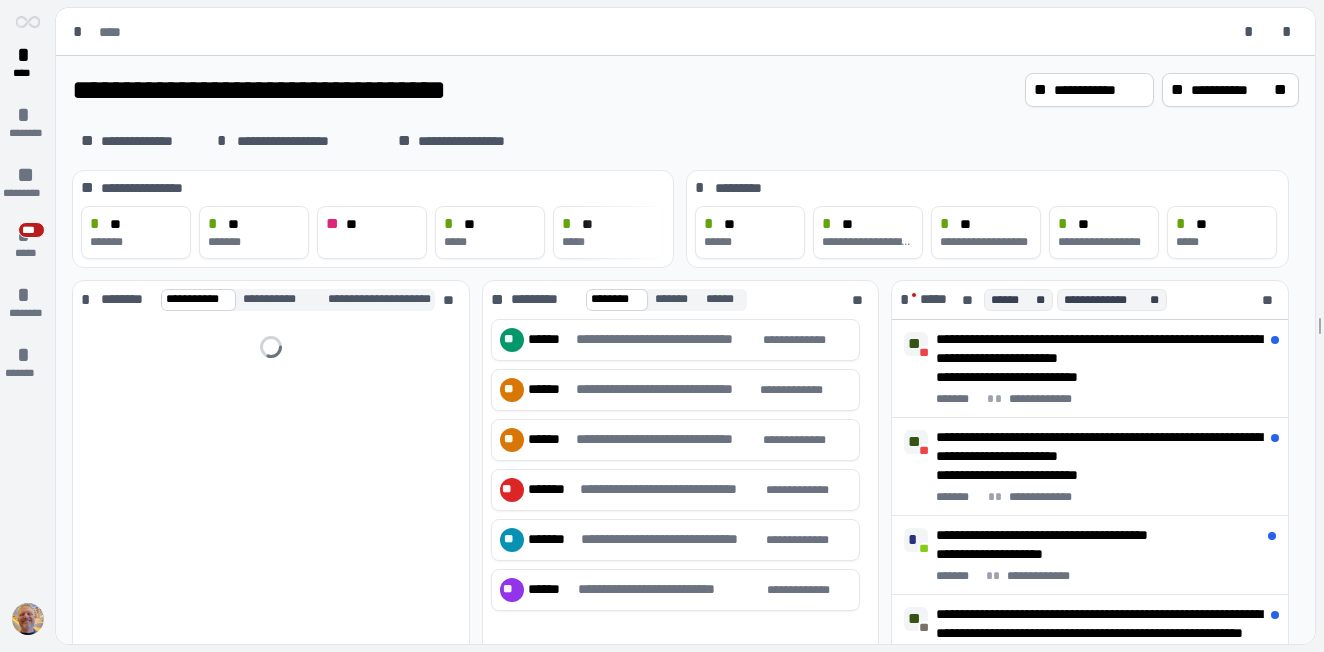 scroll, scrollTop: 0, scrollLeft: 0, axis: both 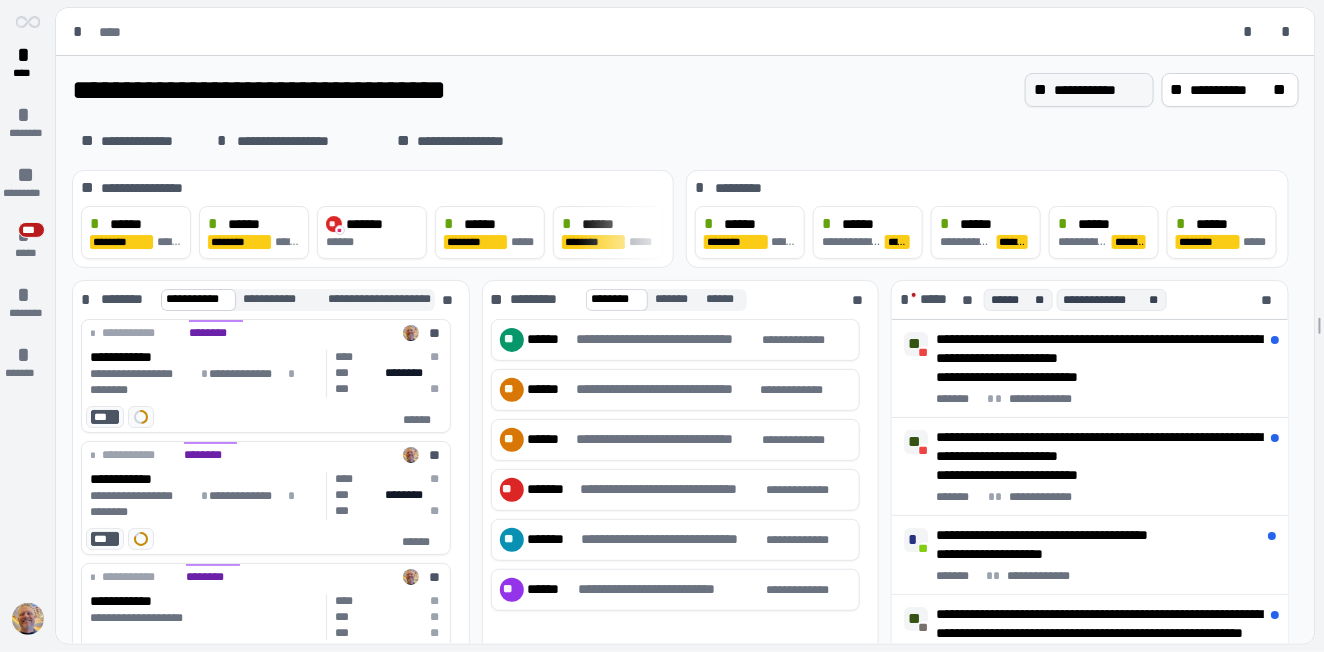 click on "**********" at bounding box center (1099, 90) 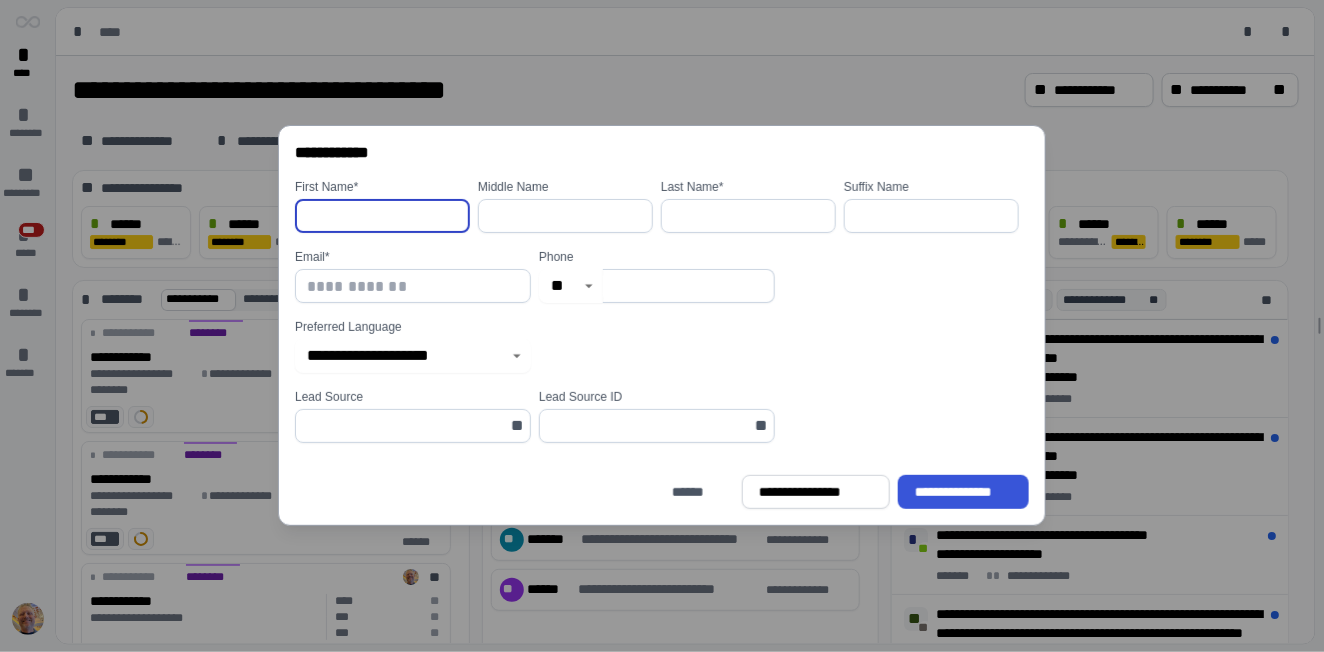 click at bounding box center [382, 216] 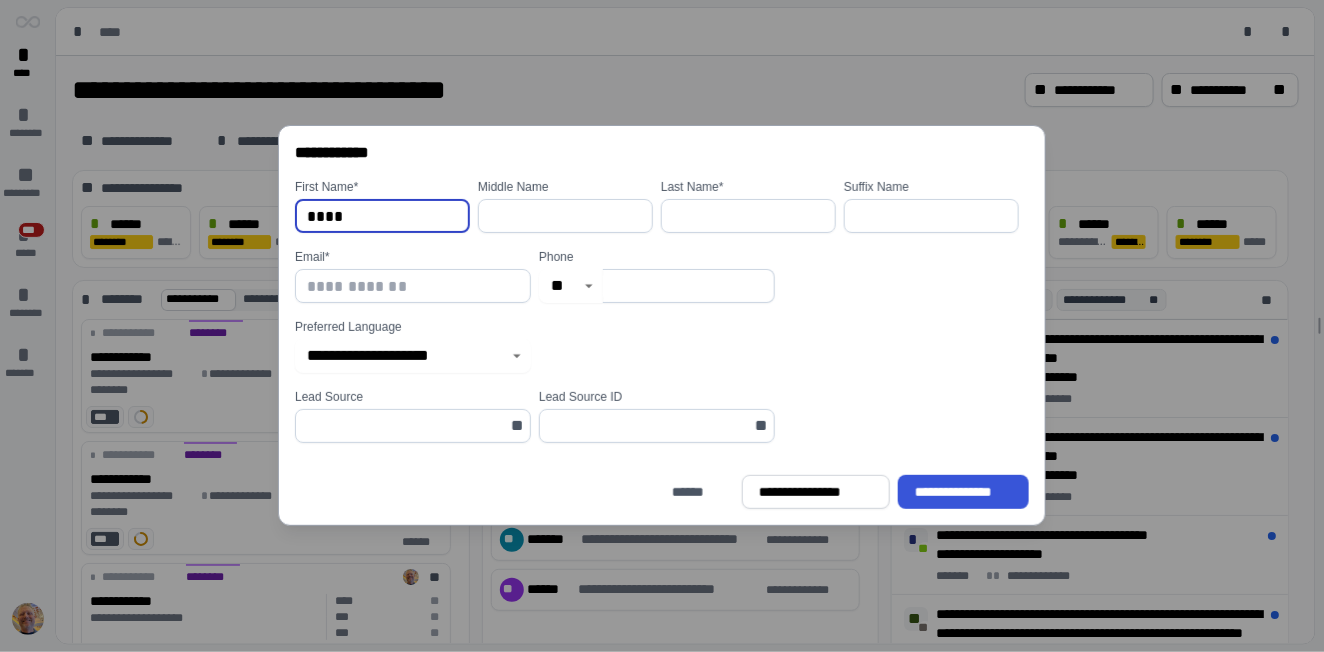 click at bounding box center (748, 216) 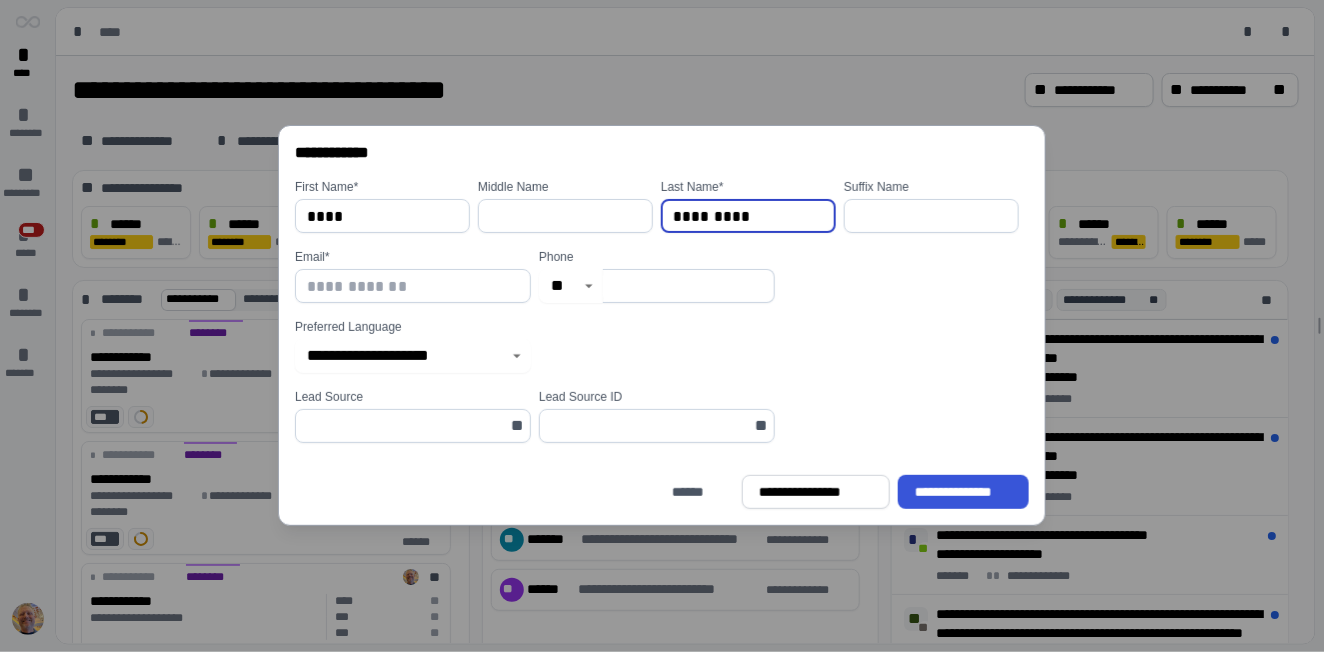 type on "*********" 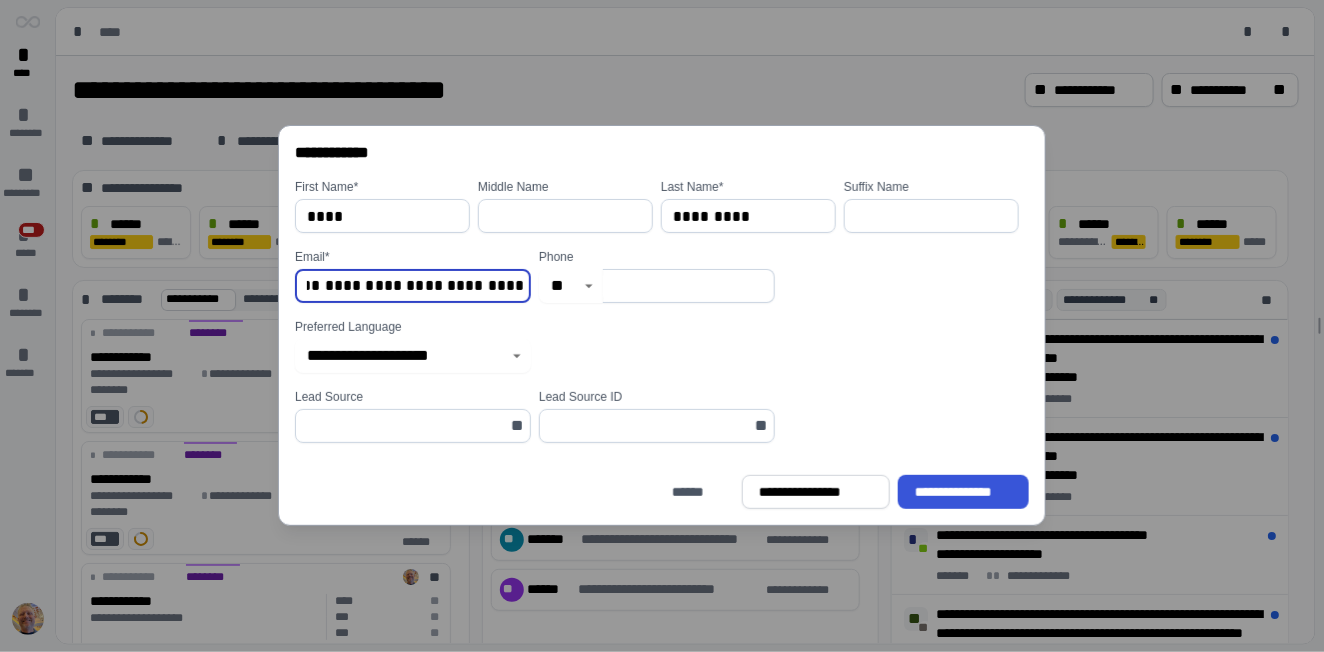 scroll, scrollTop: 0, scrollLeft: 46, axis: horizontal 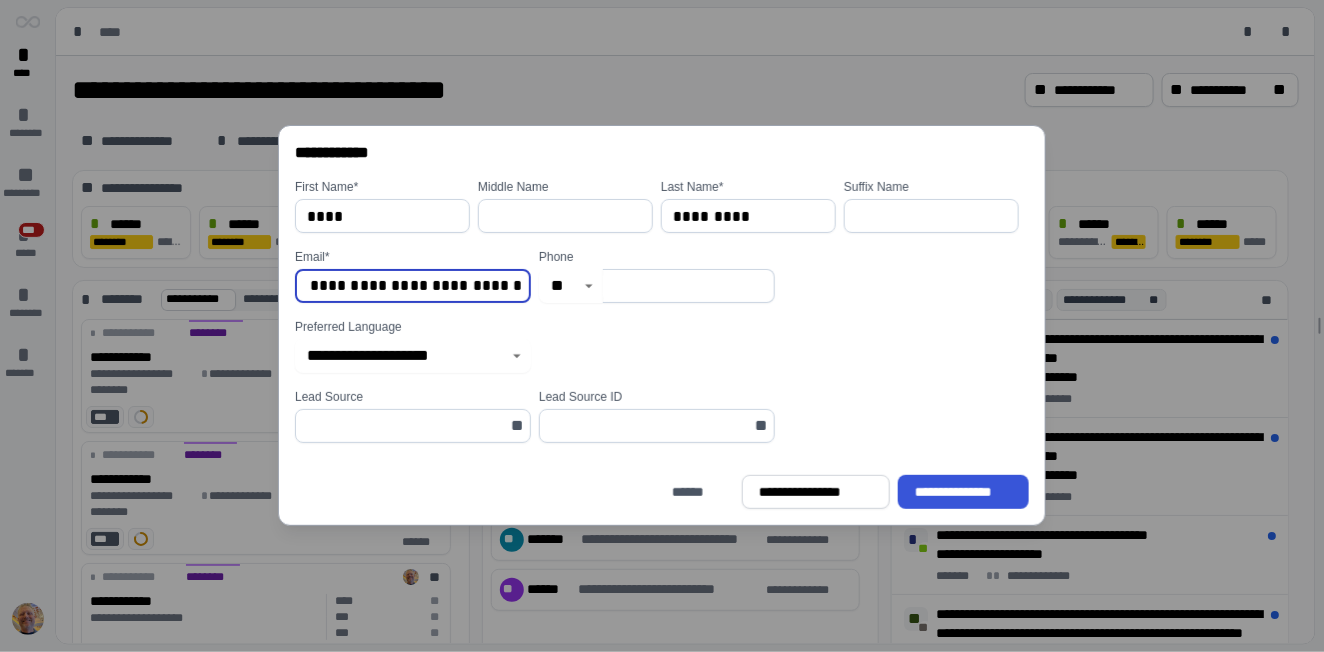 type on "**********" 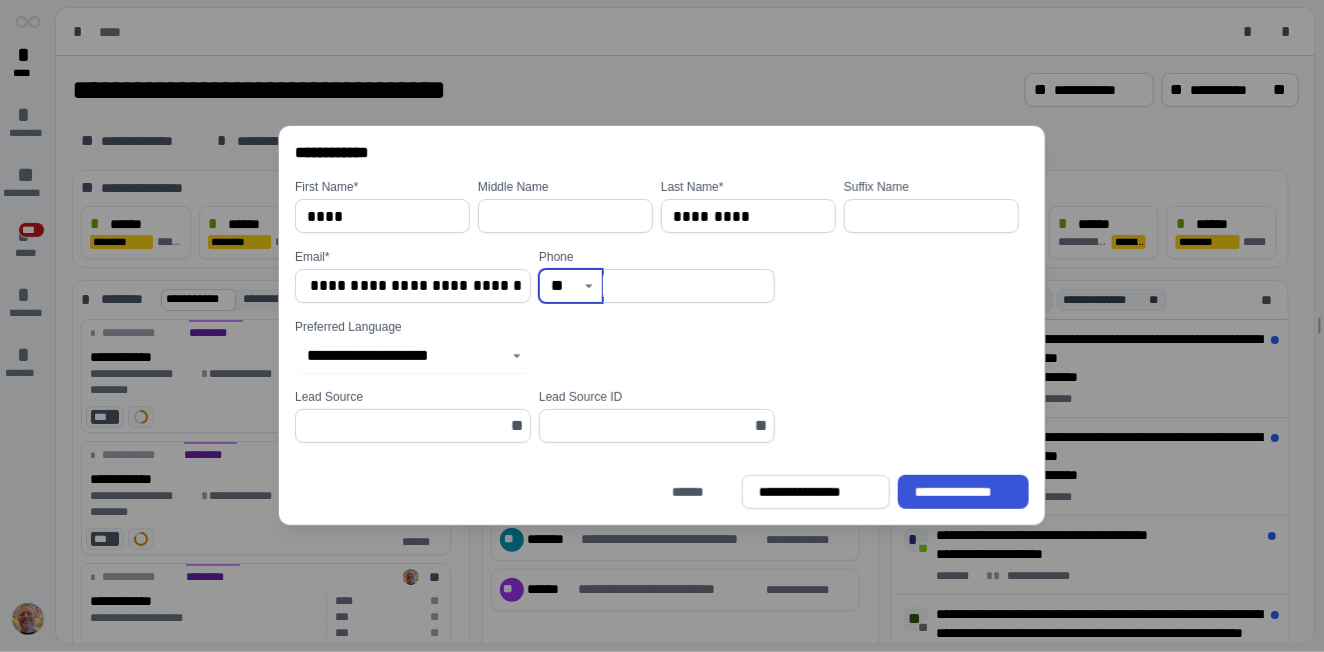 scroll, scrollTop: 0, scrollLeft: 0, axis: both 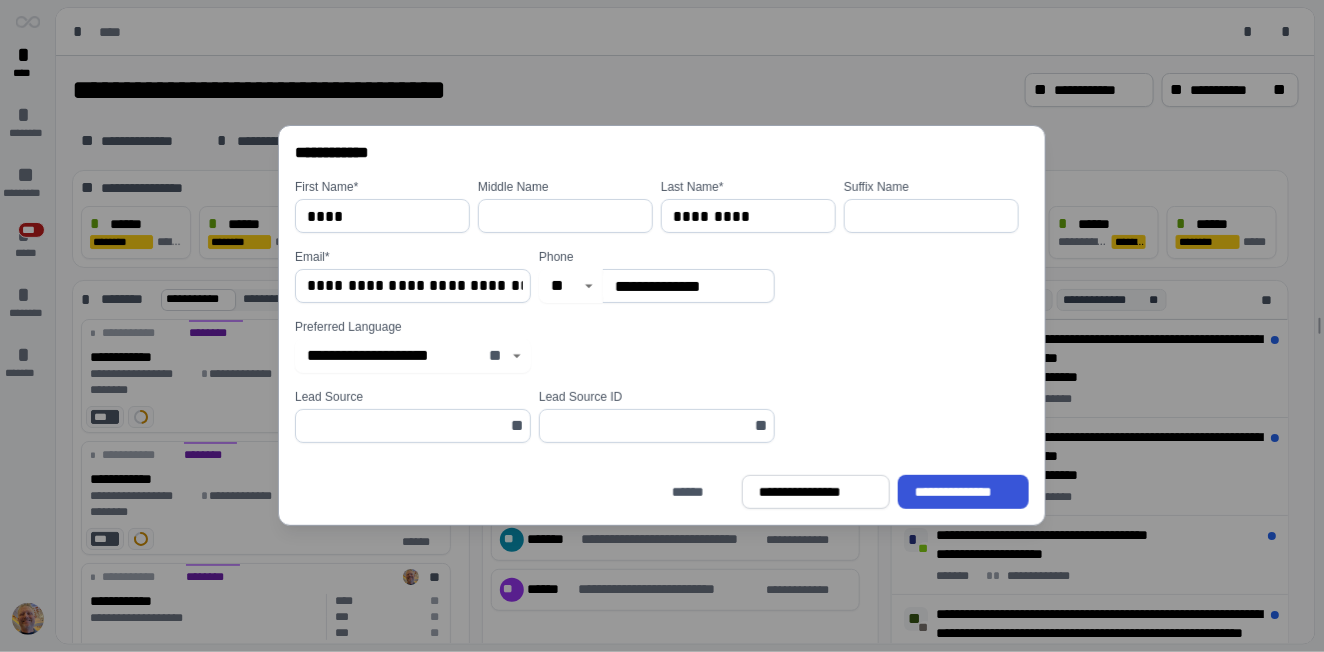 click on "**" at bounding box center [497, 356] 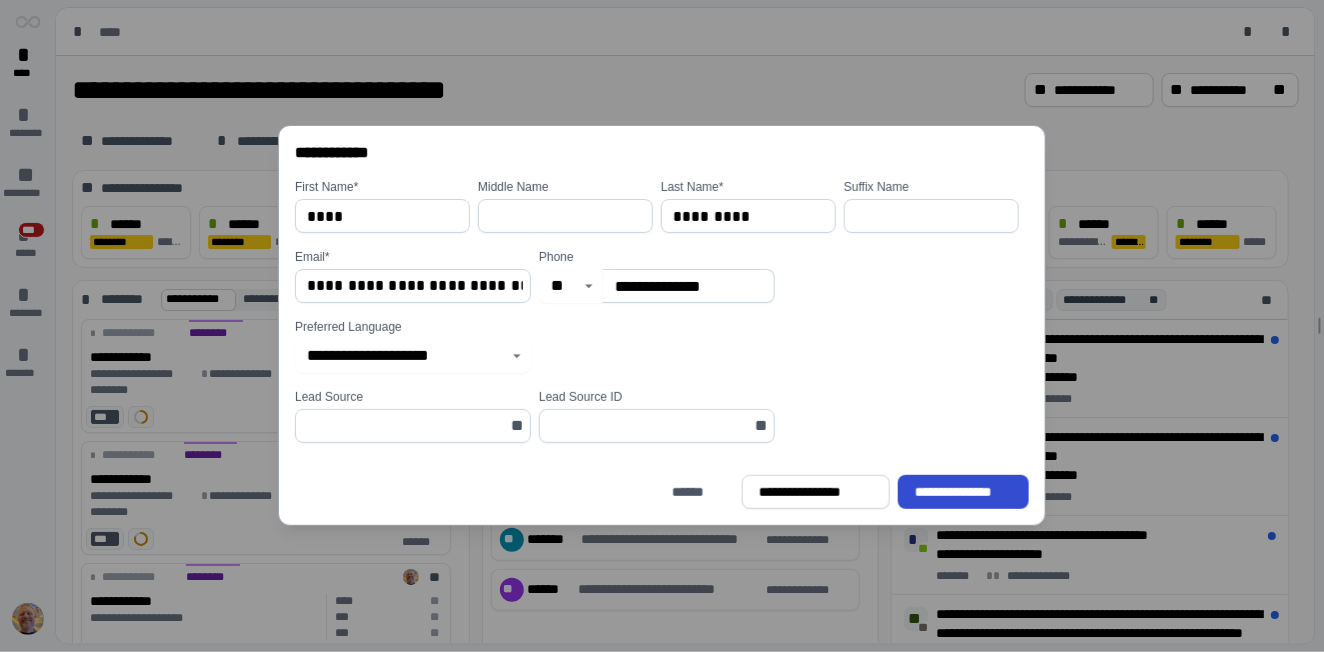 click on "**********" at bounding box center (963, 492) 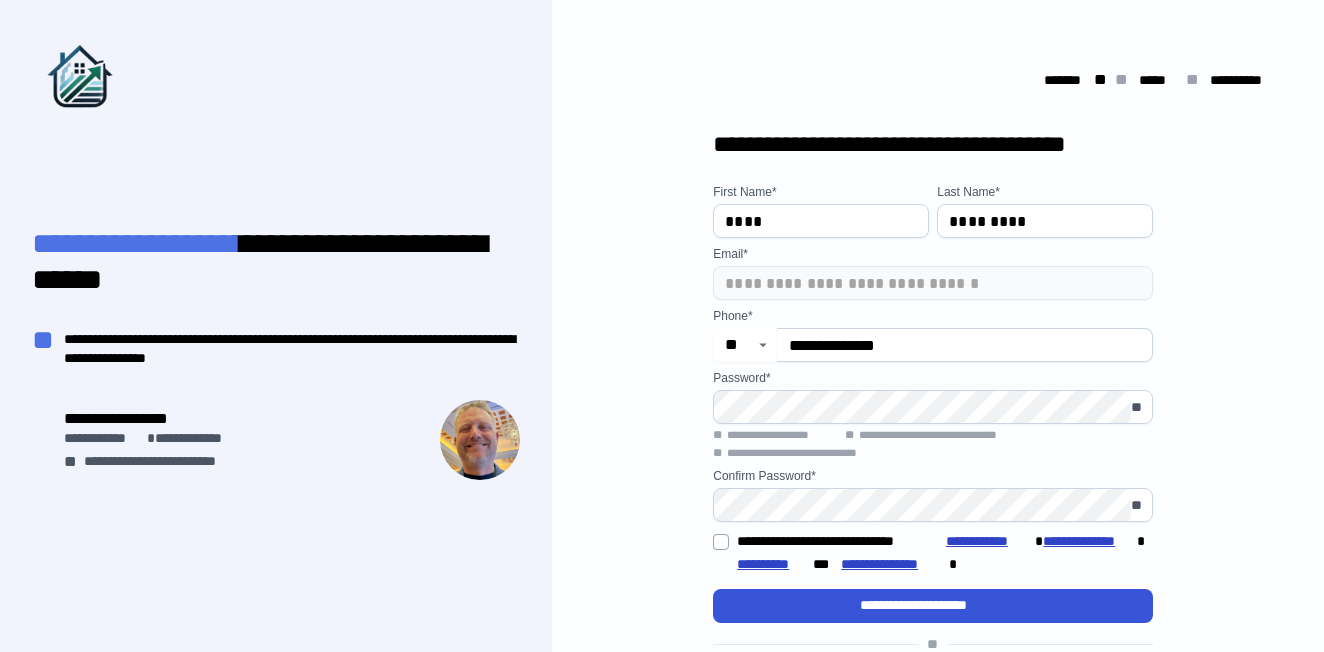 scroll, scrollTop: 0, scrollLeft: 0, axis: both 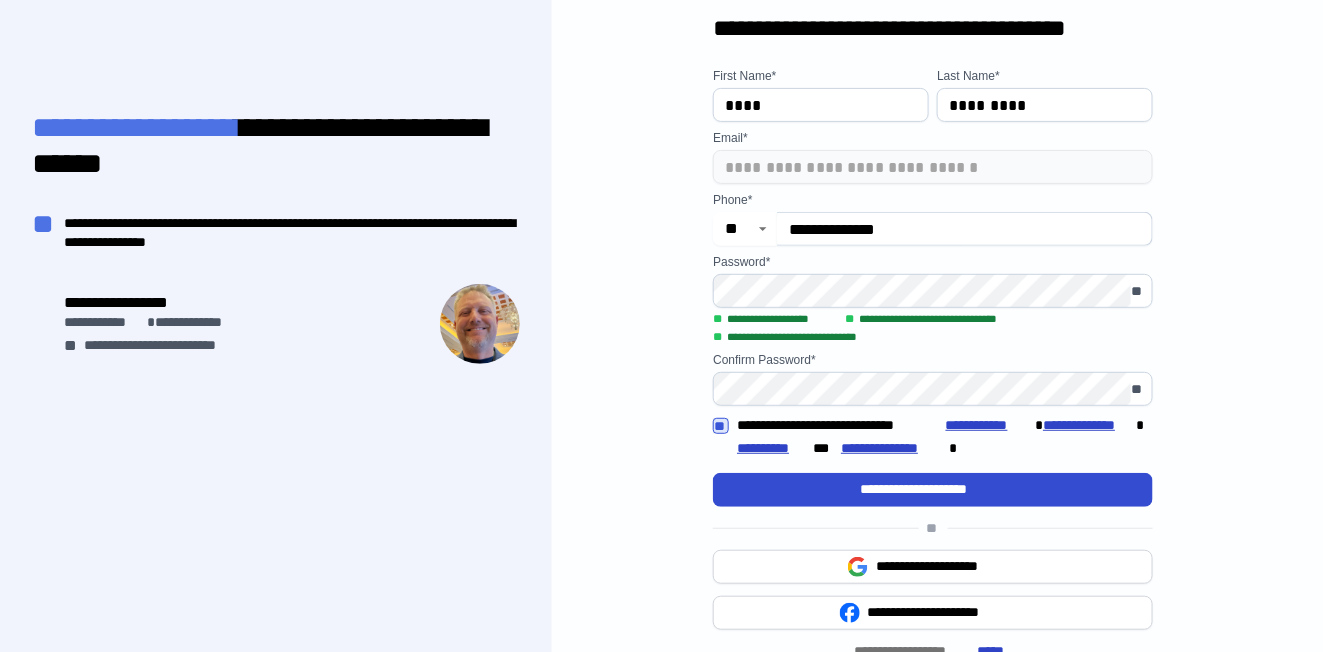 click on "**********" at bounding box center (933, 489) 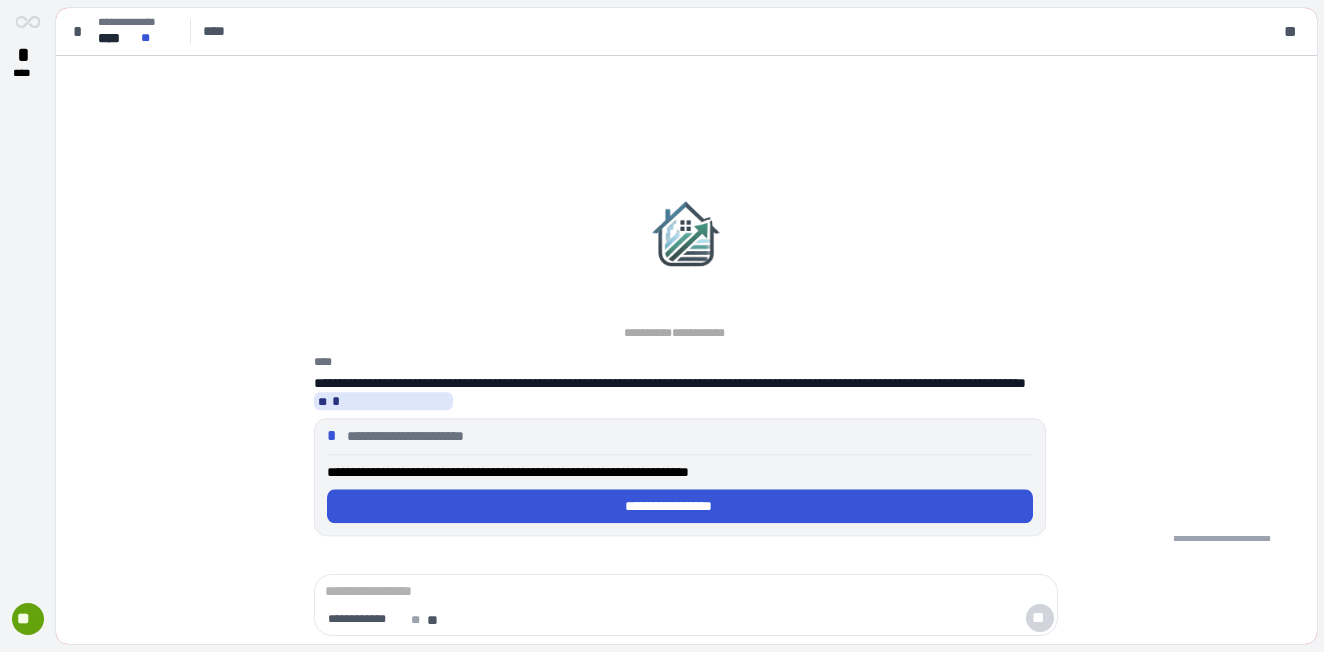 scroll, scrollTop: 0, scrollLeft: 0, axis: both 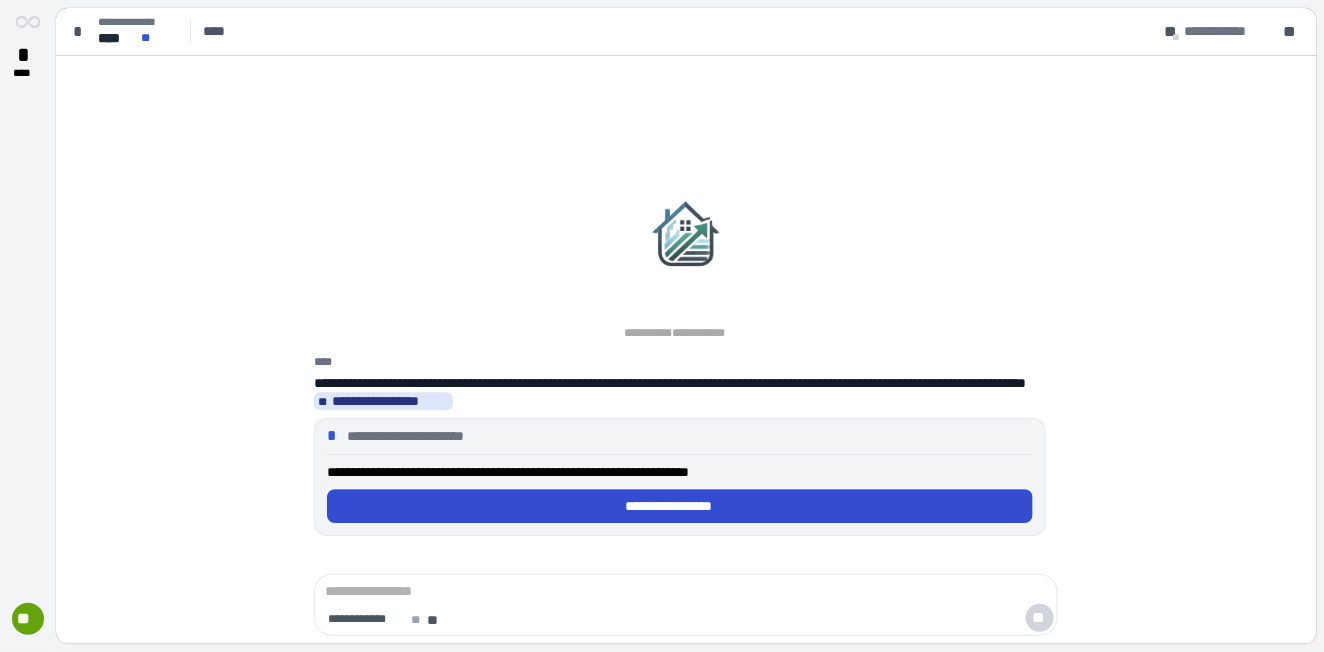 click on "**********" at bounding box center (680, 506) 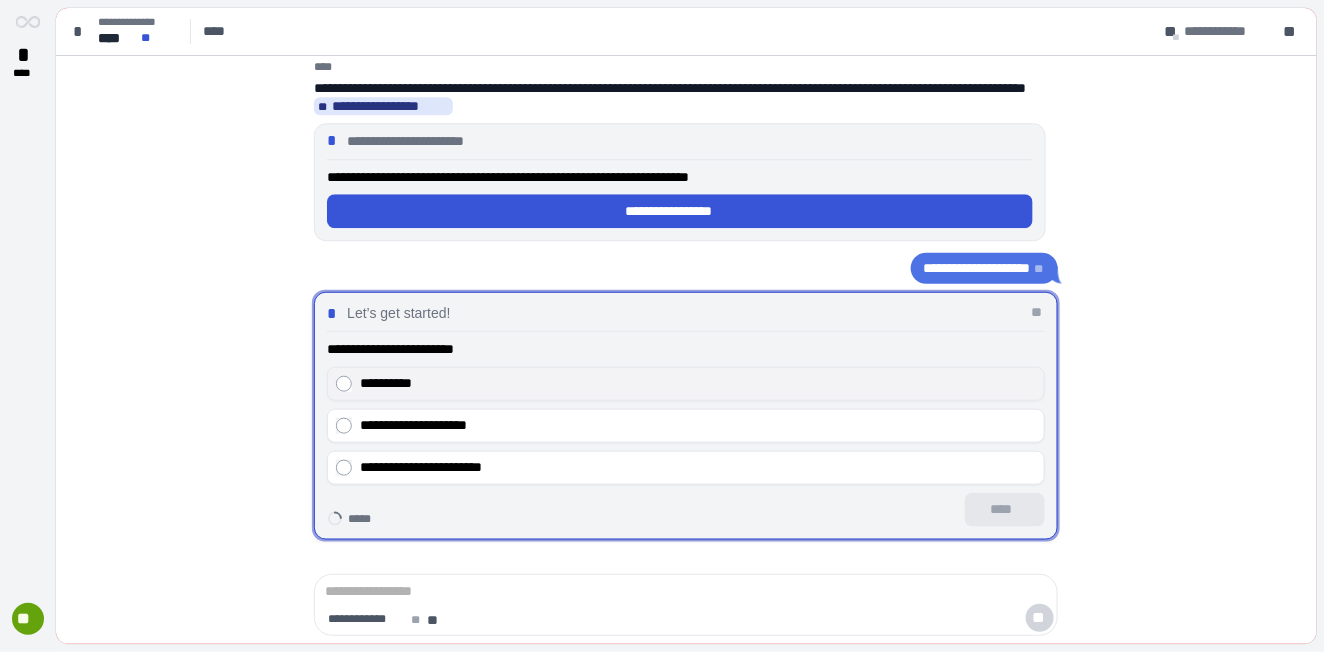 click on "**********" at bounding box center [698, 383] 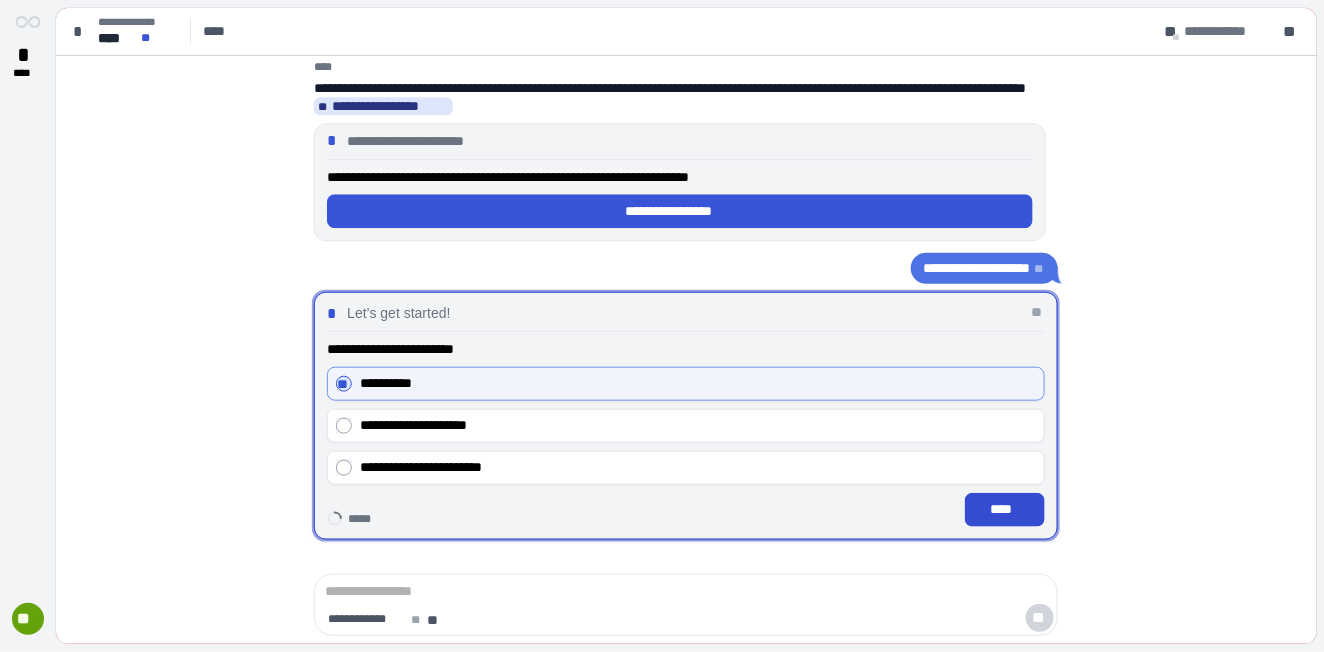 click on "****" at bounding box center [1005, 509] 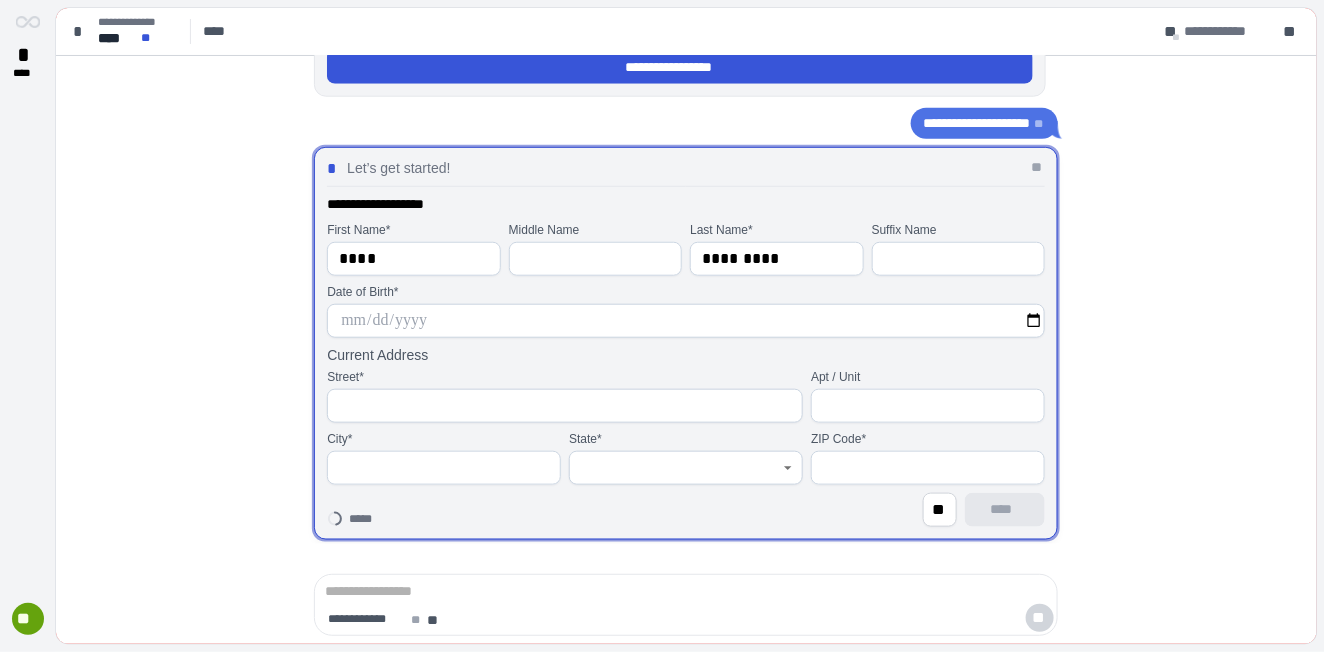 click at bounding box center (686, 321) 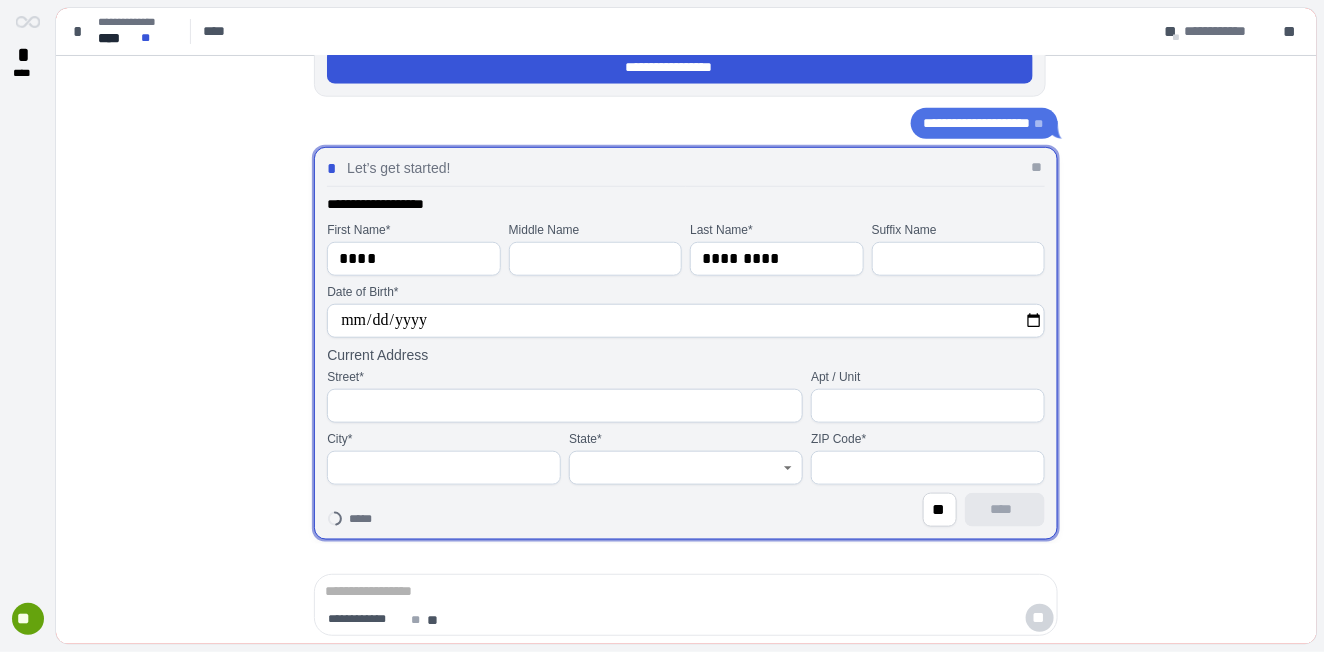 type on "**********" 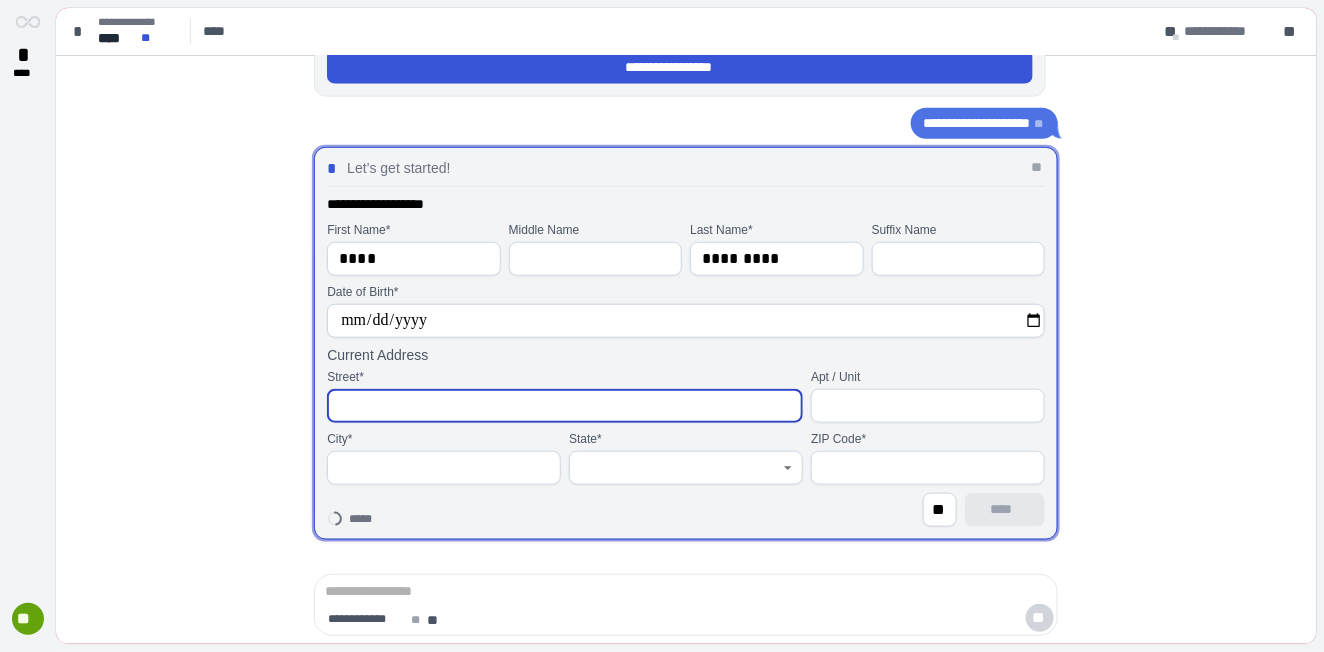 click at bounding box center (565, 406) 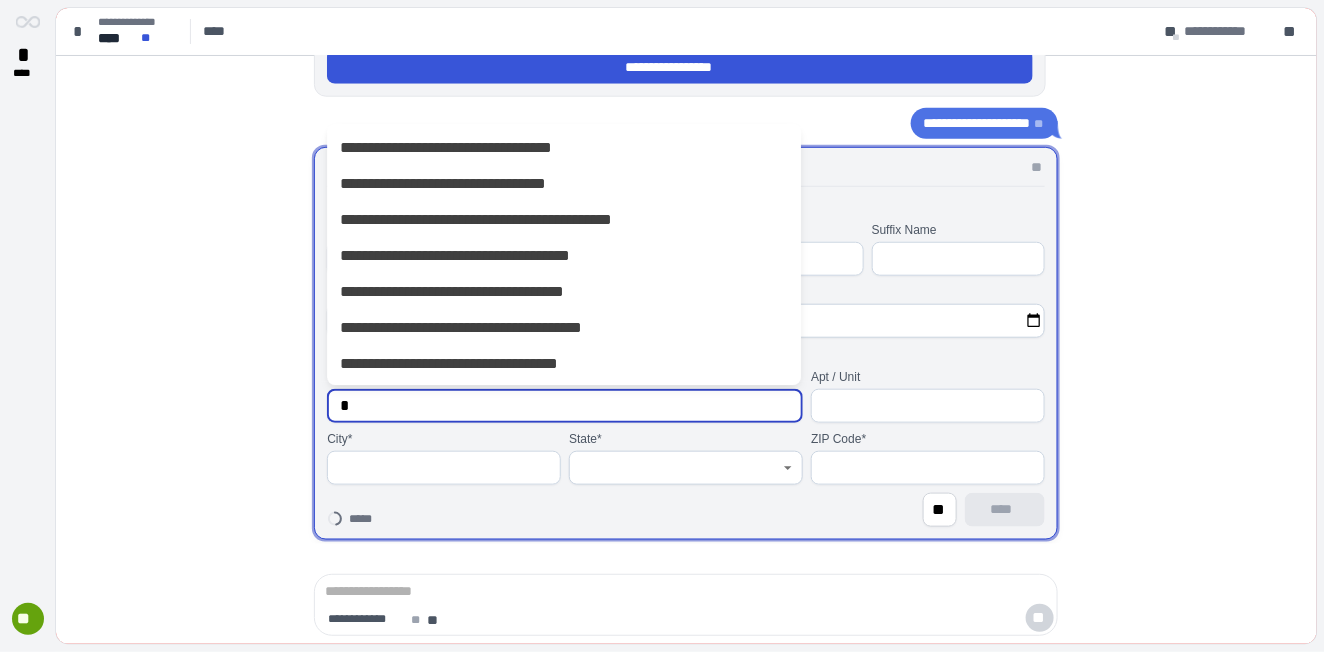 type on "**********" 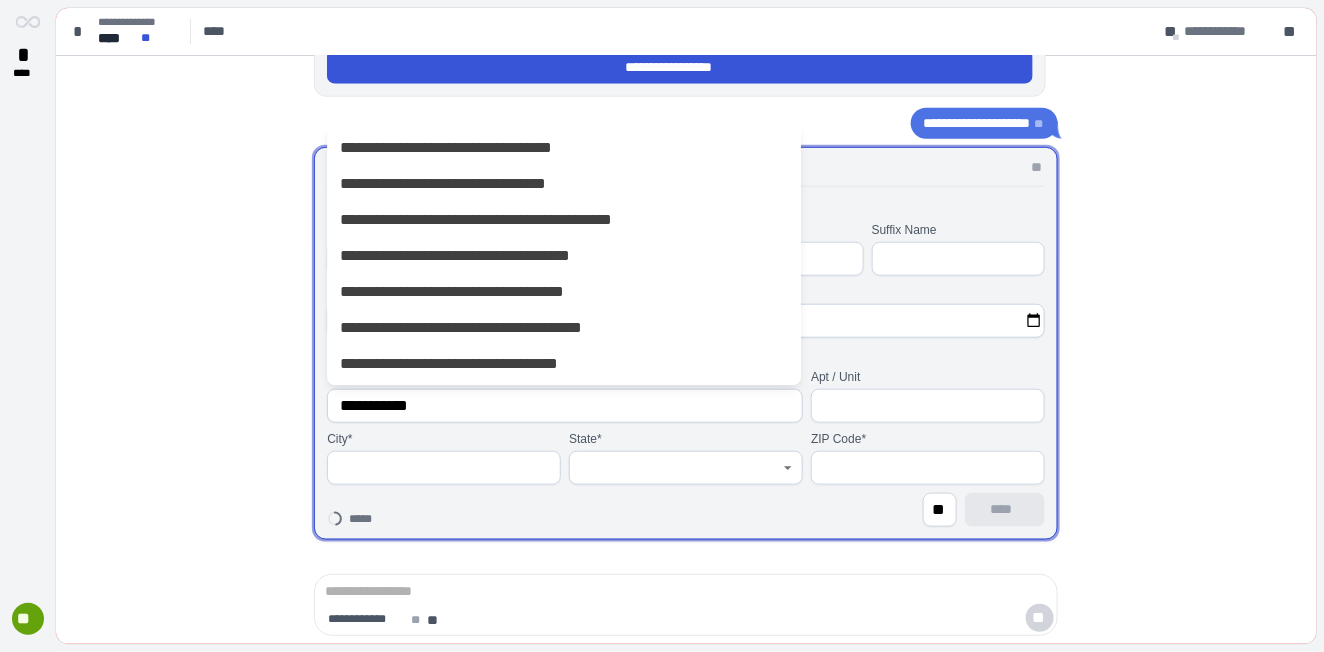 type on "**********" 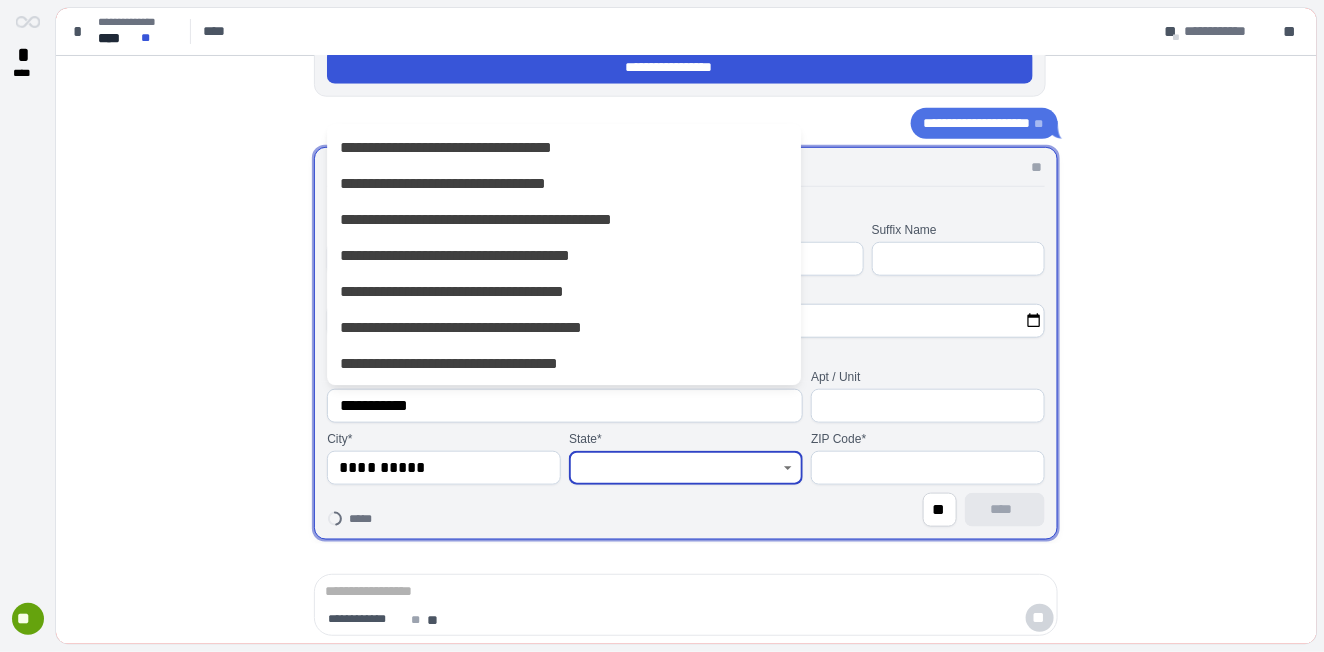 type on "**********" 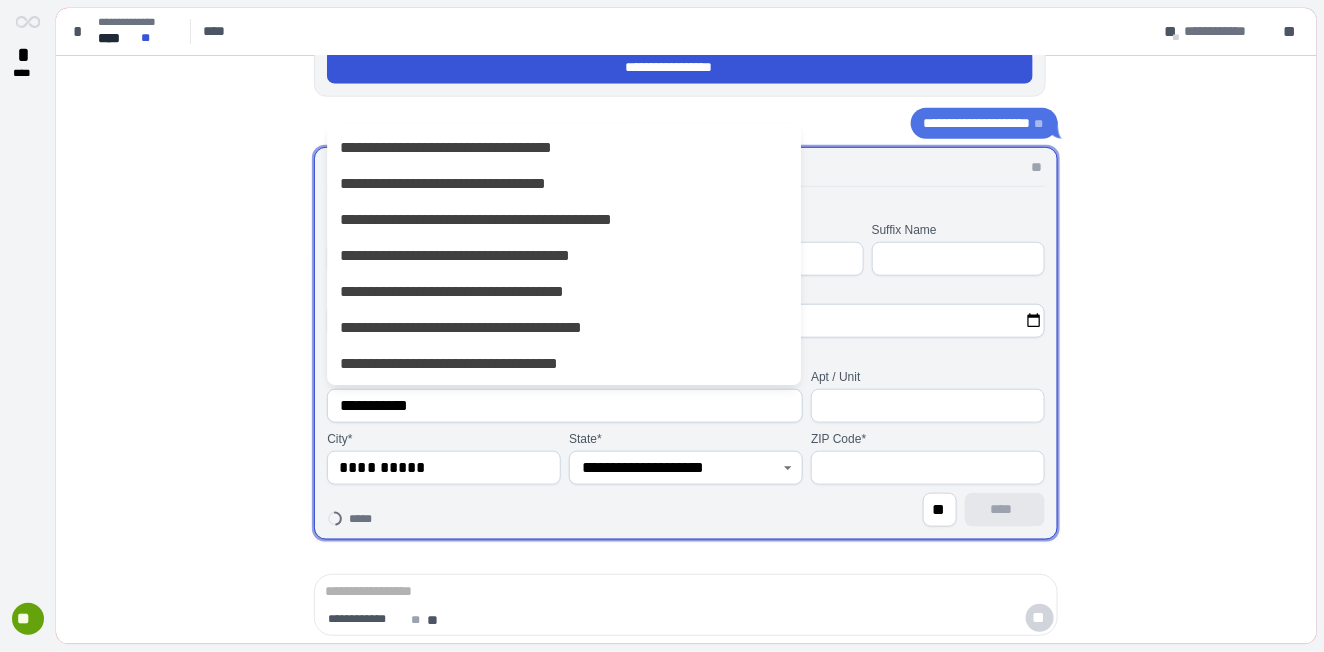 type on "*****" 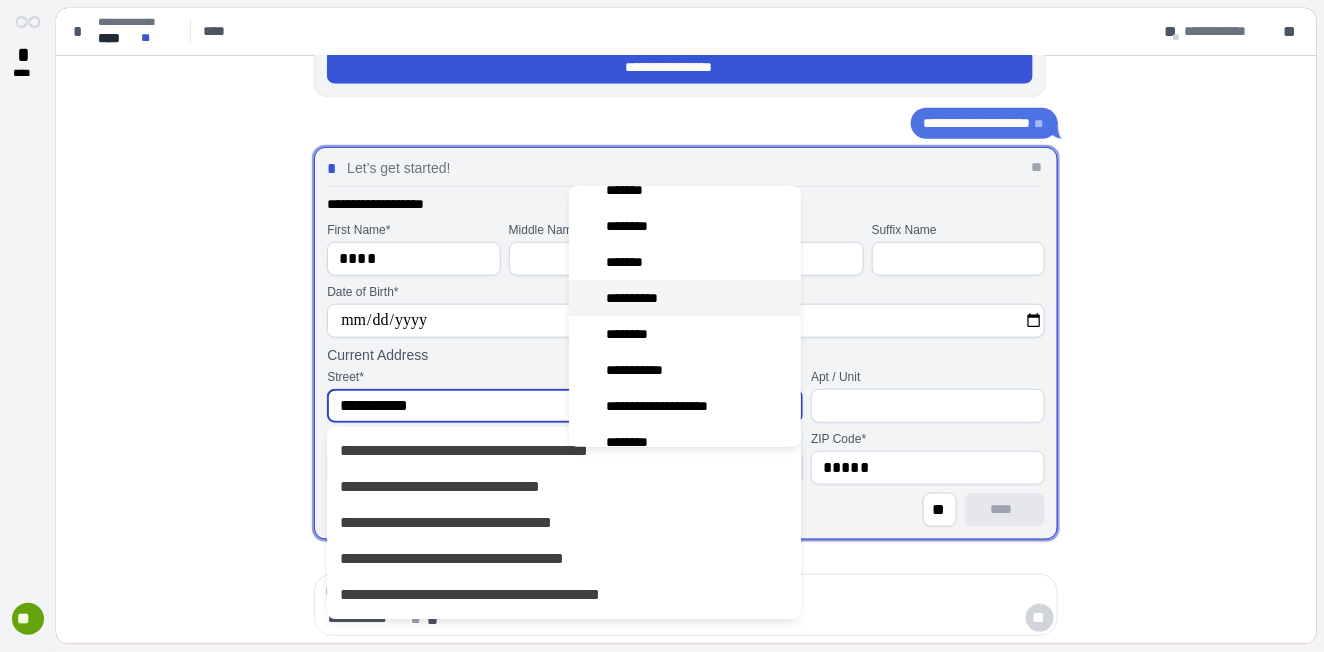 scroll, scrollTop: 108, scrollLeft: 0, axis: vertical 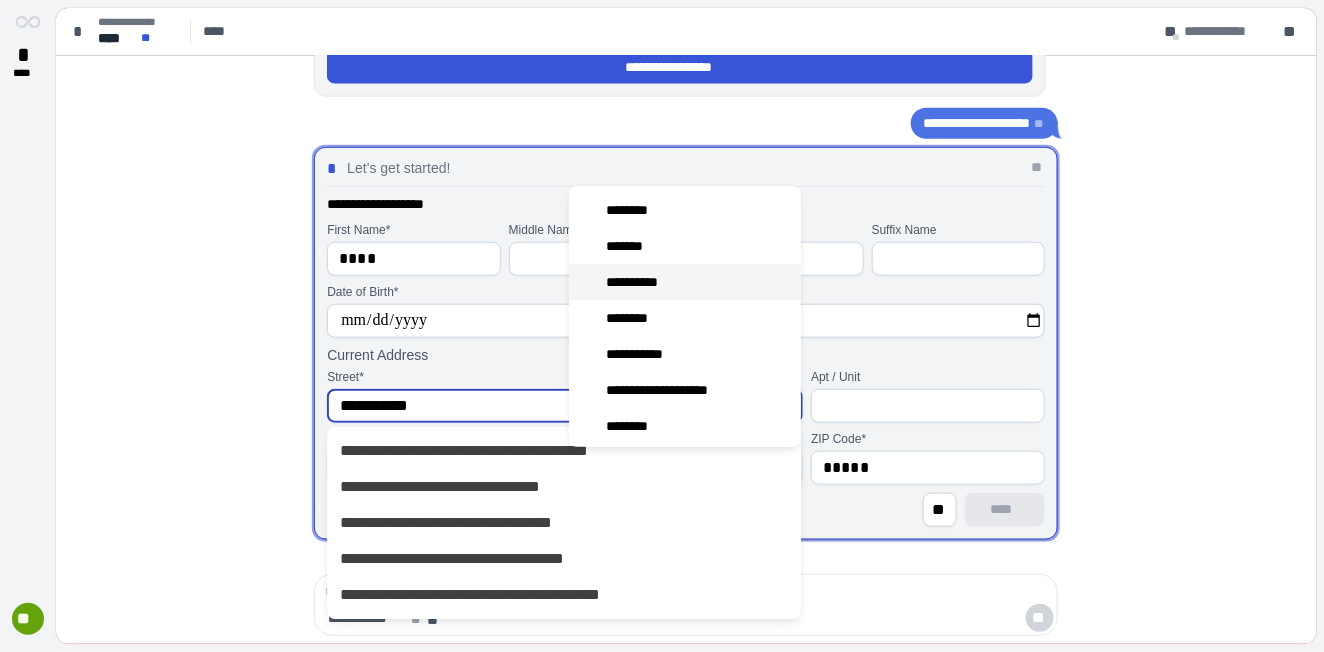 click on "**********" at bounding box center (670, 390) 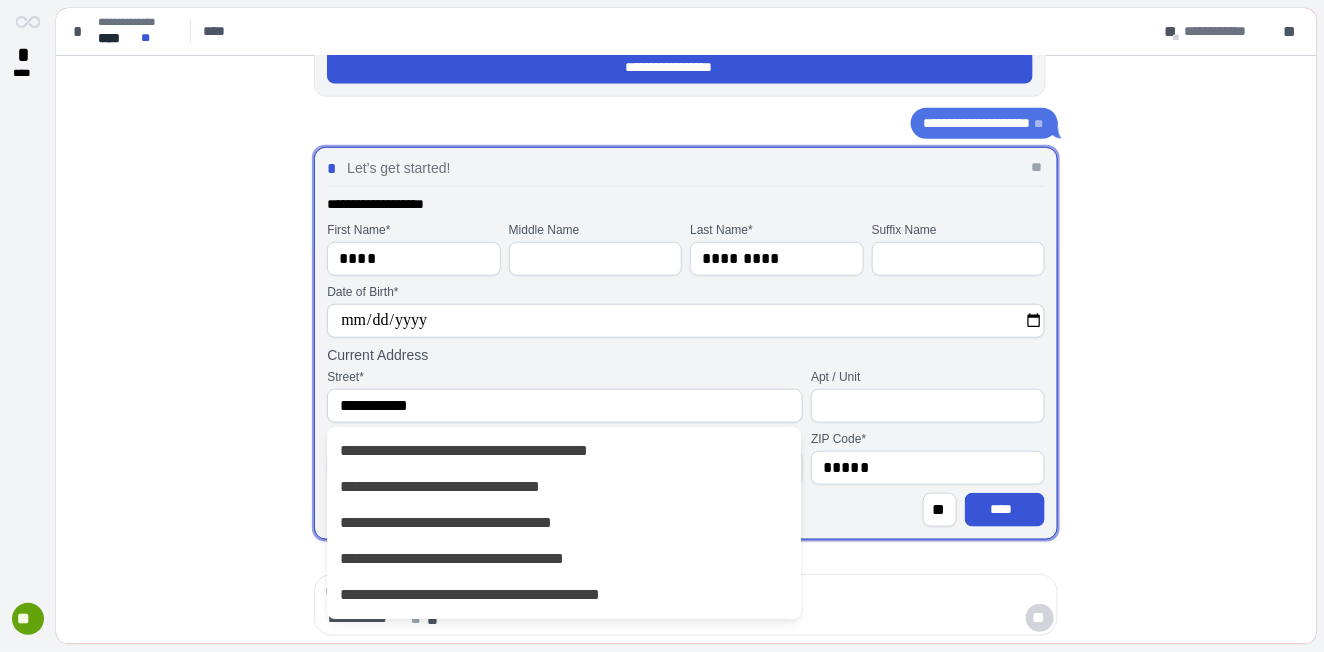 click on "**********" at bounding box center [565, 396] 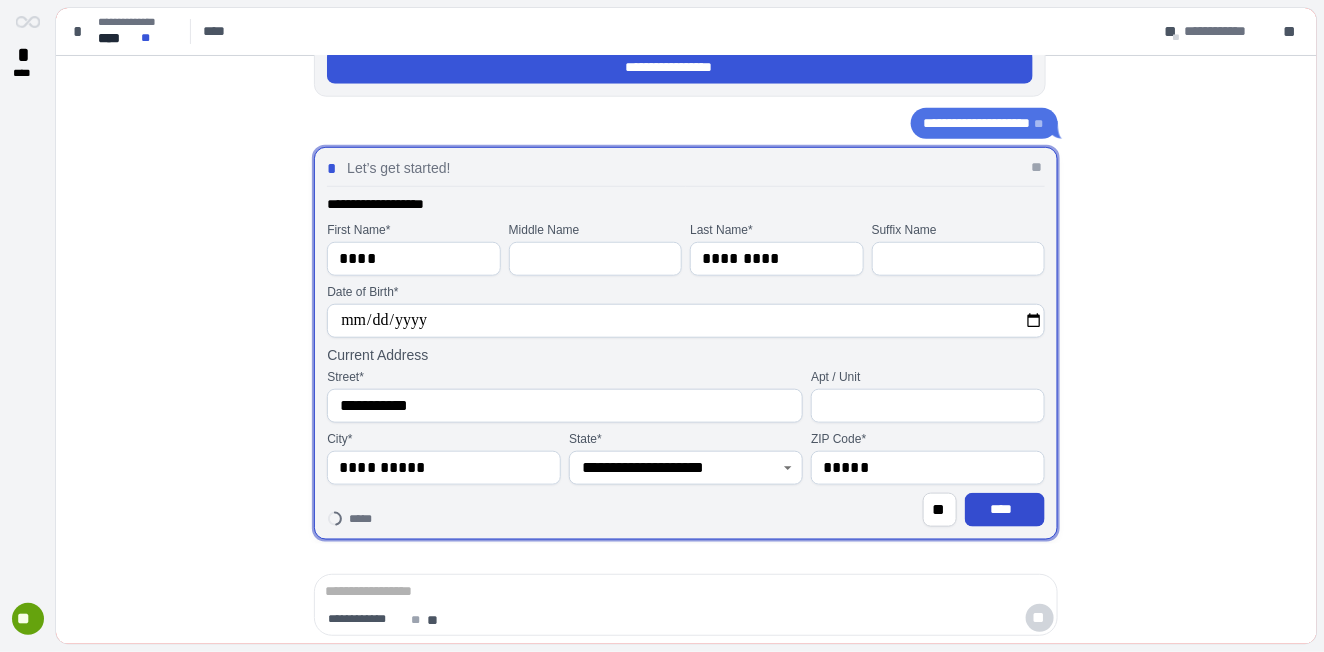 click on "****" at bounding box center (1005, 509) 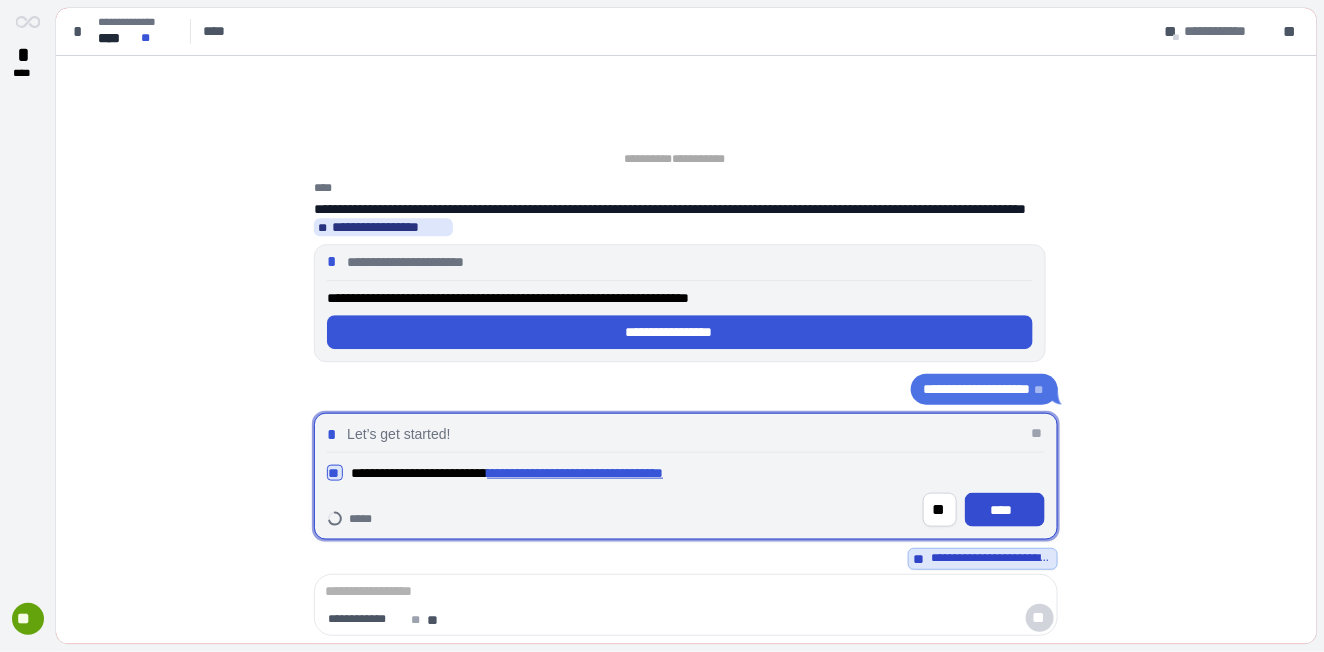click on "****" at bounding box center [1005, 509] 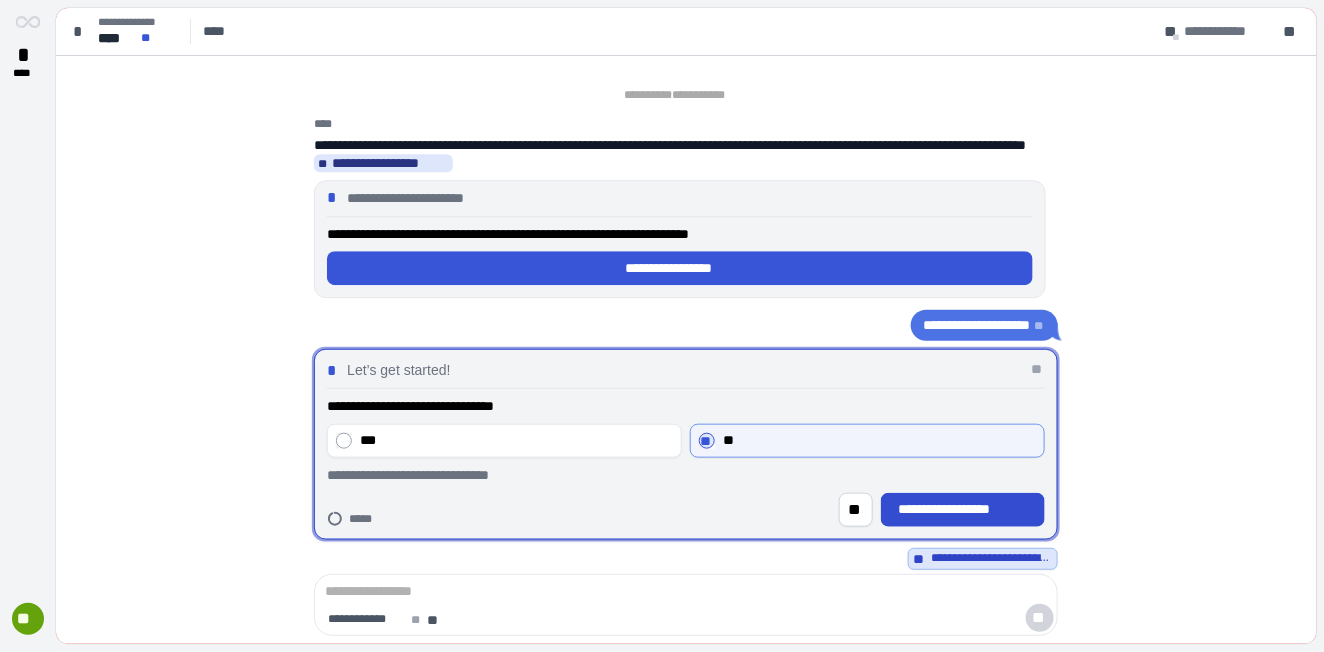 click on "**********" at bounding box center (963, 509) 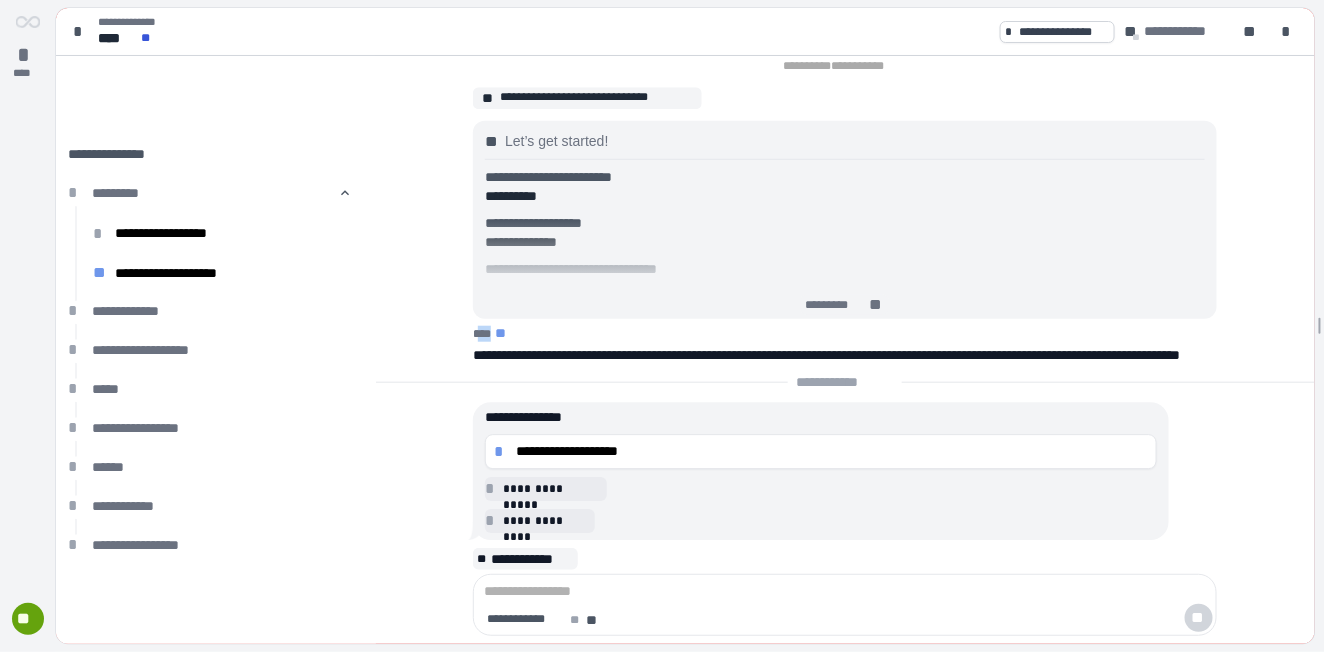 drag, startPoint x: 477, startPoint y: 316, endPoint x: 526, endPoint y: 321, distance: 49.25444 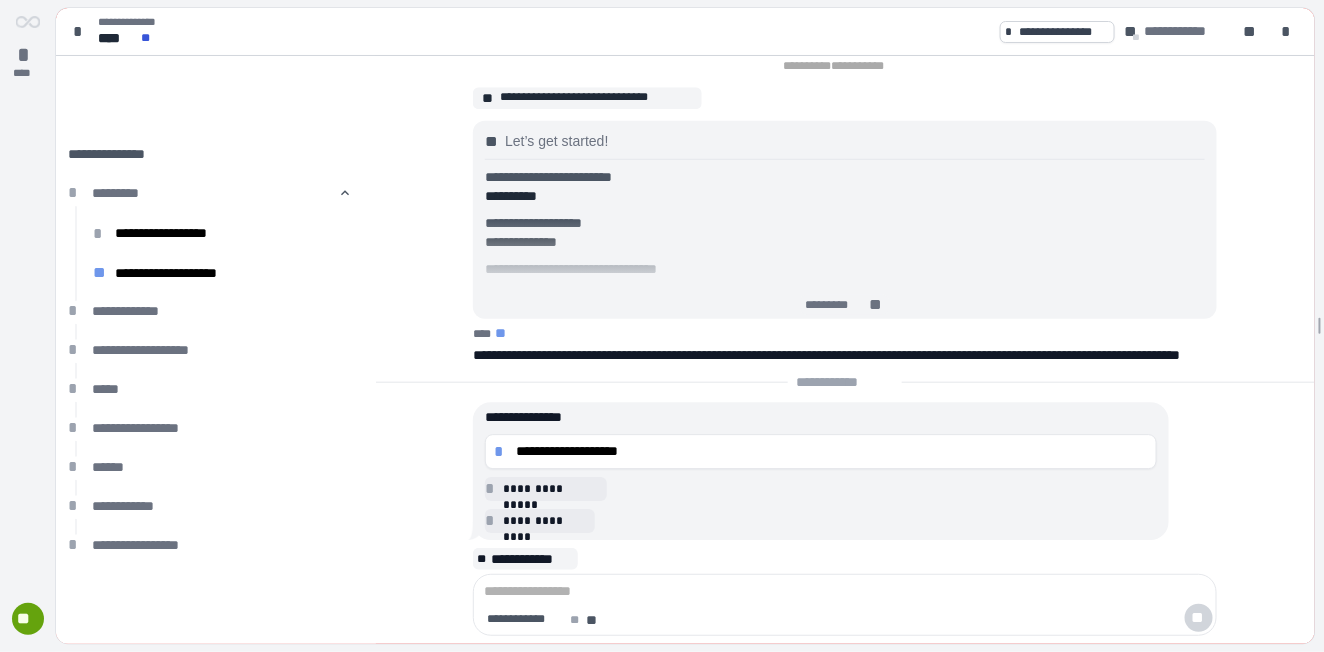click on "**********" at bounding box center [826, 355] 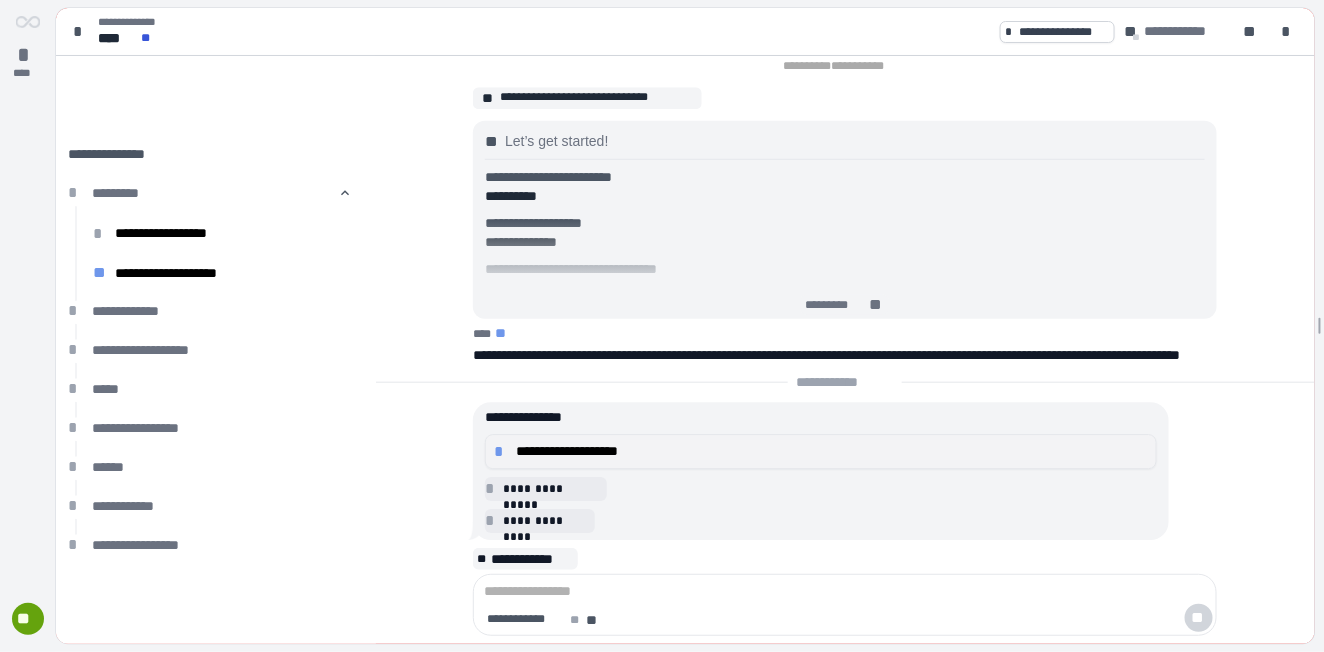 click on "**********" at bounding box center [832, 451] 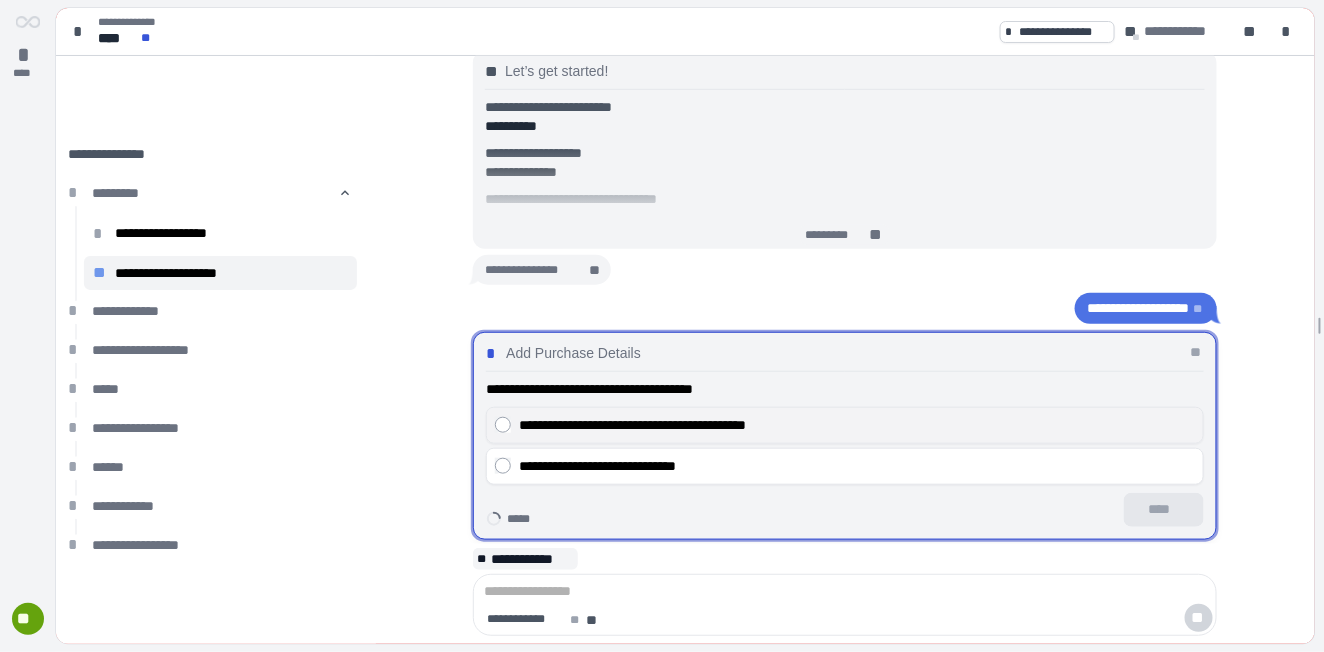 click on "**********" at bounding box center (857, 425) 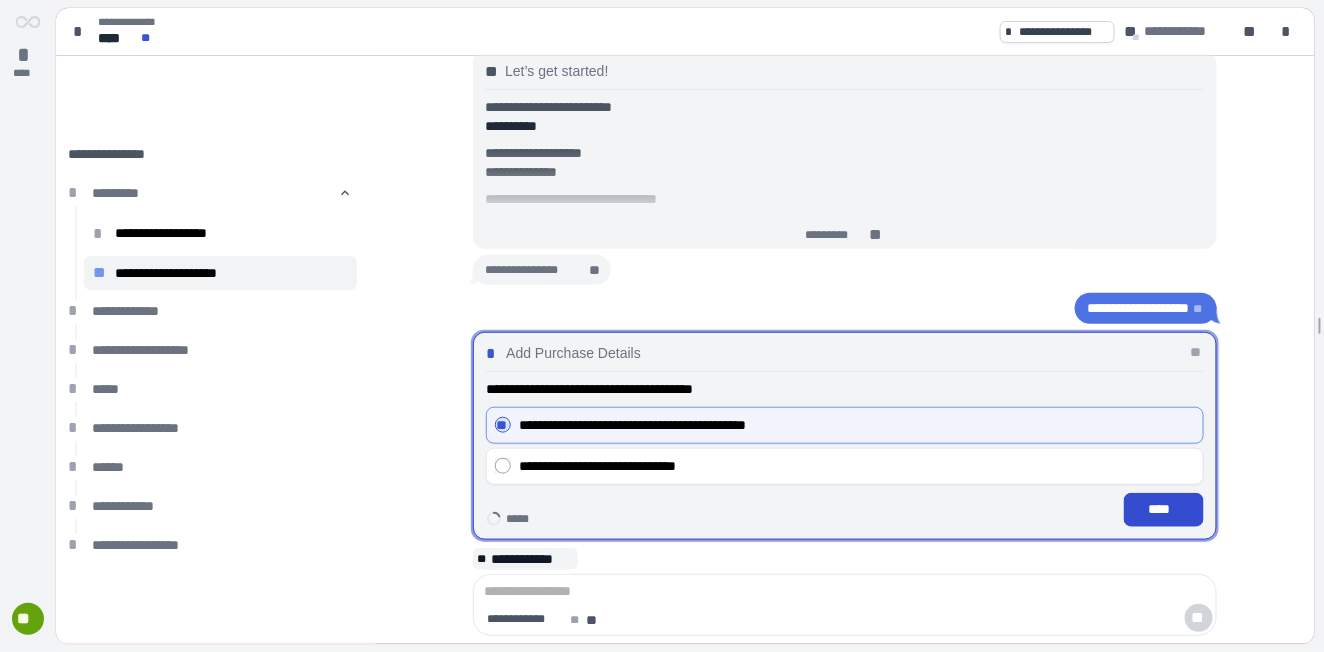 click on "****" at bounding box center (1164, 509) 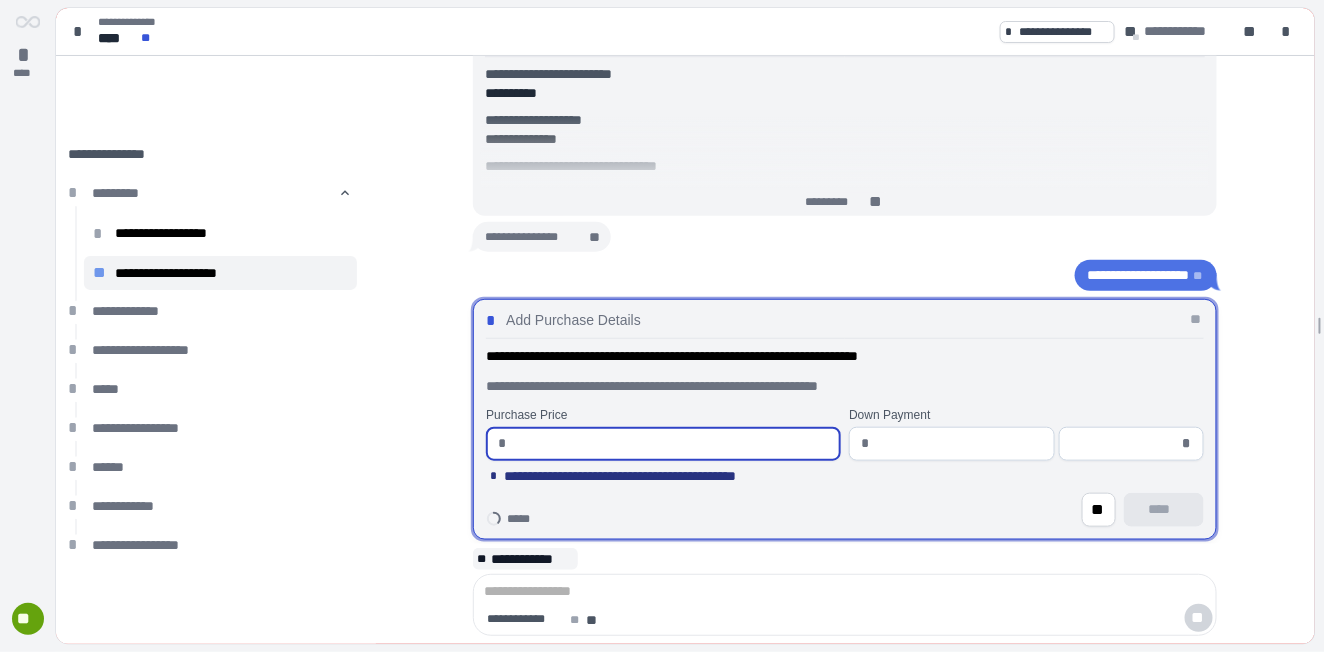 click at bounding box center (672, 444) 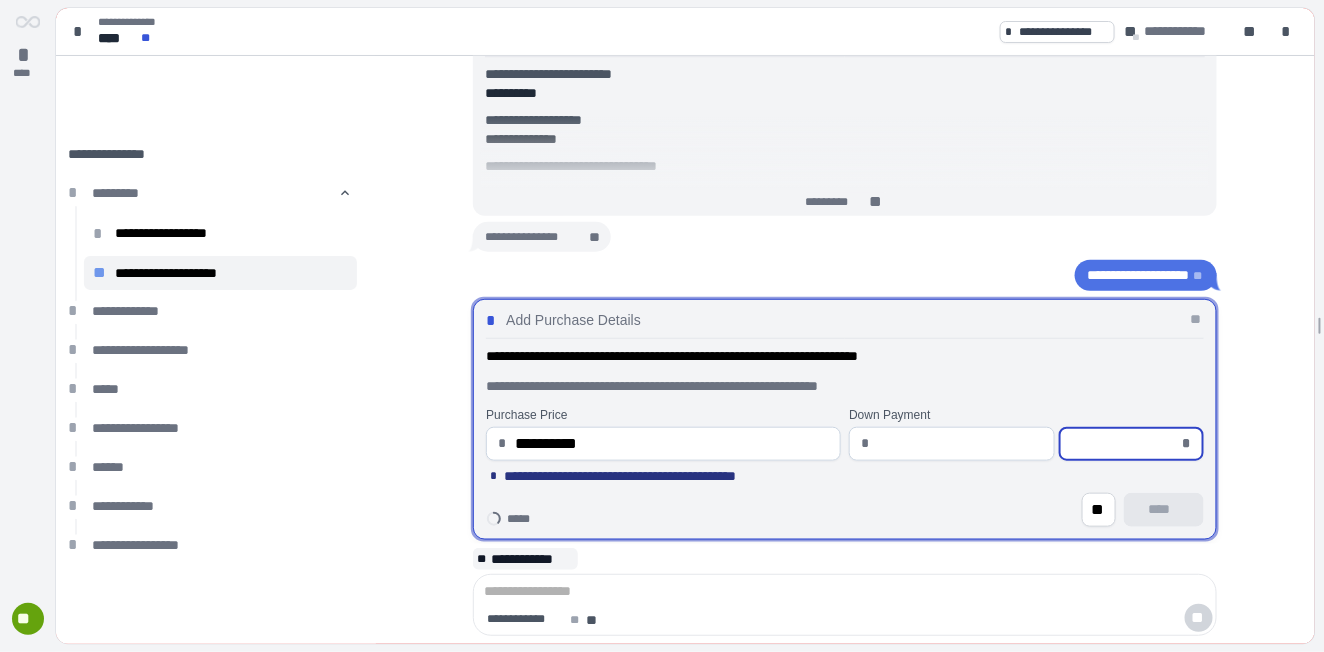 click at bounding box center (1125, 444) 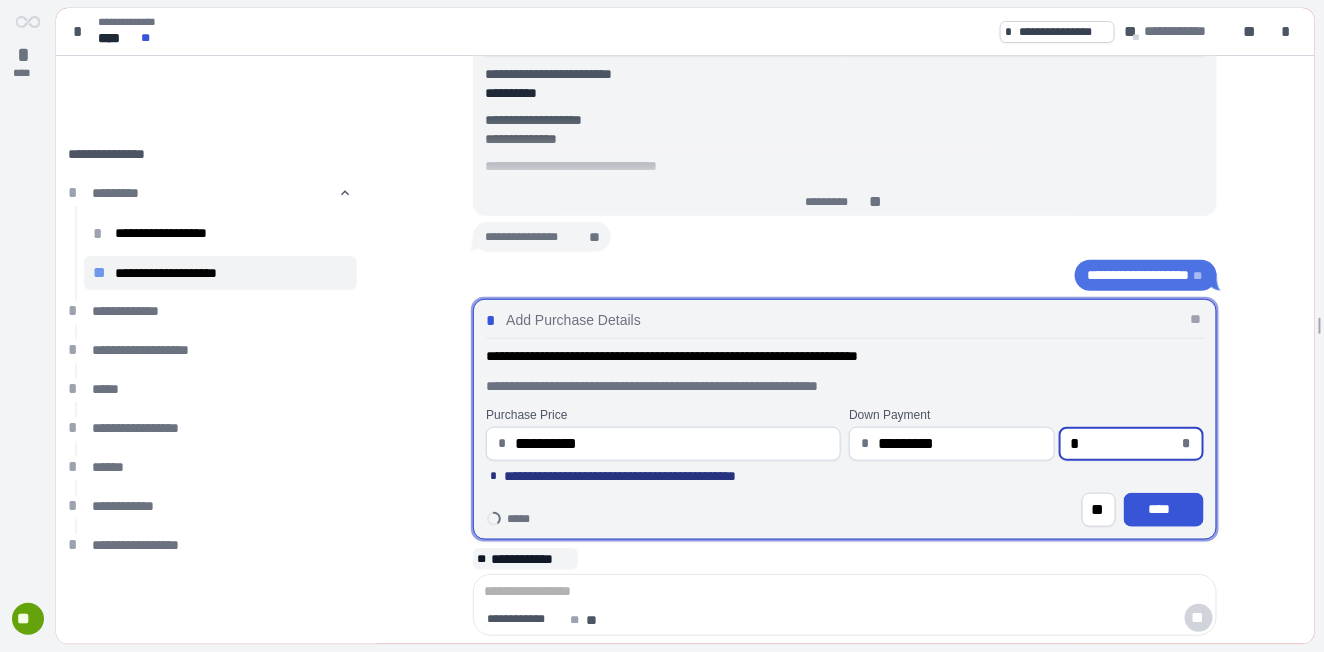 type on "**********" 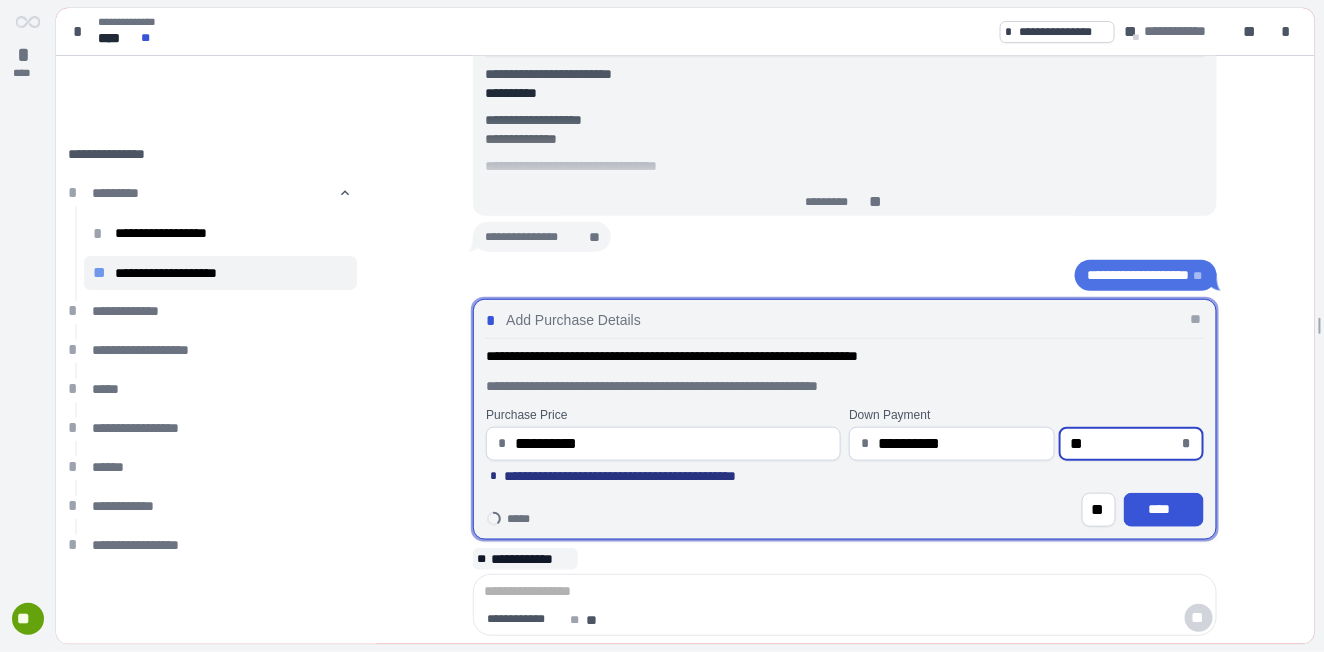 type on "******" 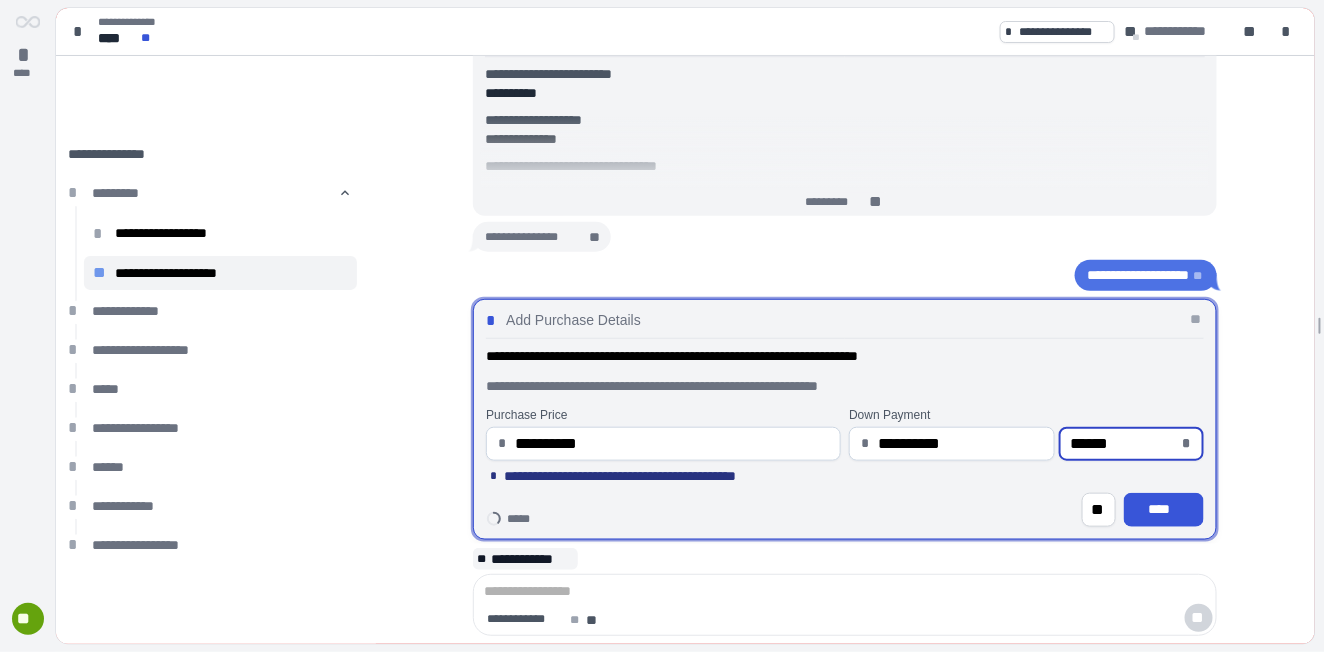 click at bounding box center [845, 592] 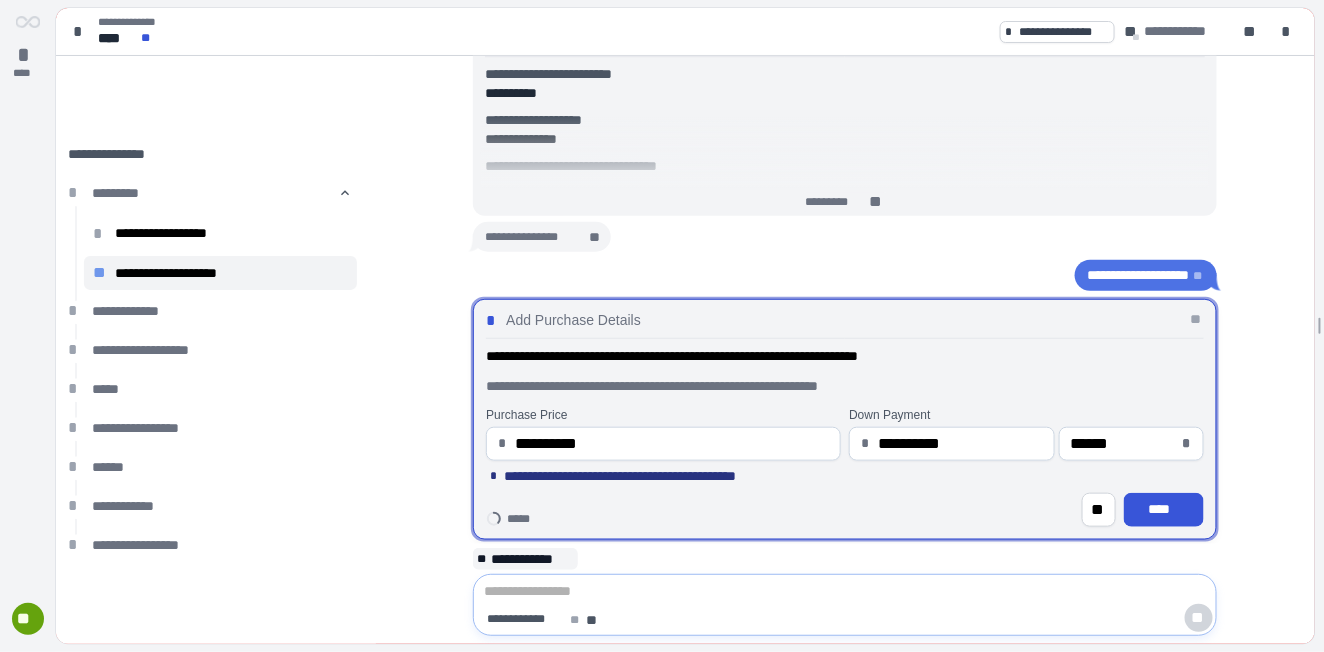 click at bounding box center [845, 592] 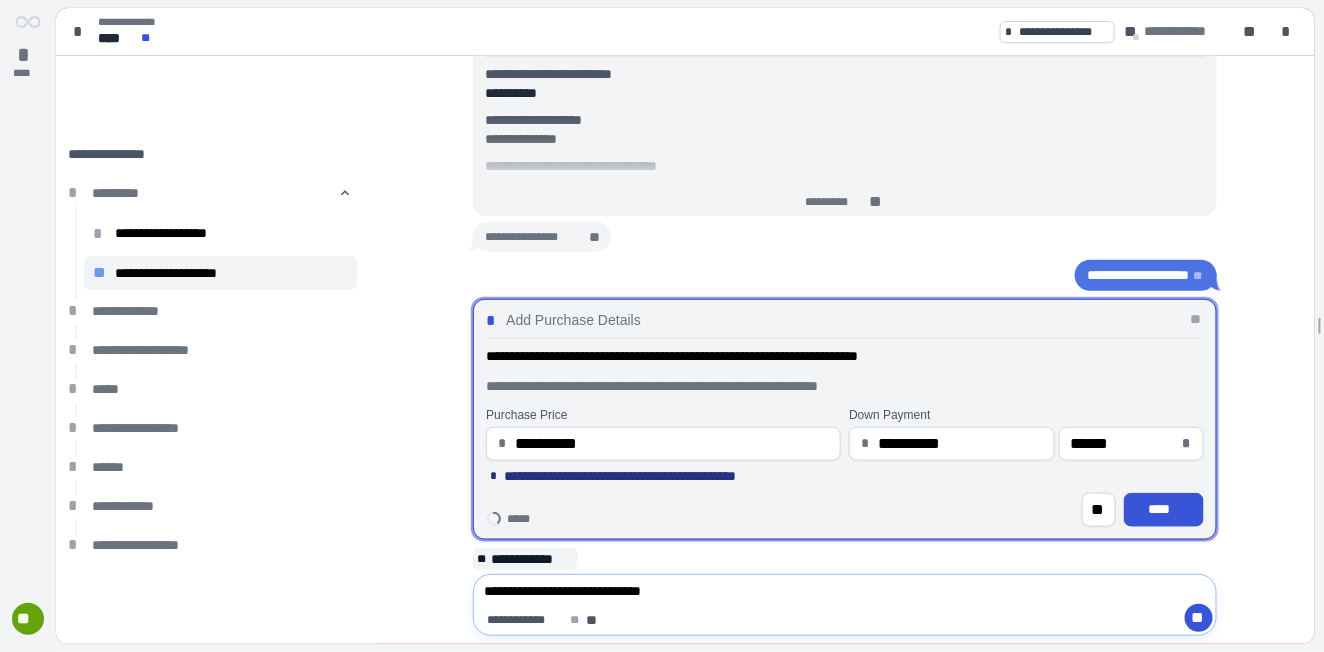 type on "**********" 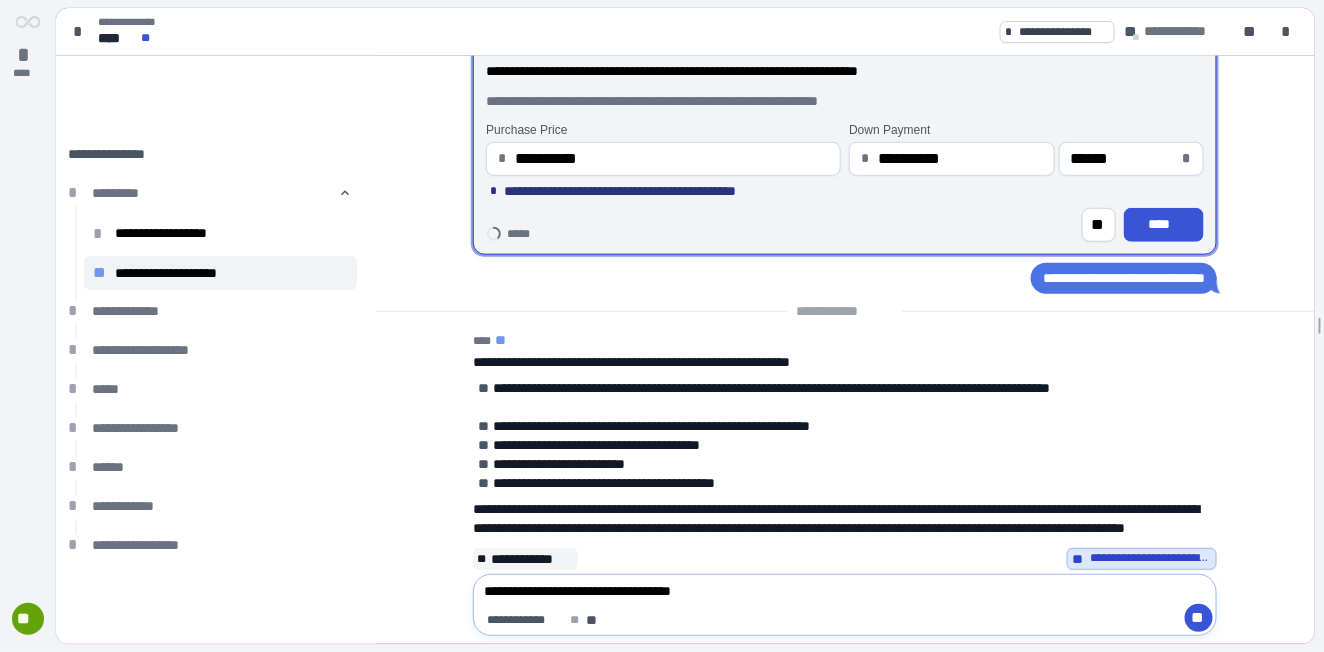 type on "**********" 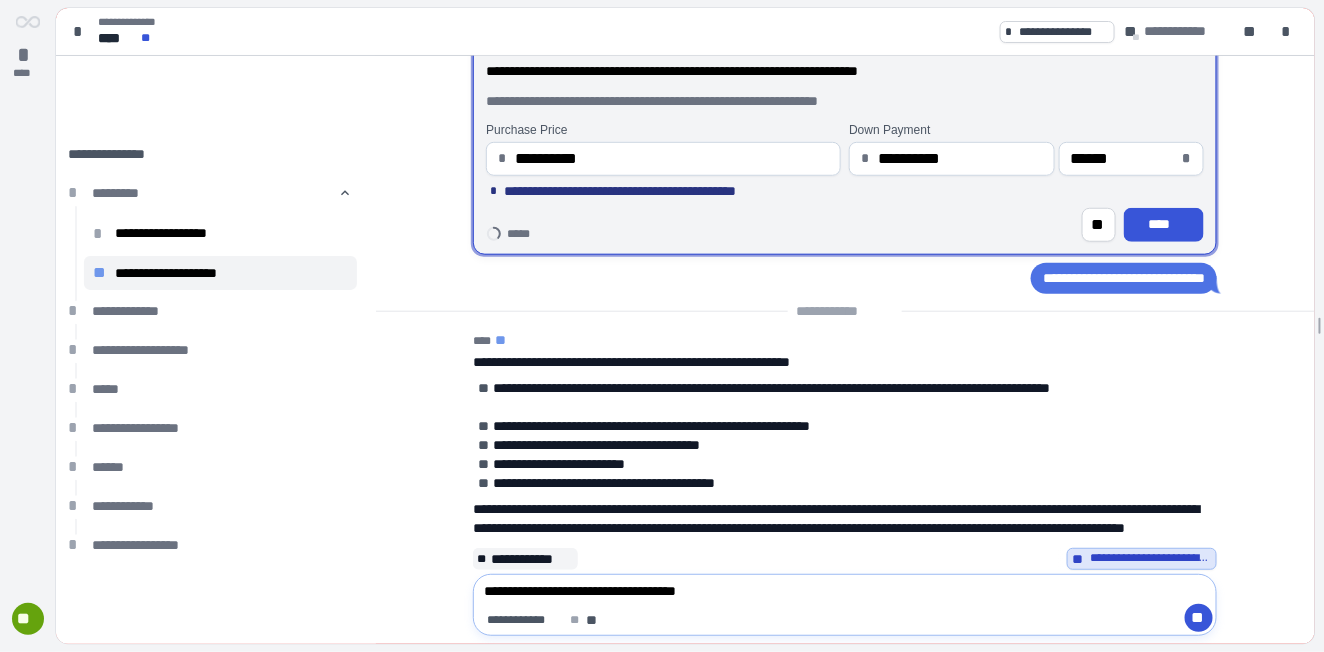 type 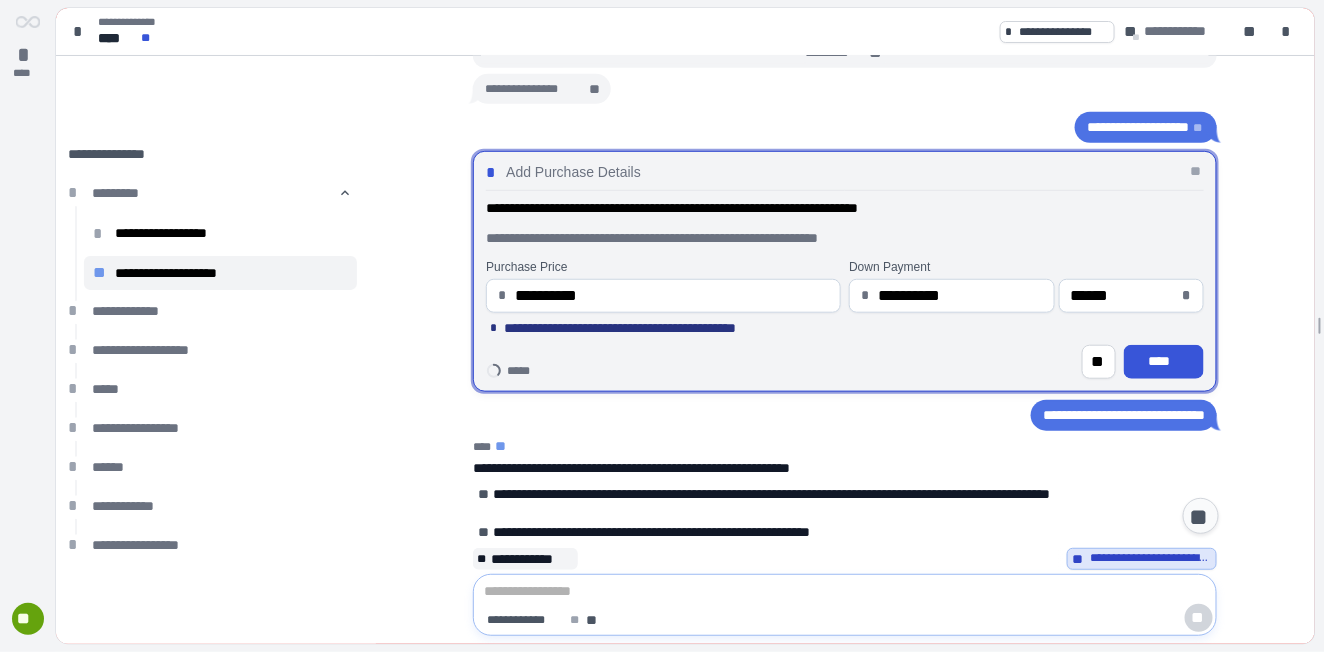 scroll, scrollTop: 283, scrollLeft: 0, axis: vertical 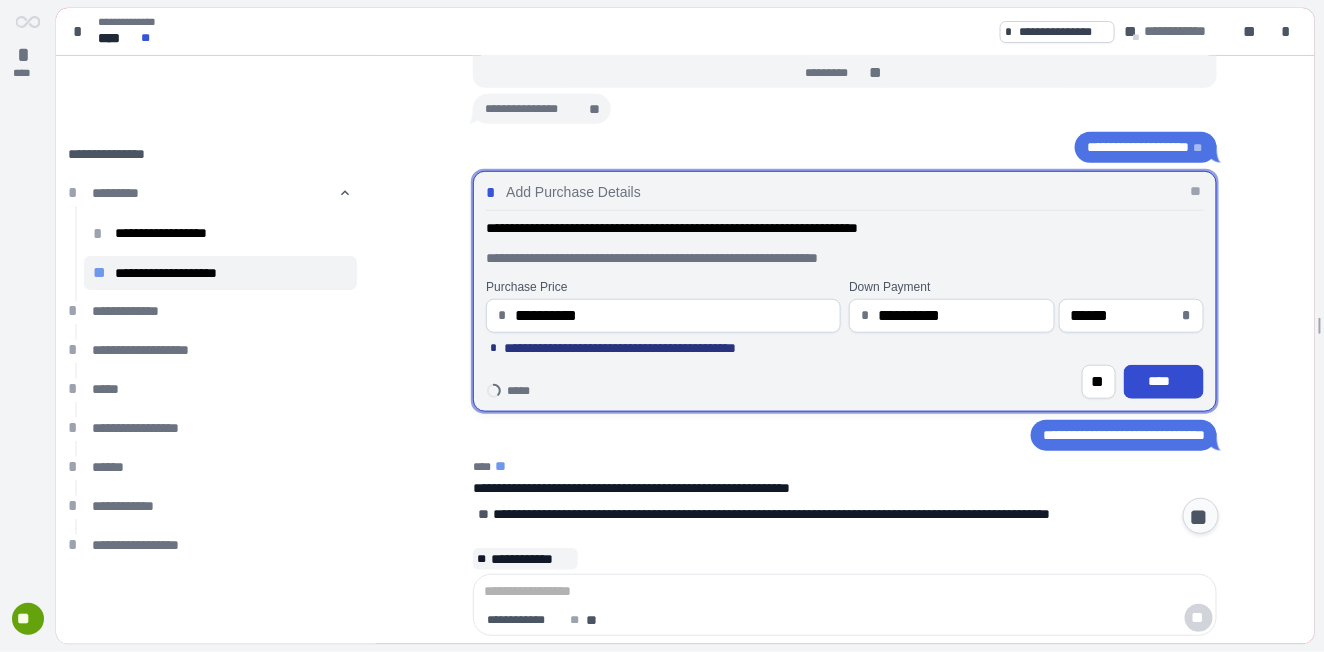 click on "****" at bounding box center [1164, 381] 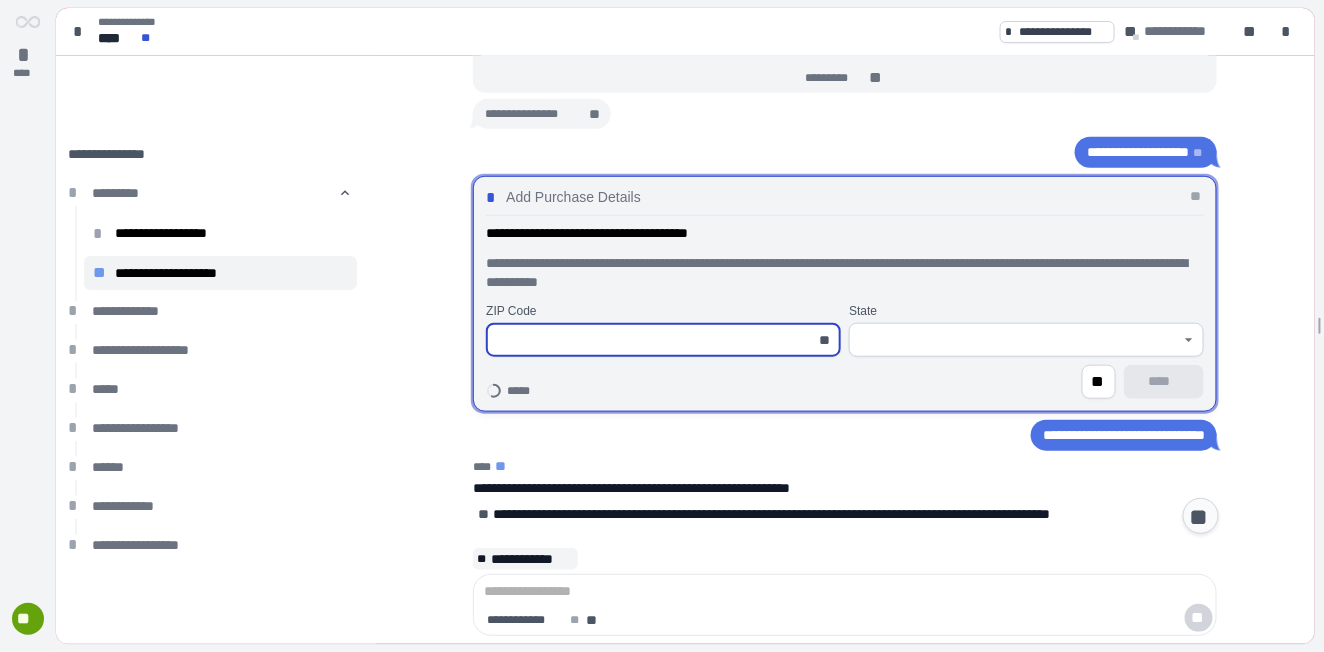 click at bounding box center (652, 340) 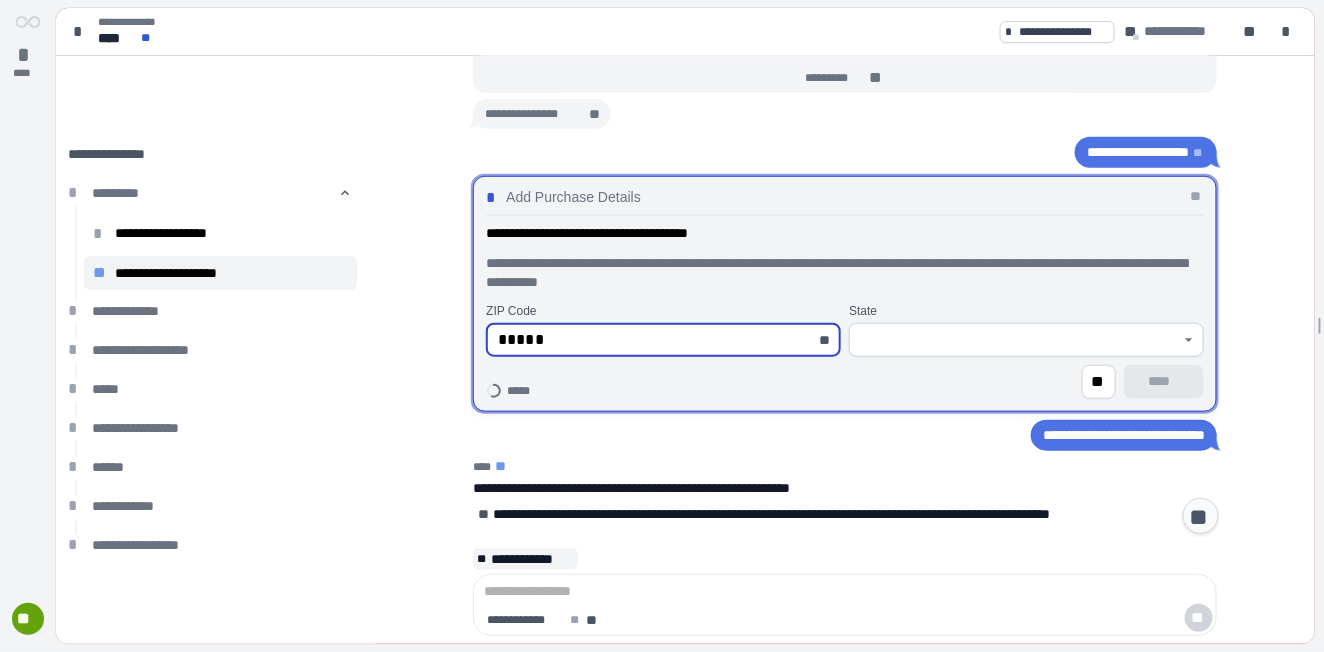 type on "*********" 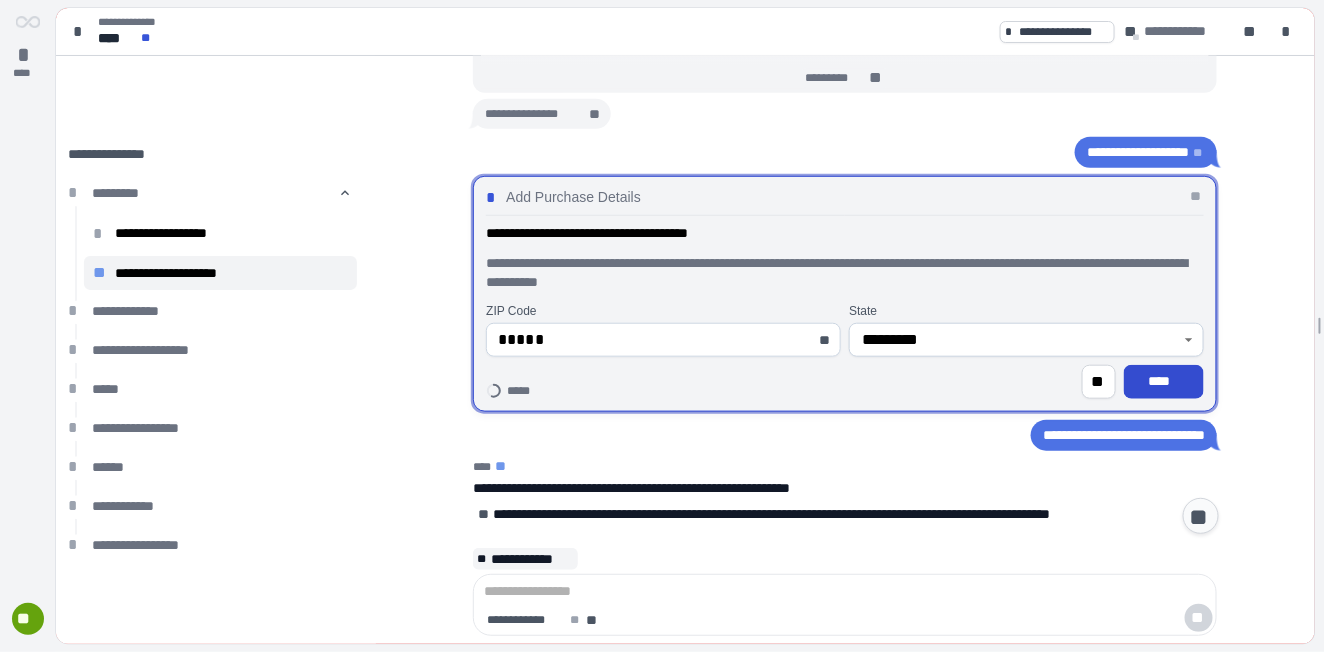 click on "****" at bounding box center [1164, 381] 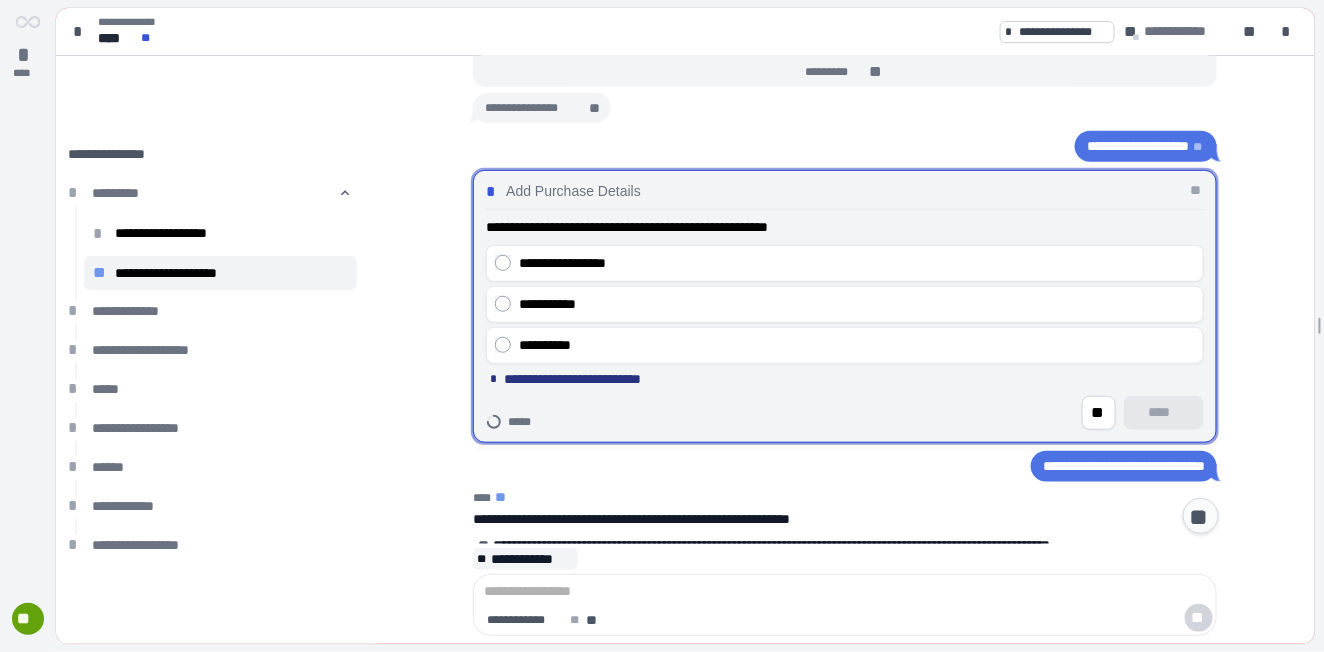 scroll, scrollTop: 321, scrollLeft: 0, axis: vertical 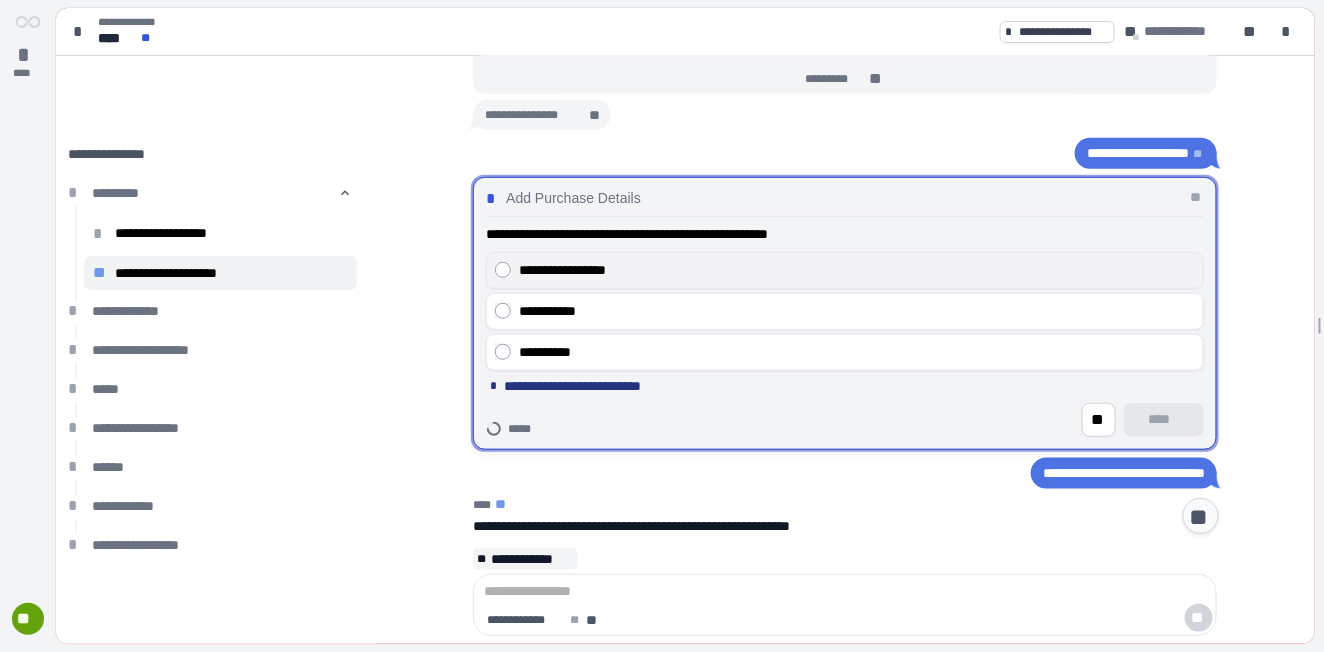 click on "**********" at bounding box center [857, 270] 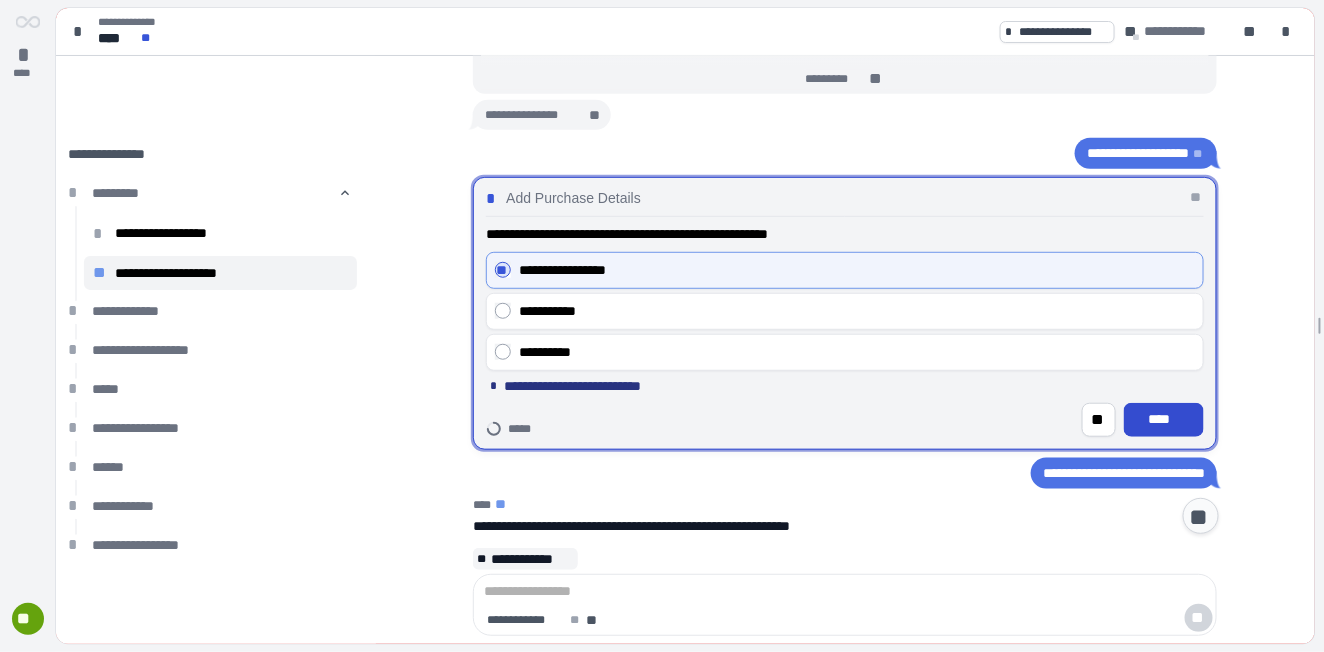 click on "****" at bounding box center [1164, 419] 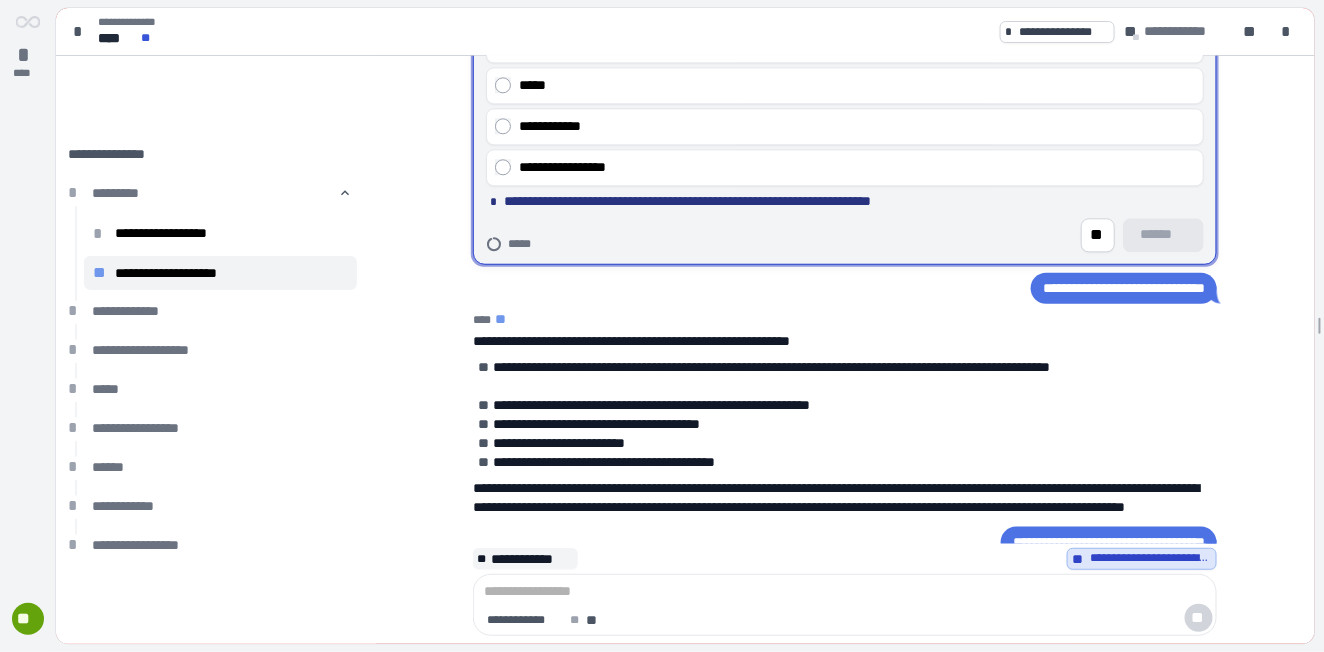 scroll, scrollTop: 0, scrollLeft: 0, axis: both 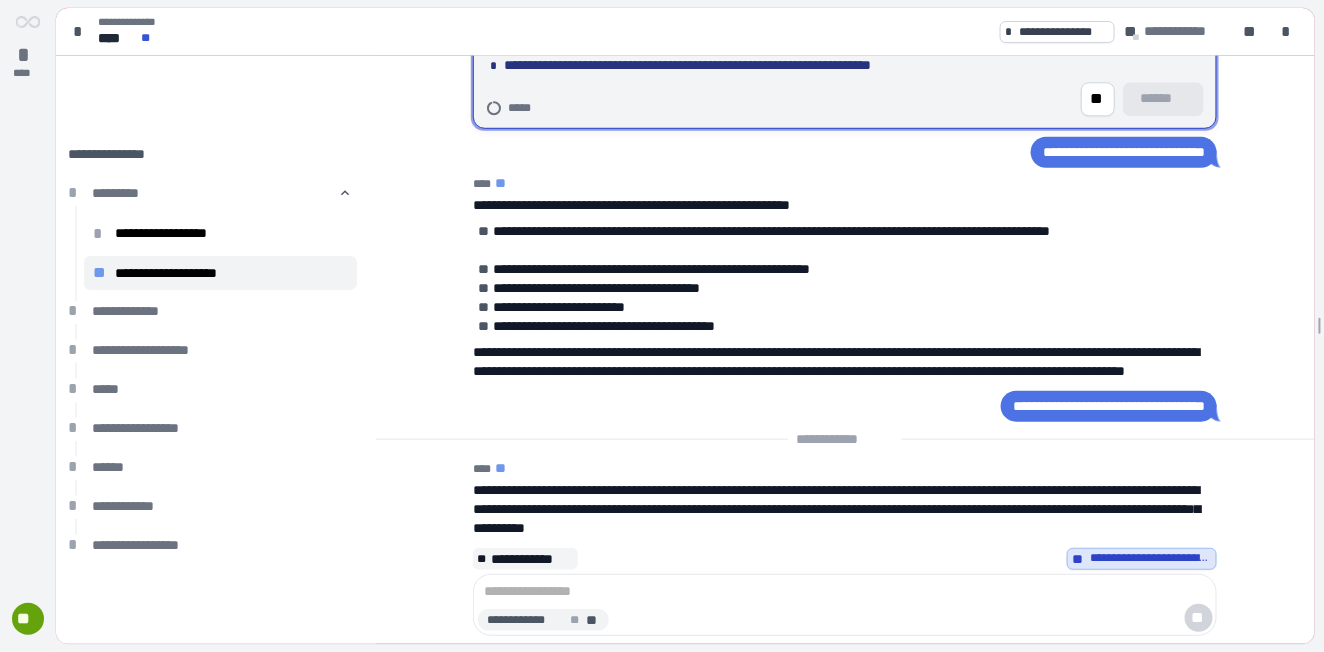 click on "**" at bounding box center (576, 620) 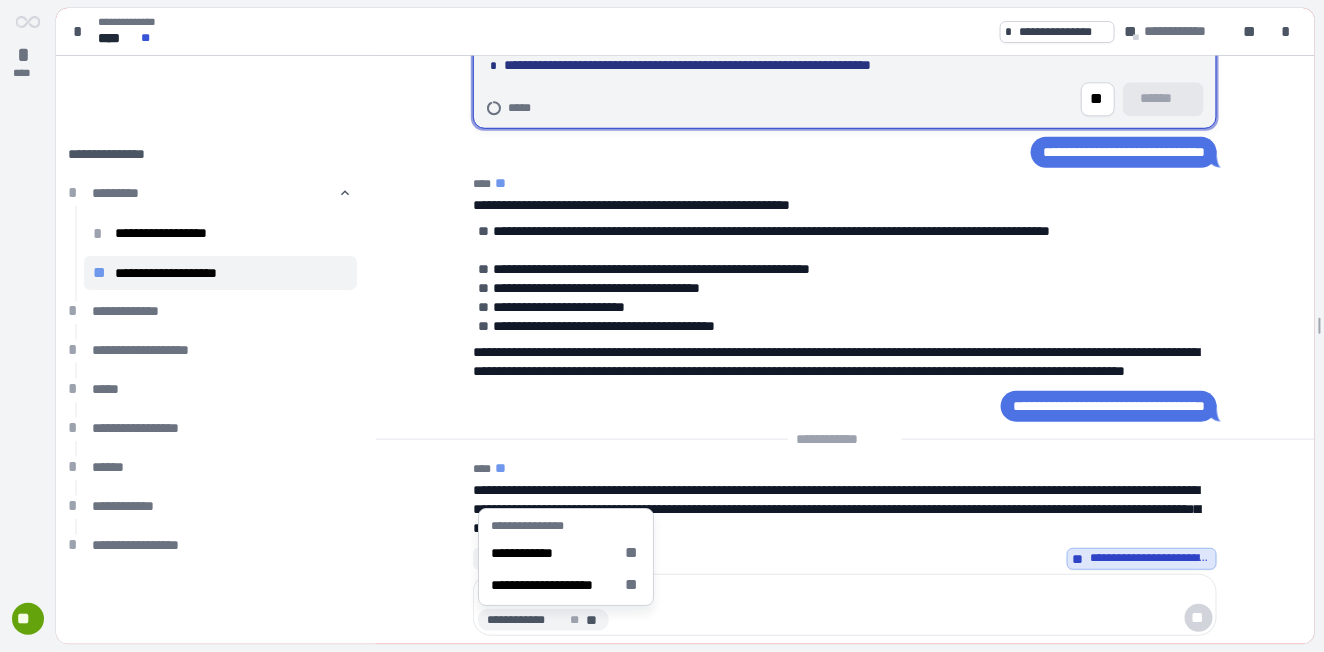 click at bounding box center [845, 592] 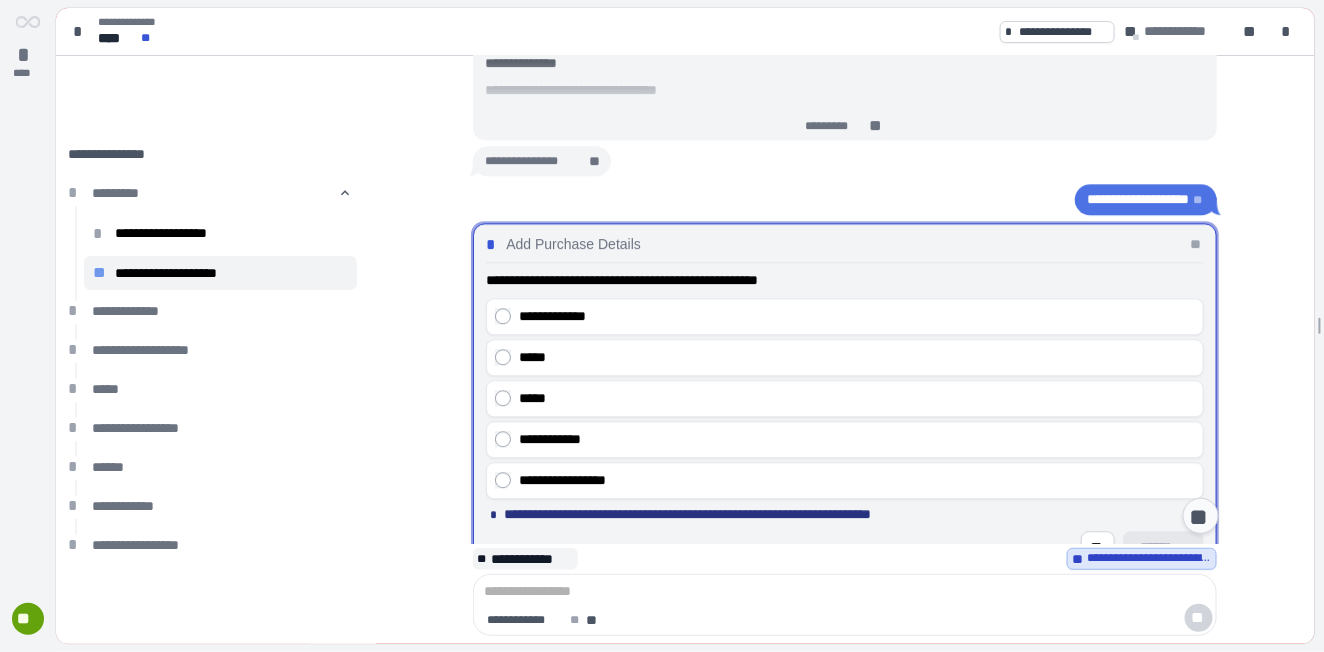 scroll, scrollTop: 452, scrollLeft: 0, axis: vertical 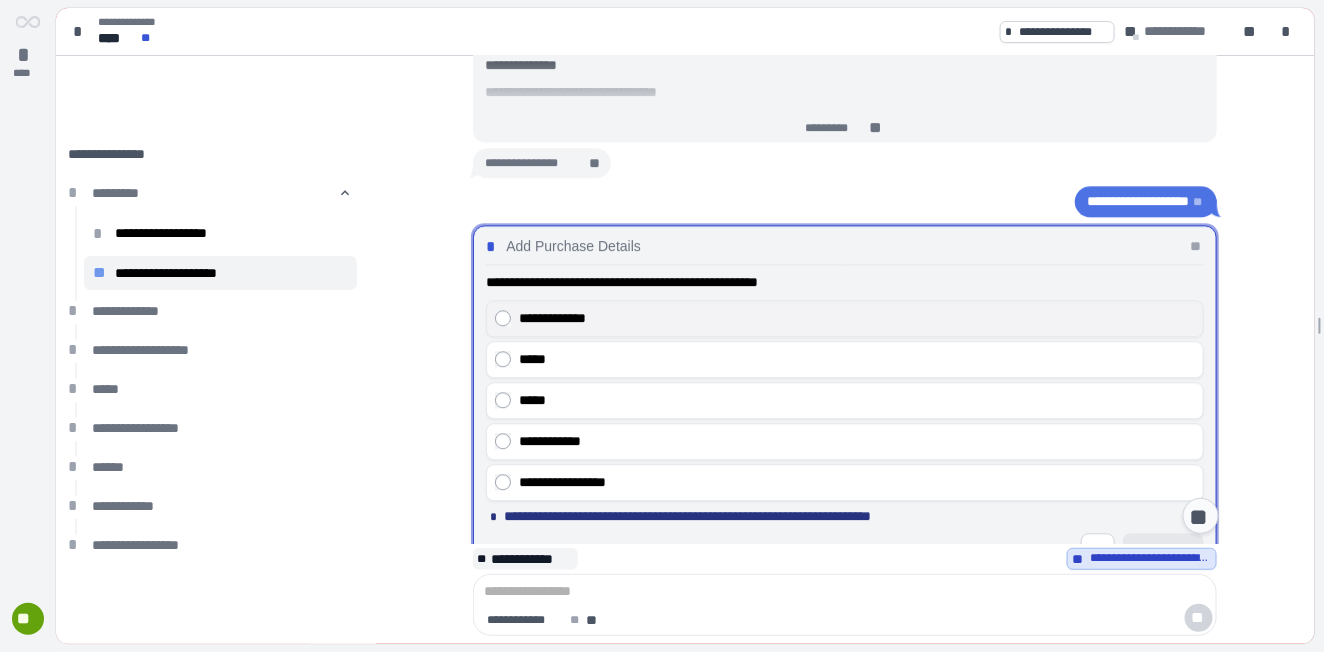 click on "**********" at bounding box center [857, 319] 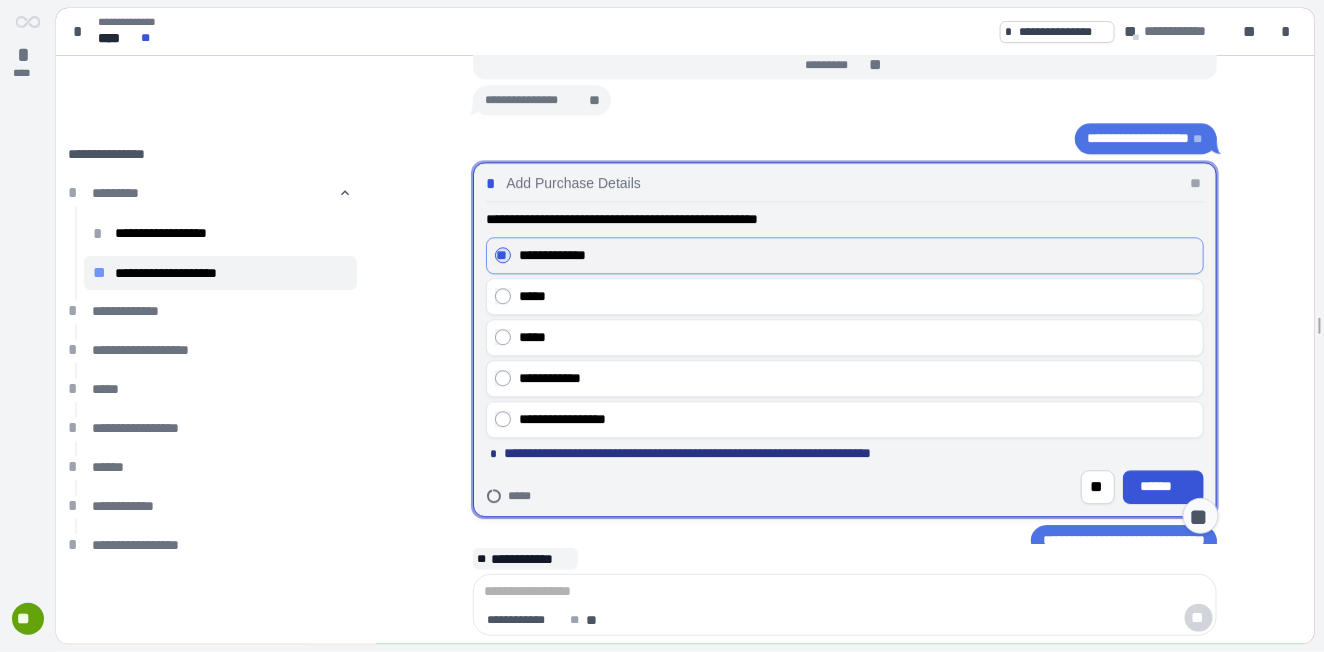 scroll, scrollTop: 385, scrollLeft: 0, axis: vertical 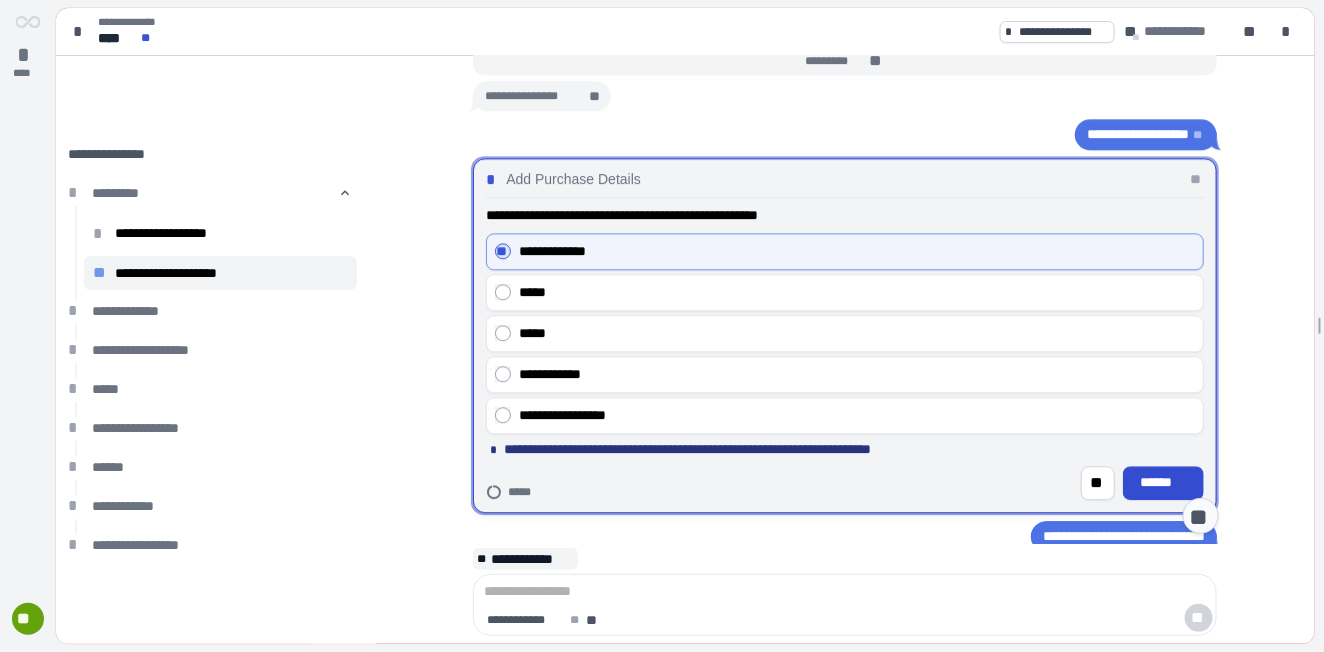 click on "******" at bounding box center [1163, 483] 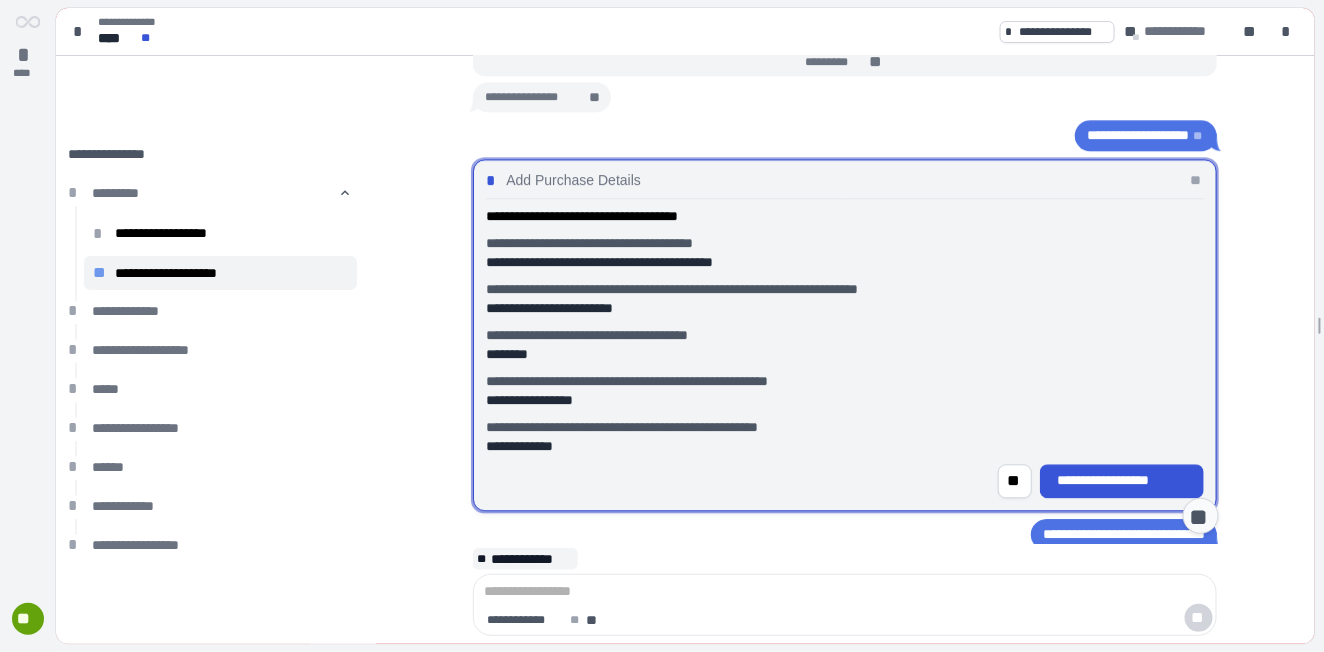 scroll, scrollTop: 382, scrollLeft: 0, axis: vertical 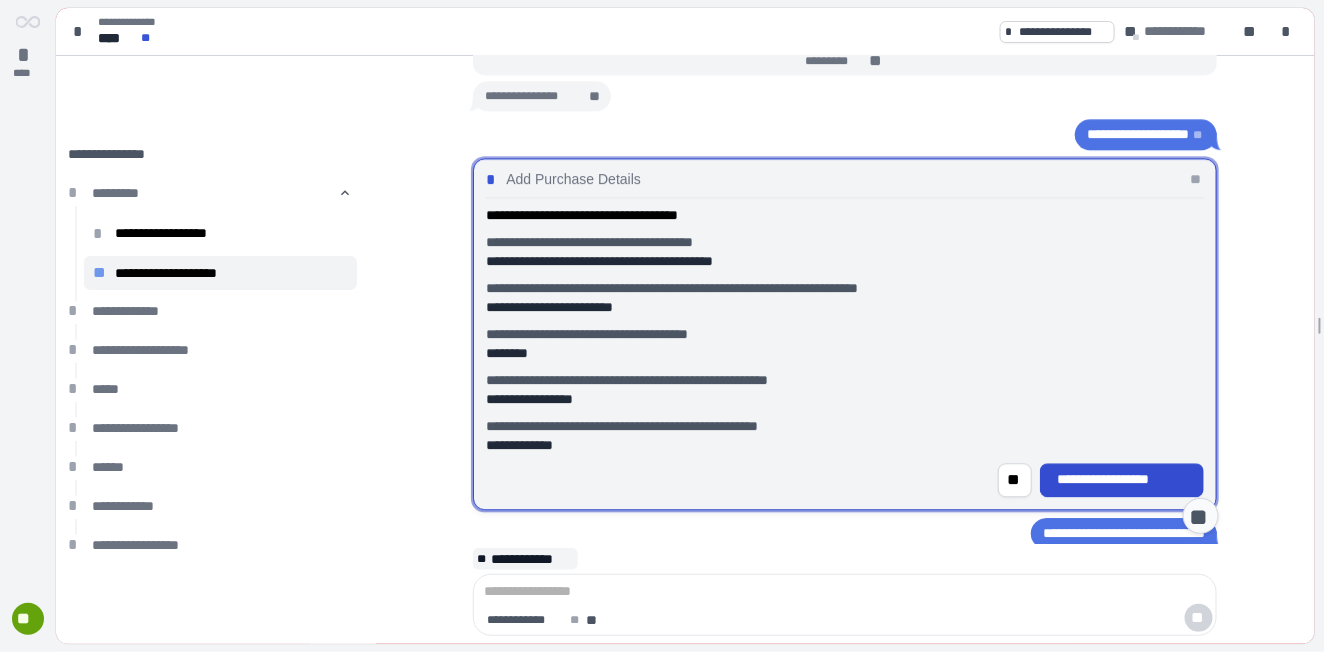 click on "**********" at bounding box center [1122, 480] 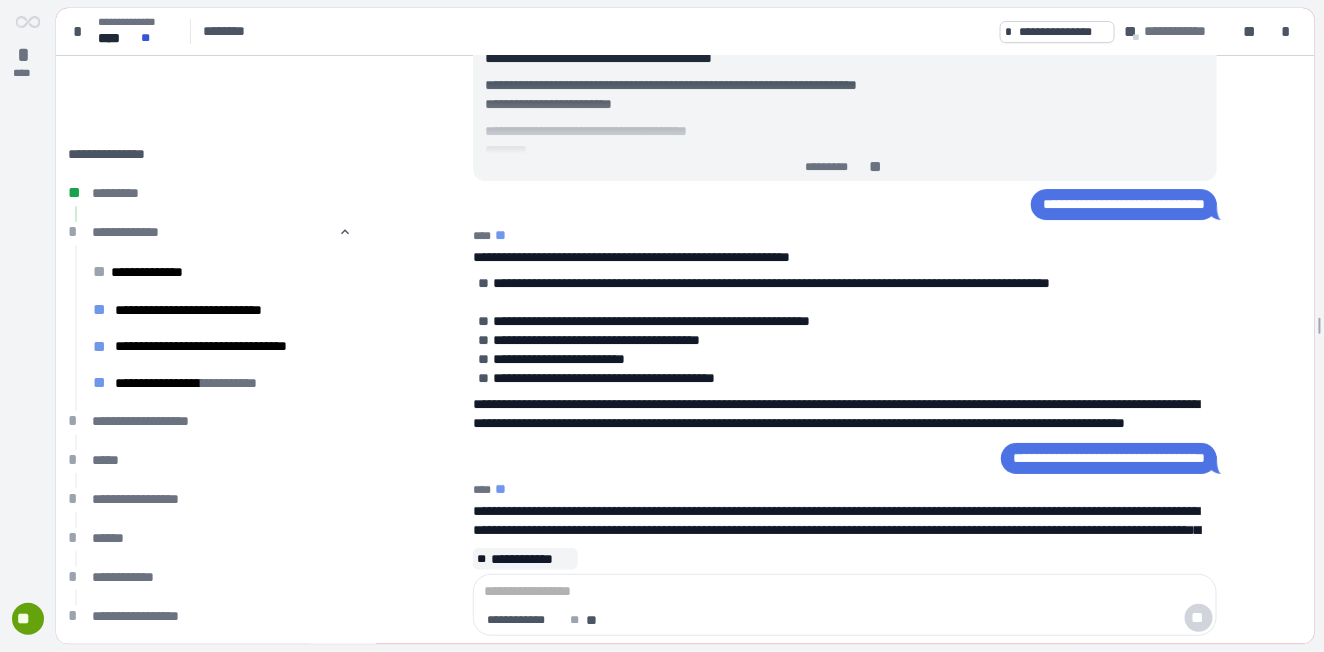 scroll, scrollTop: 0, scrollLeft: 0, axis: both 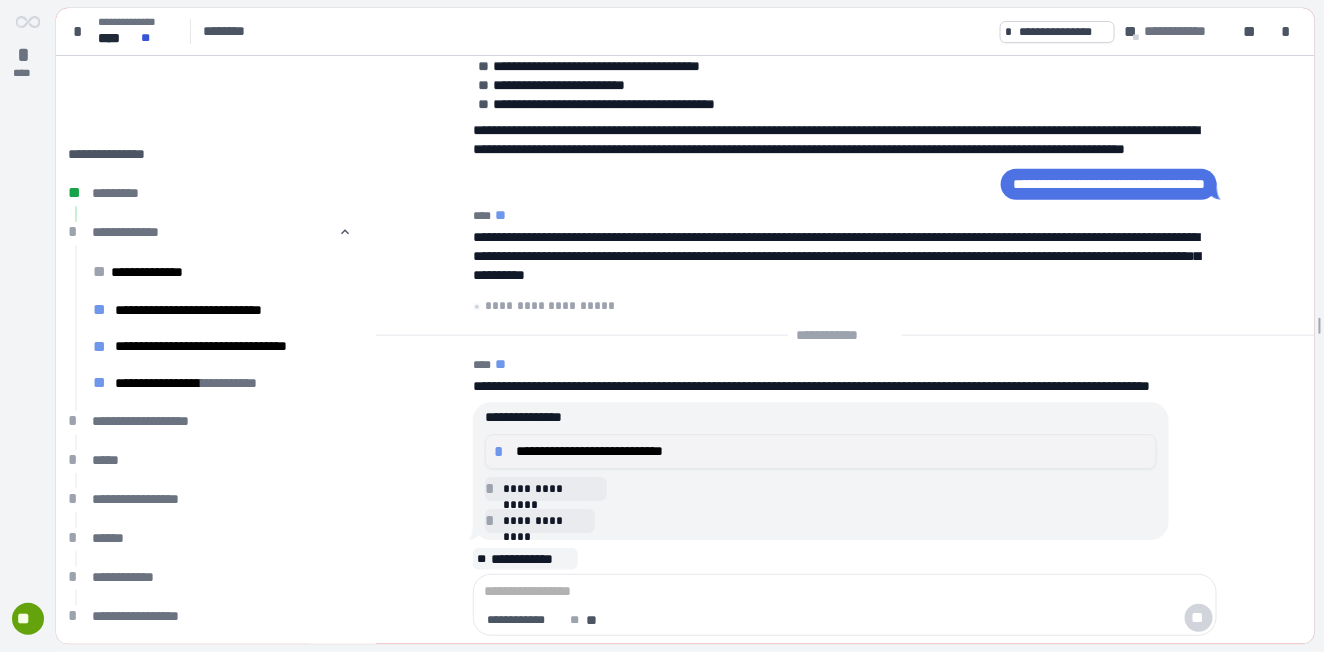 click on "**********" at bounding box center [832, 451] 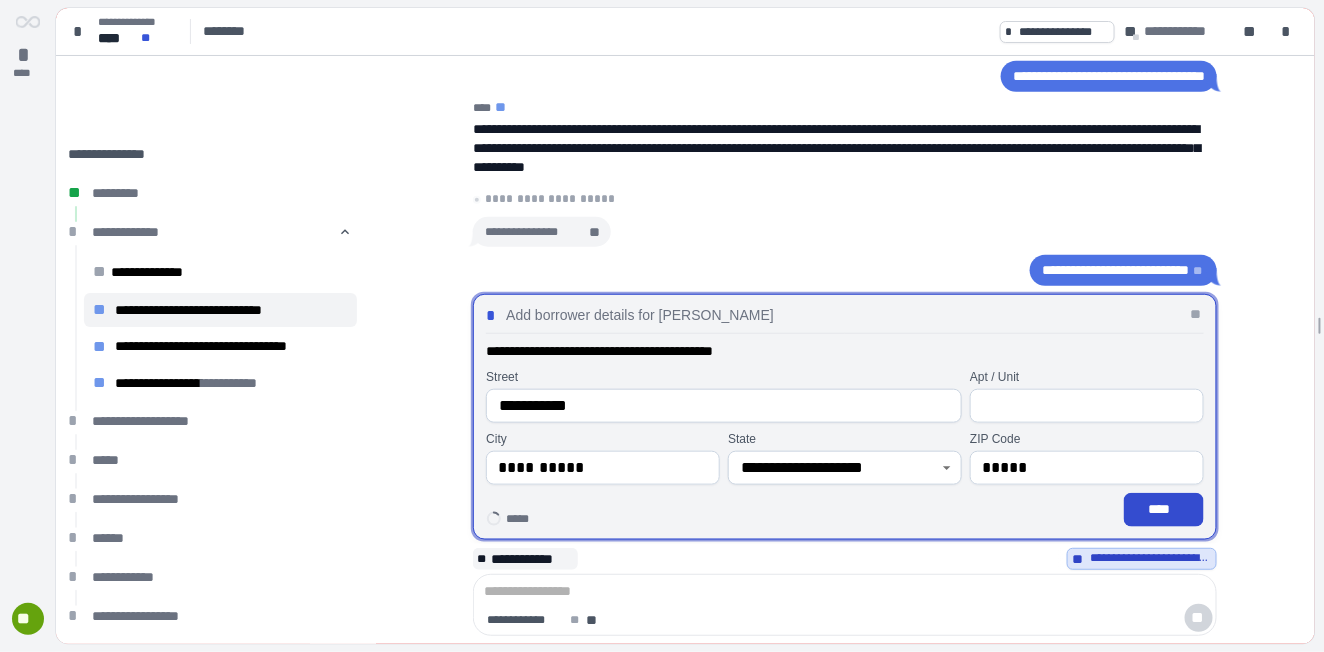 click on "****" at bounding box center (1164, 509) 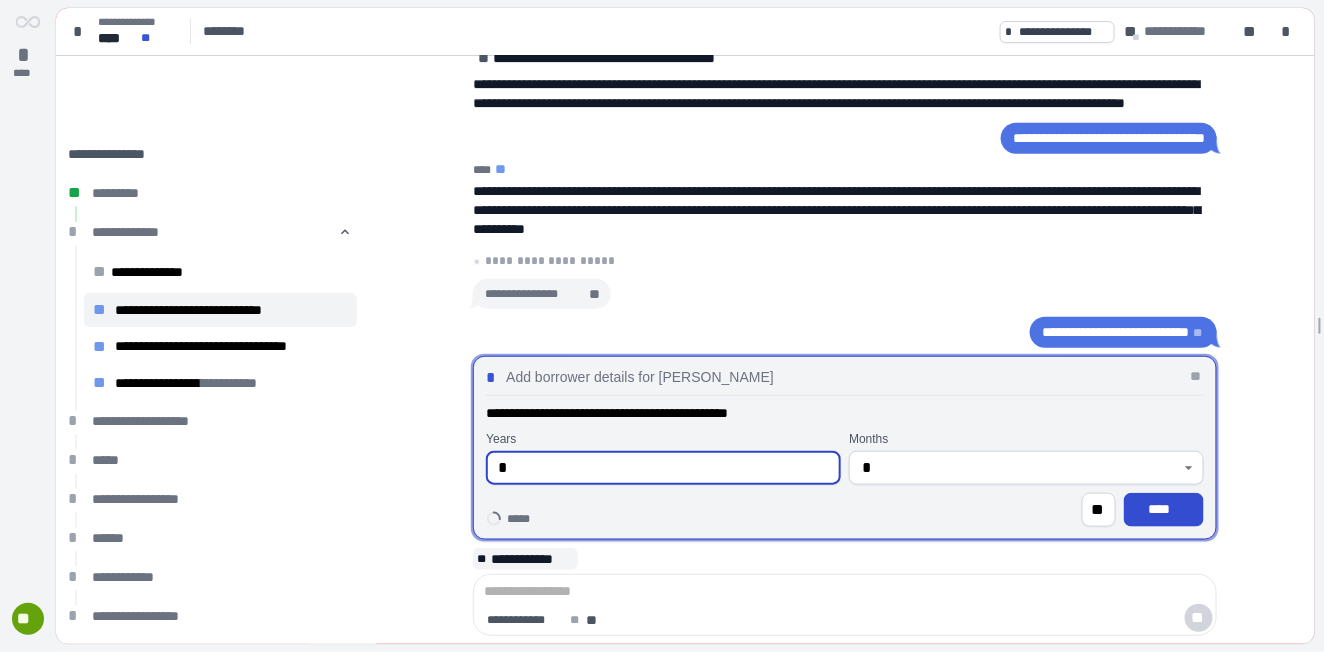 type on "*" 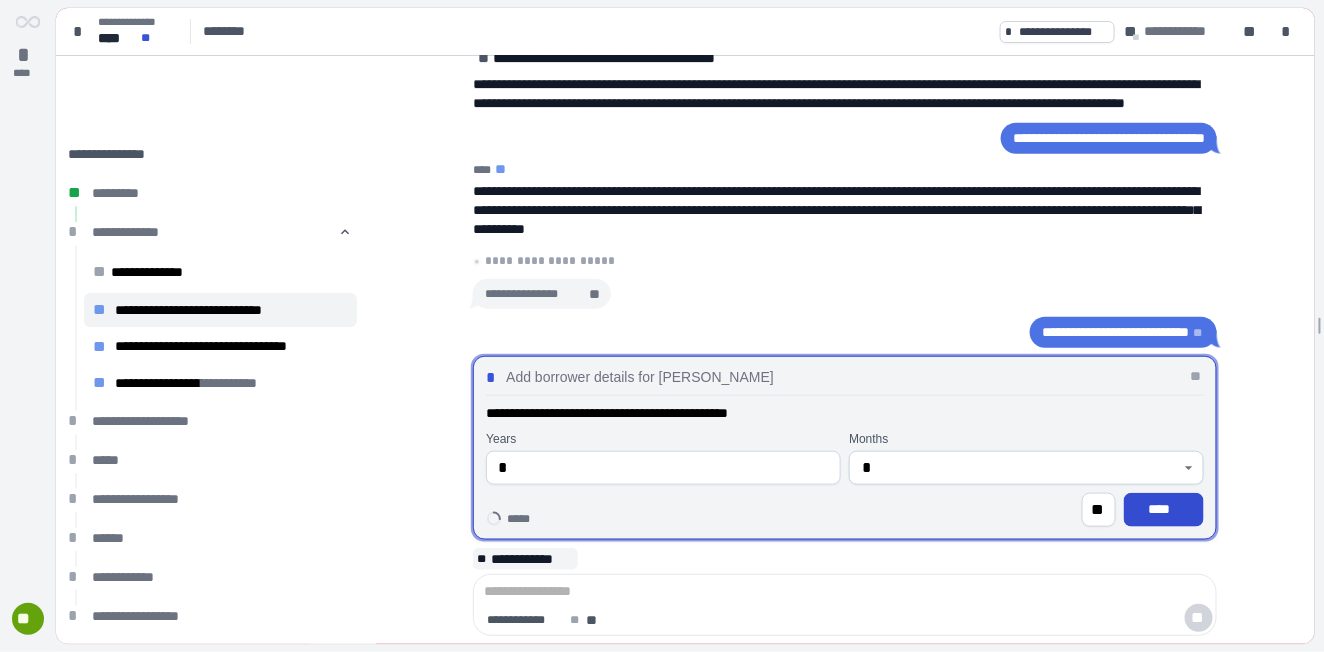 click on "****" at bounding box center (1164, 509) 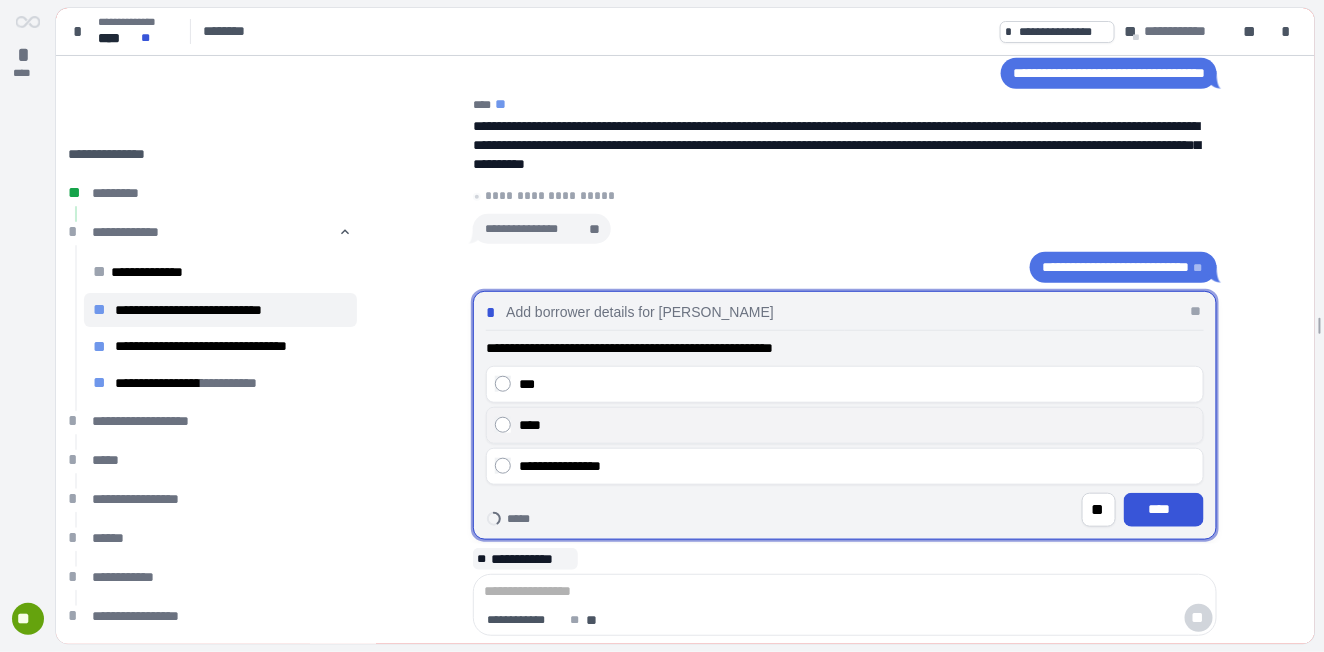 click on "****" at bounding box center [857, 425] 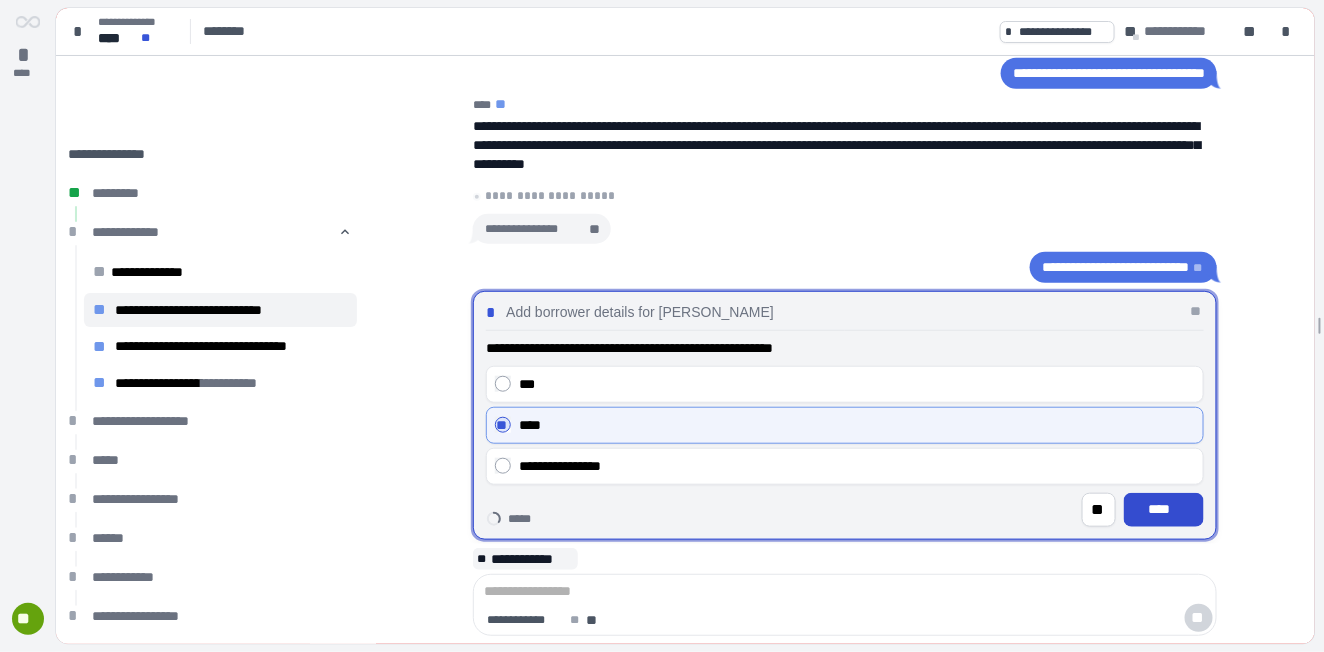 click on "****" at bounding box center [1164, 509] 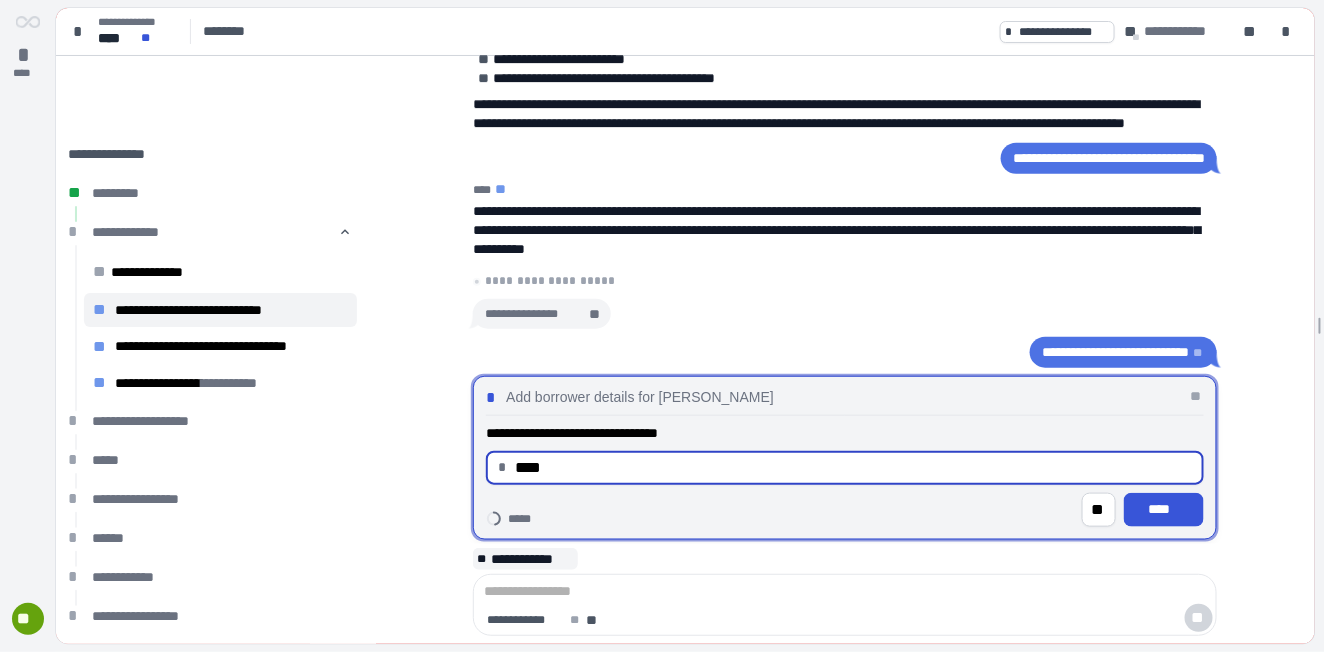 drag, startPoint x: 555, startPoint y: 467, endPoint x: 514, endPoint y: 469, distance: 41.04875 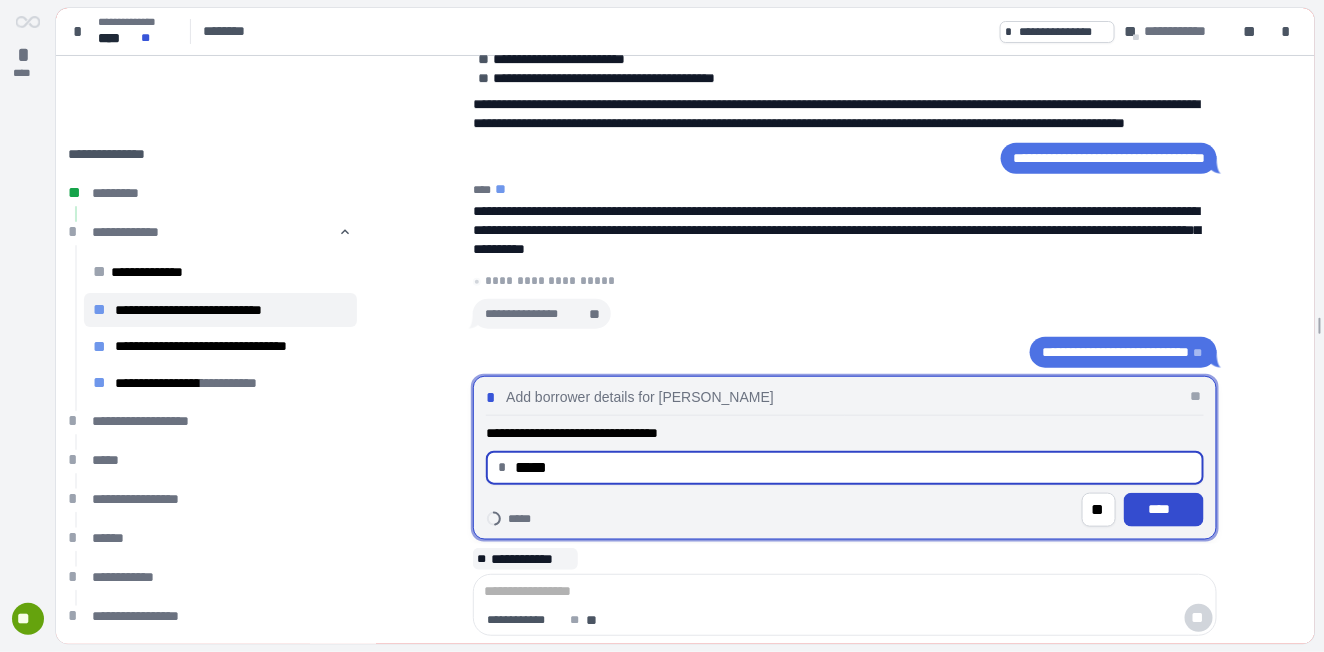 type on "********" 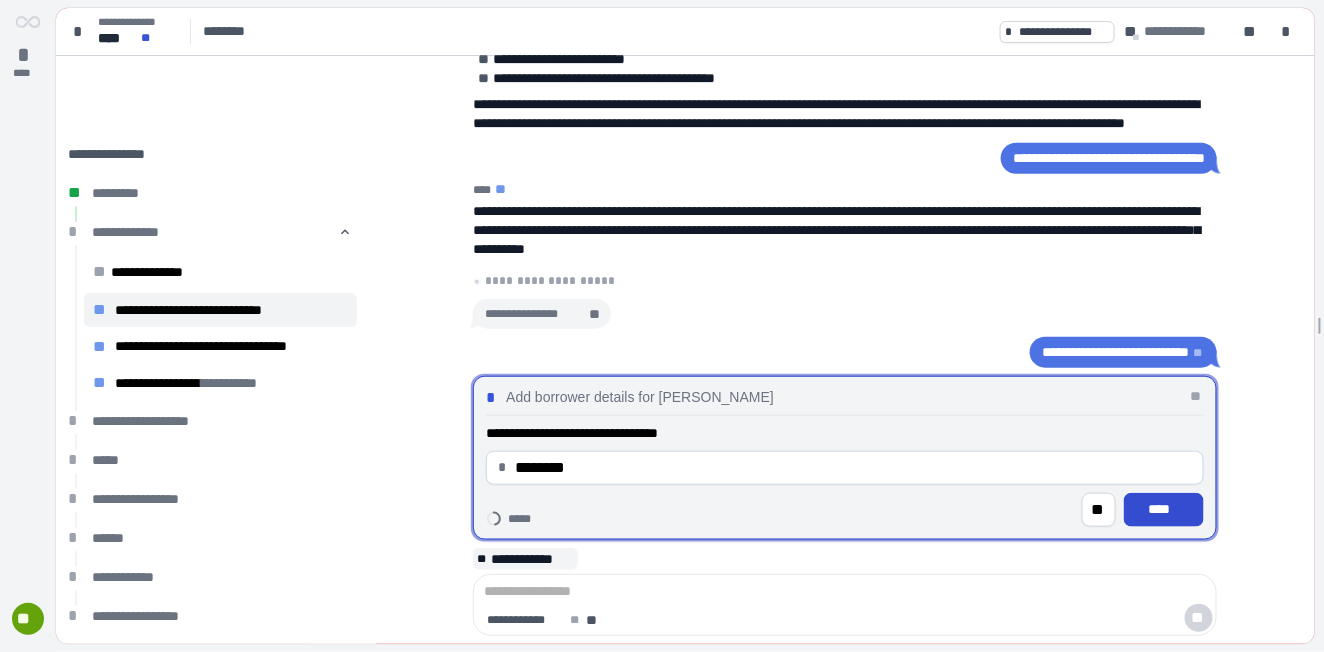 click on "****" at bounding box center [1164, 509] 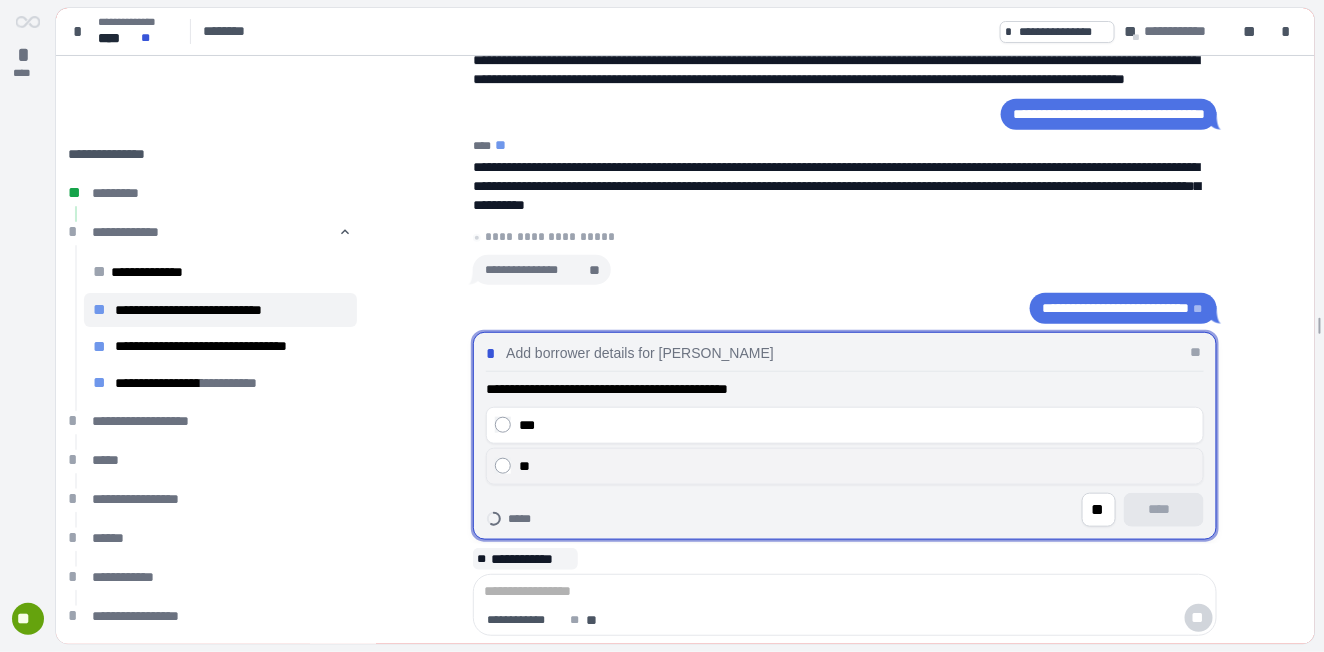 click on "**" at bounding box center [845, 466] 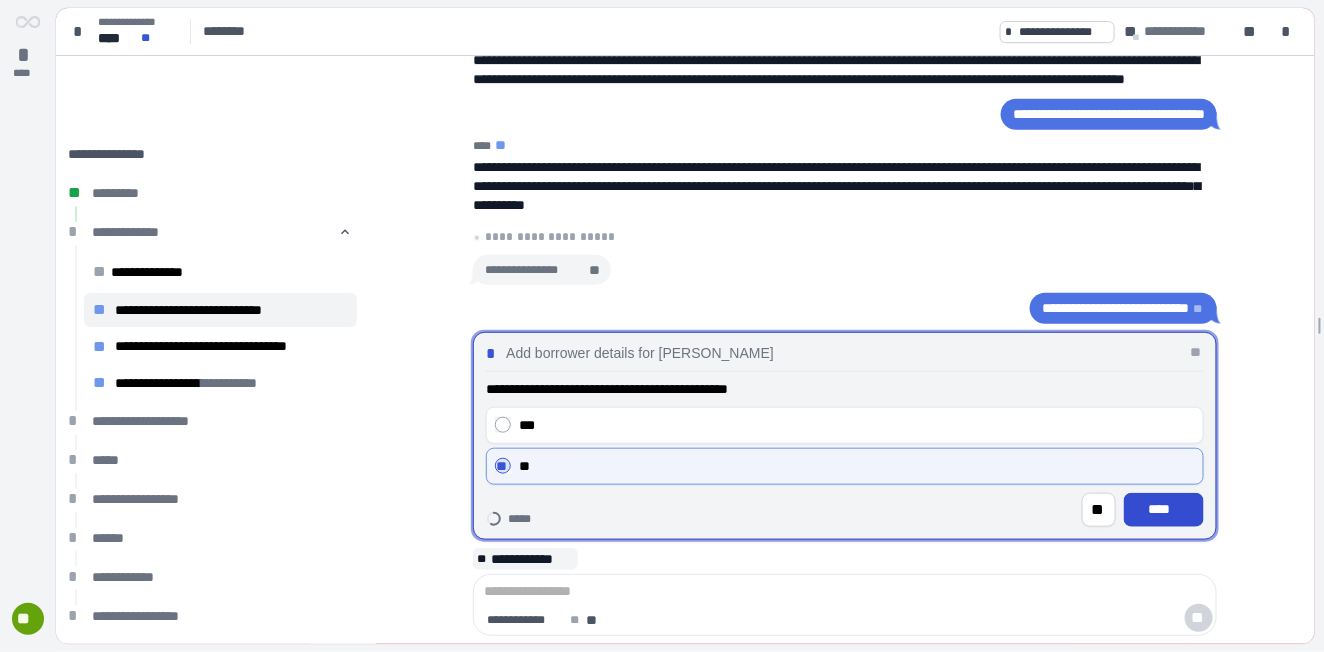 click on "****" at bounding box center [1164, 509] 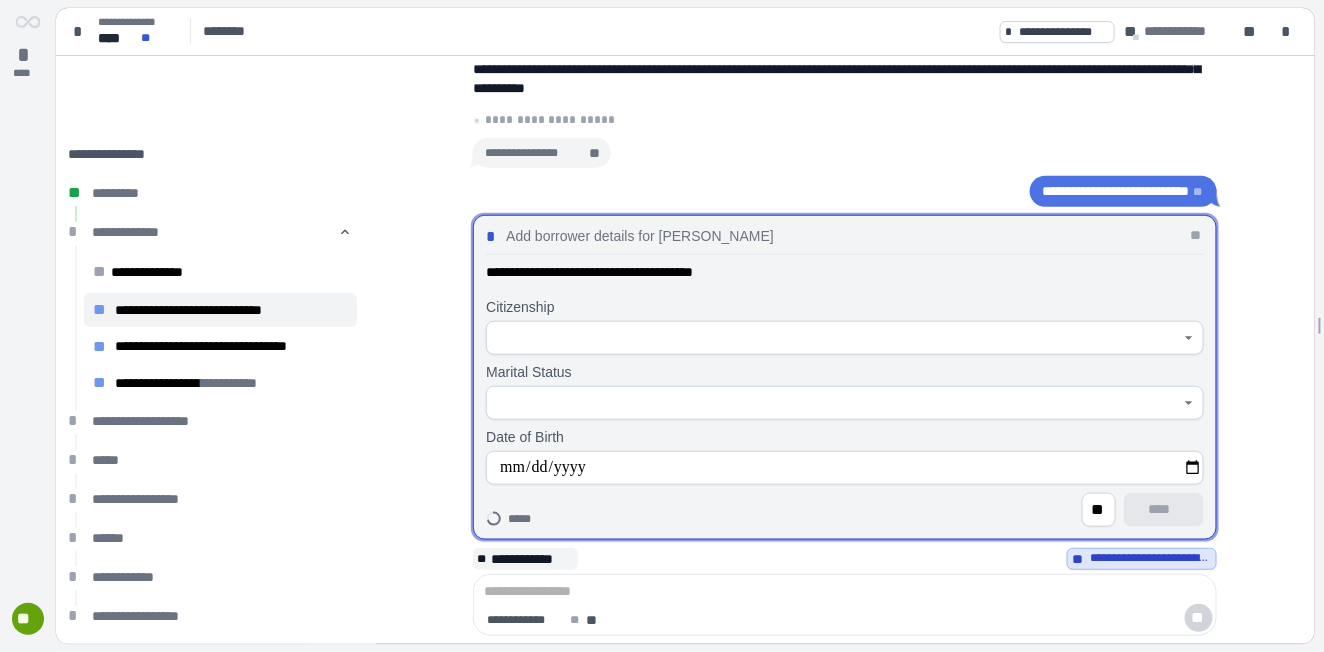 click at bounding box center [834, 338] 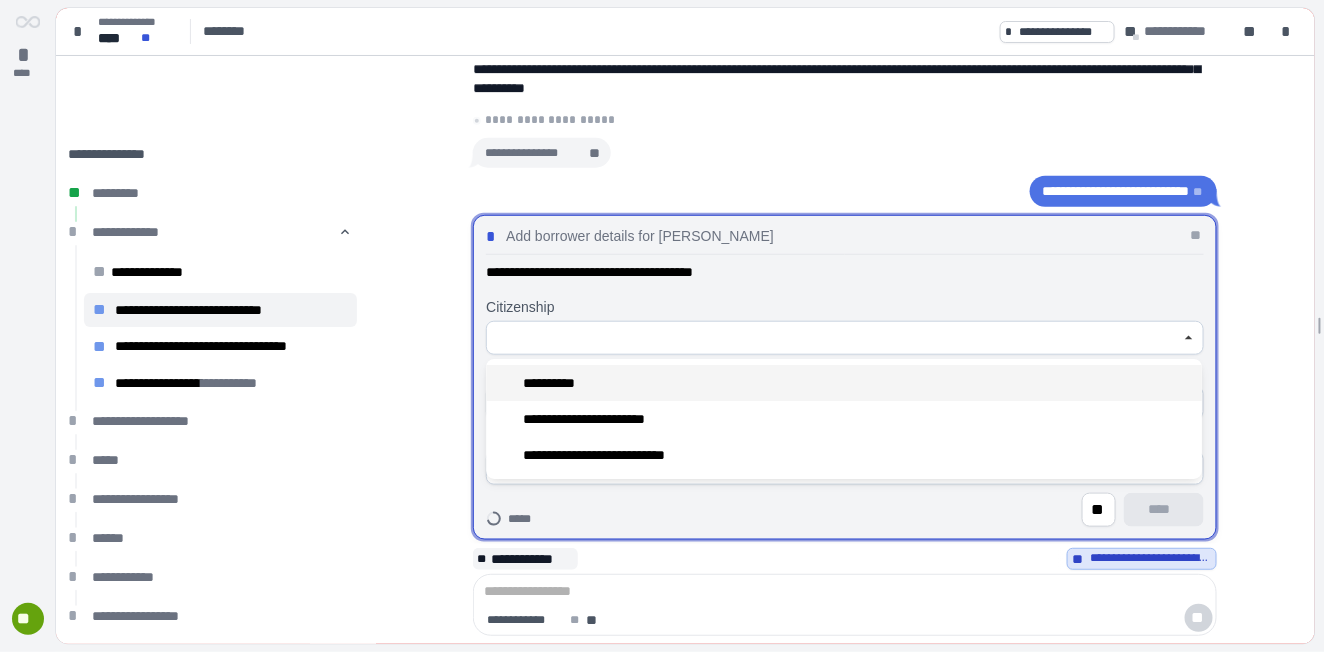 click on "**********" at bounding box center [556, 383] 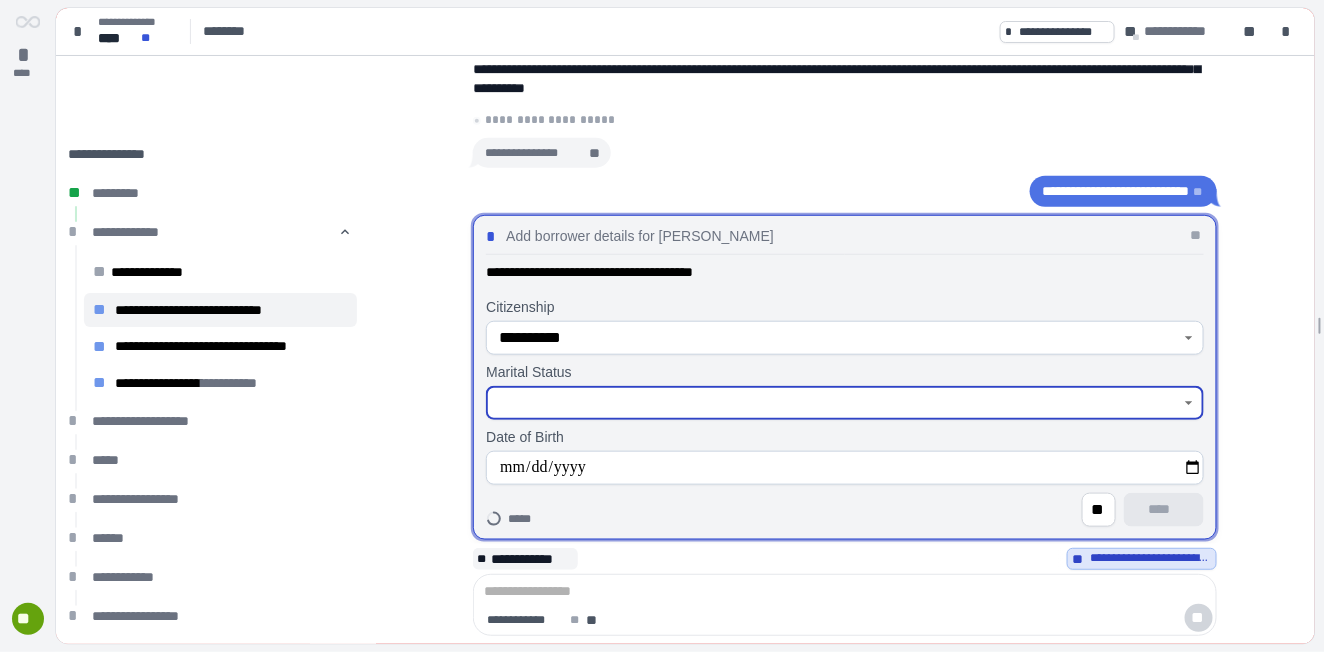 click at bounding box center (834, 403) 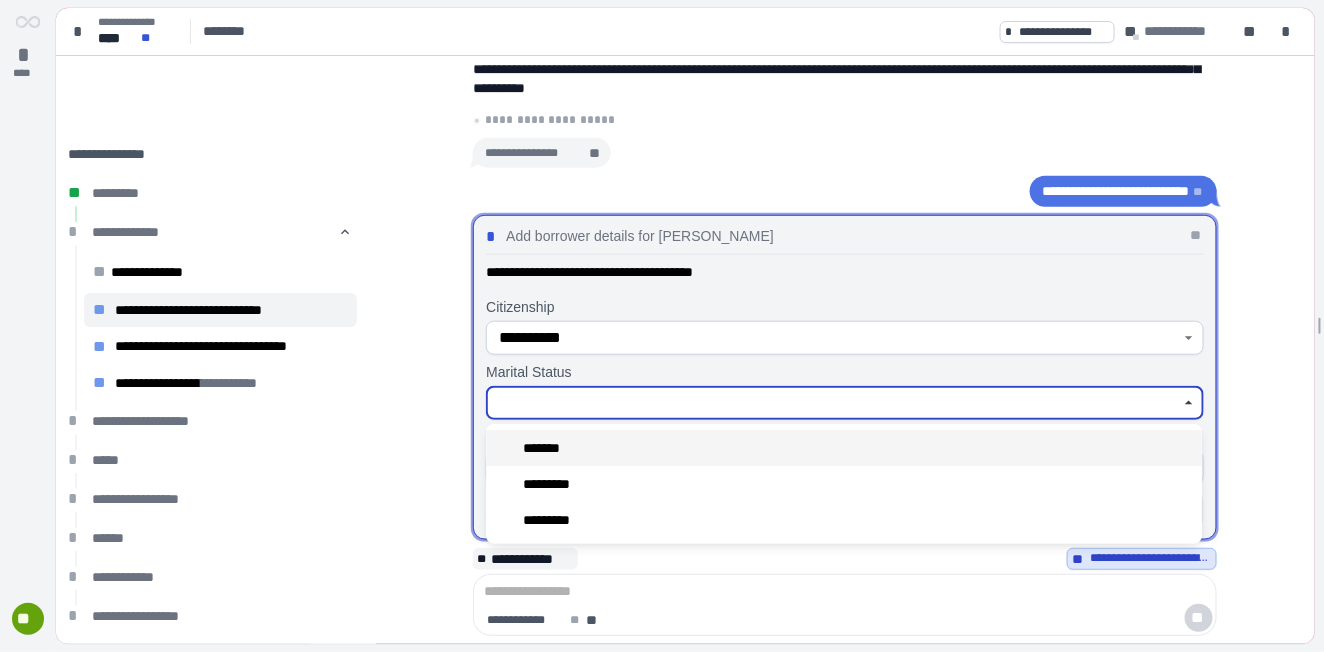 click on "*******" at bounding box center (548, 448) 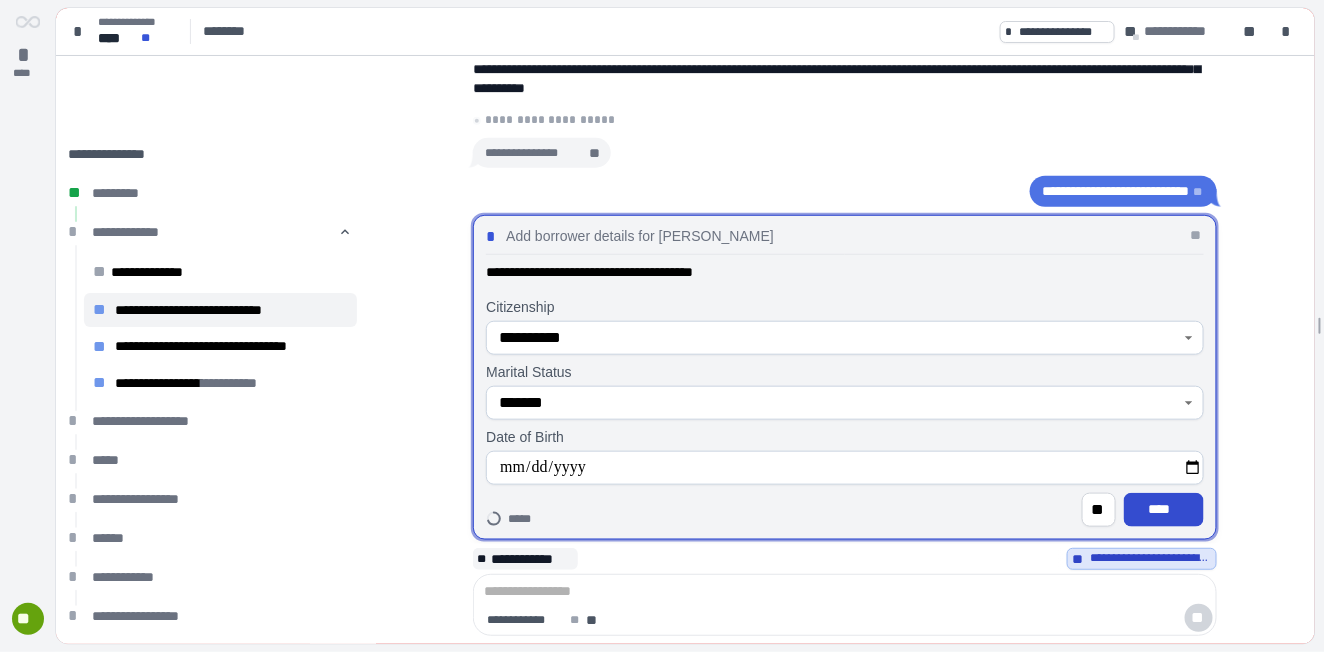 click on "****" at bounding box center (1164, 510) 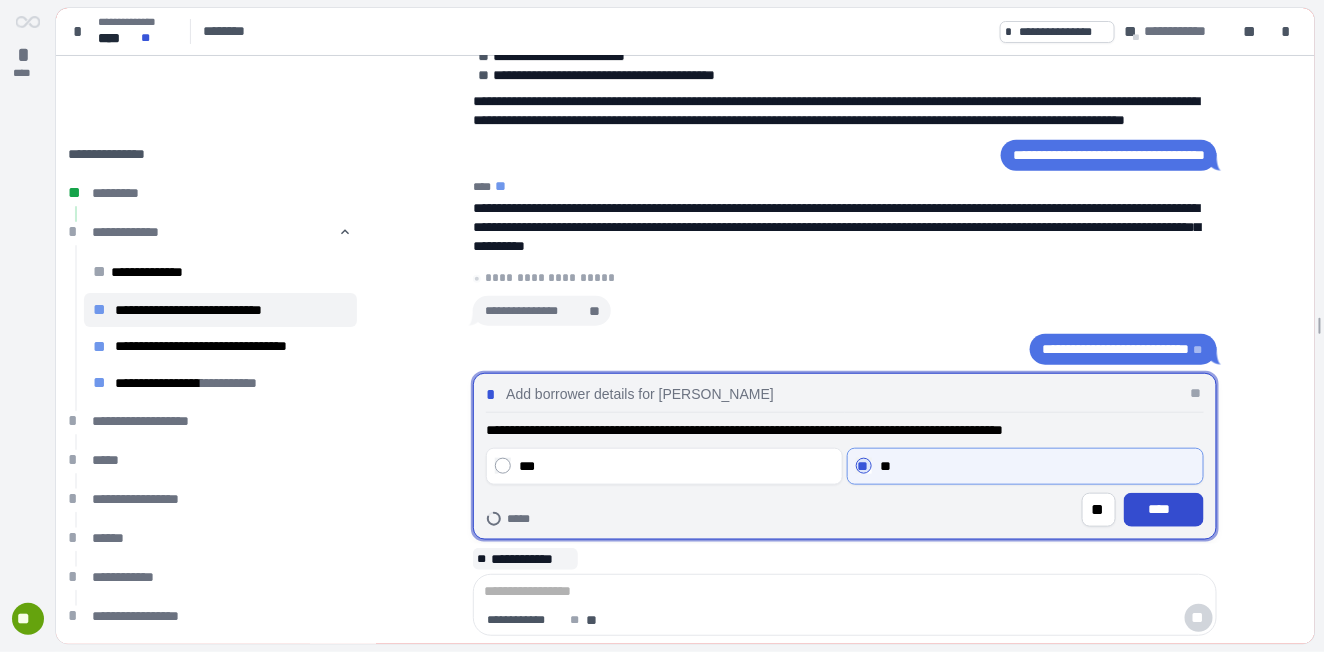 click on "****" at bounding box center (1164, 509) 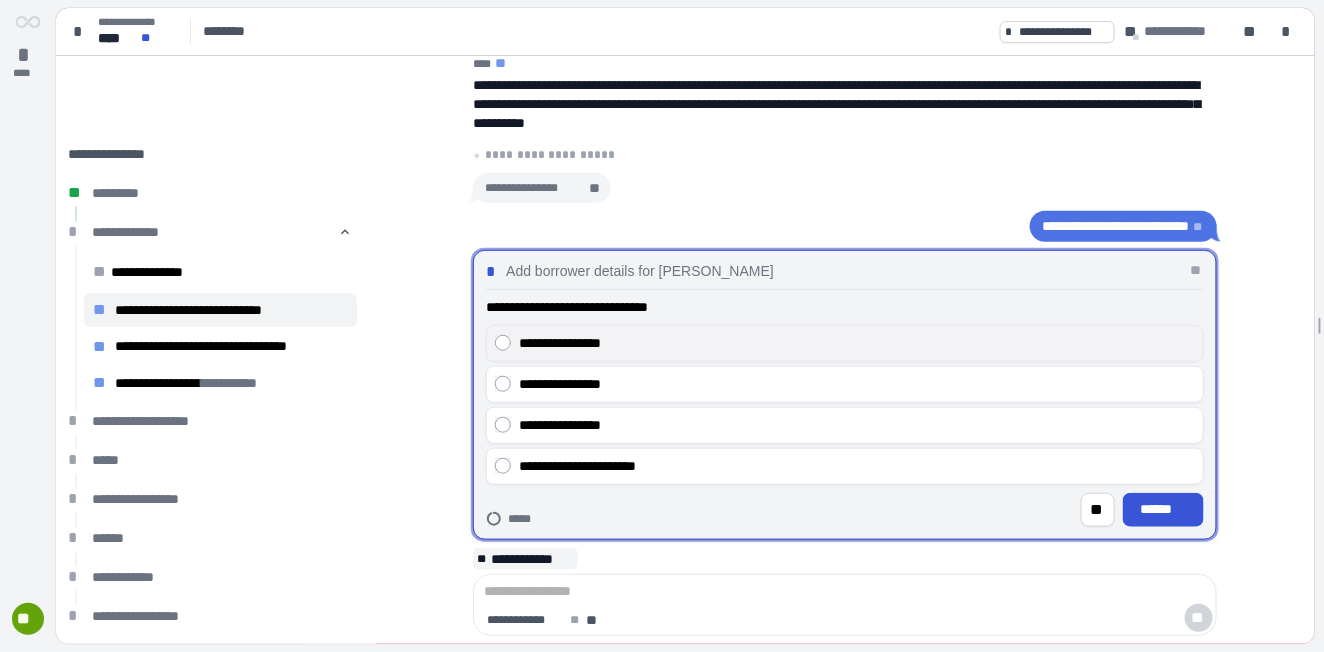 click on "**********" at bounding box center (857, 343) 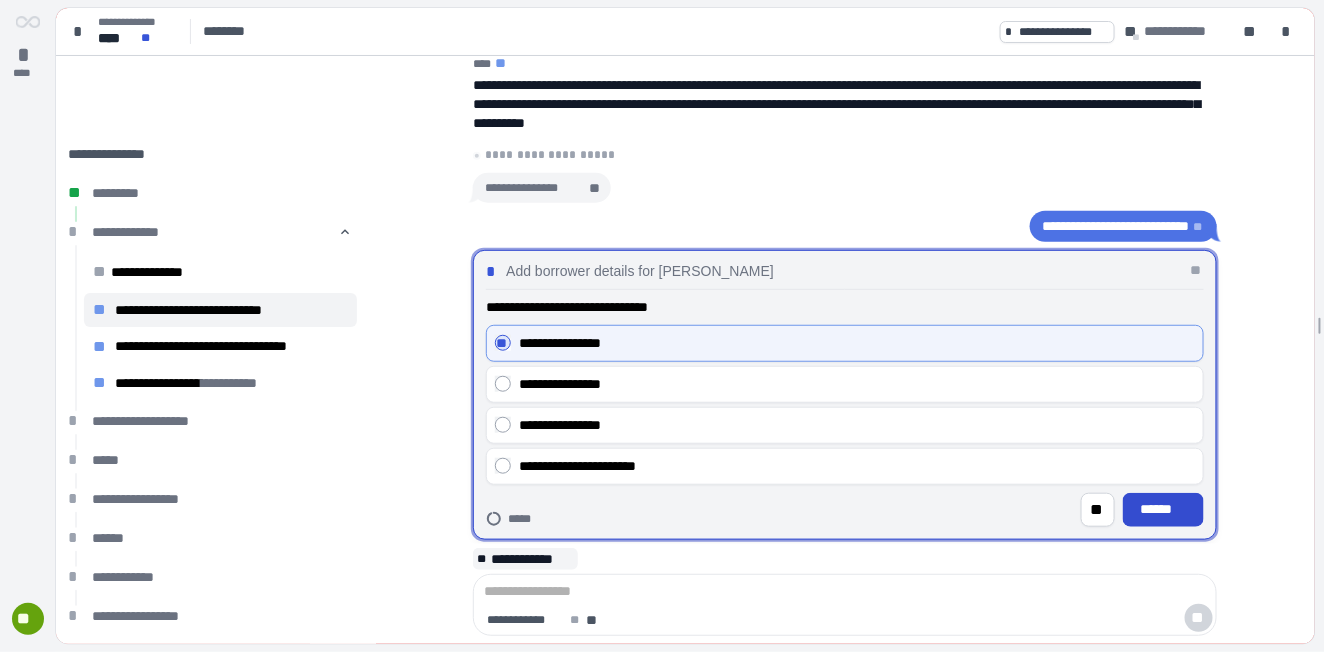click on "******" at bounding box center (1163, 509) 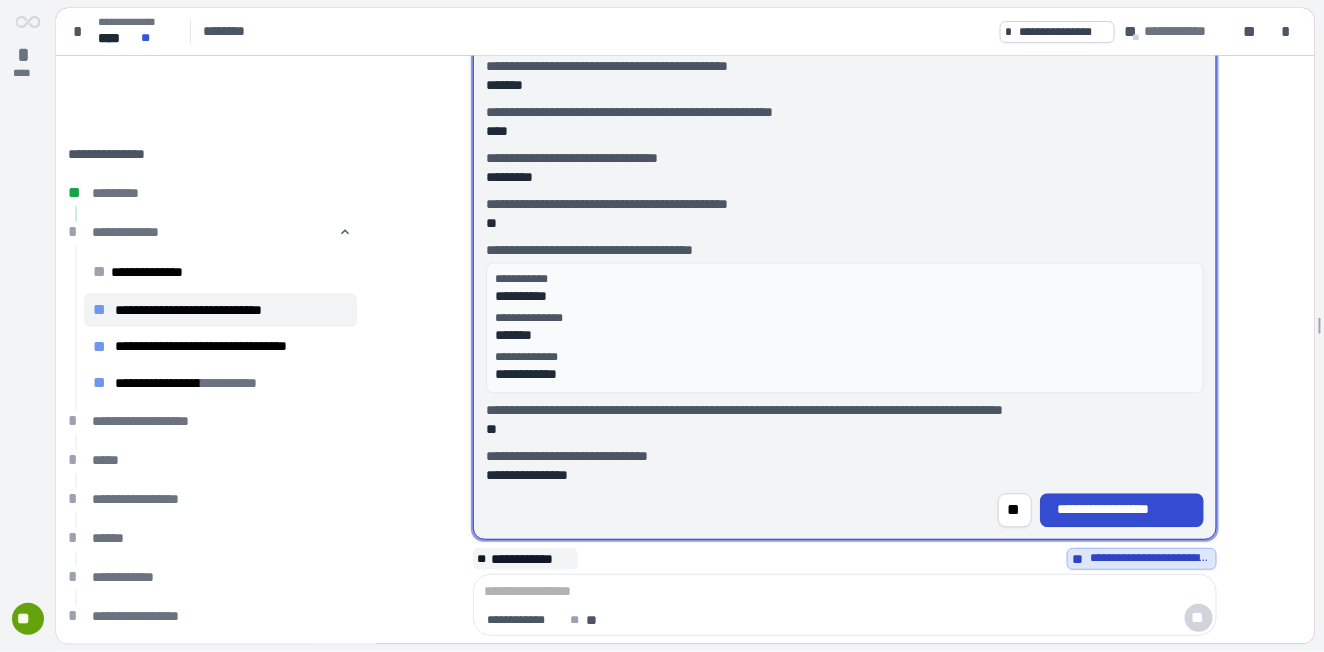 click on "**********" at bounding box center (1122, 509) 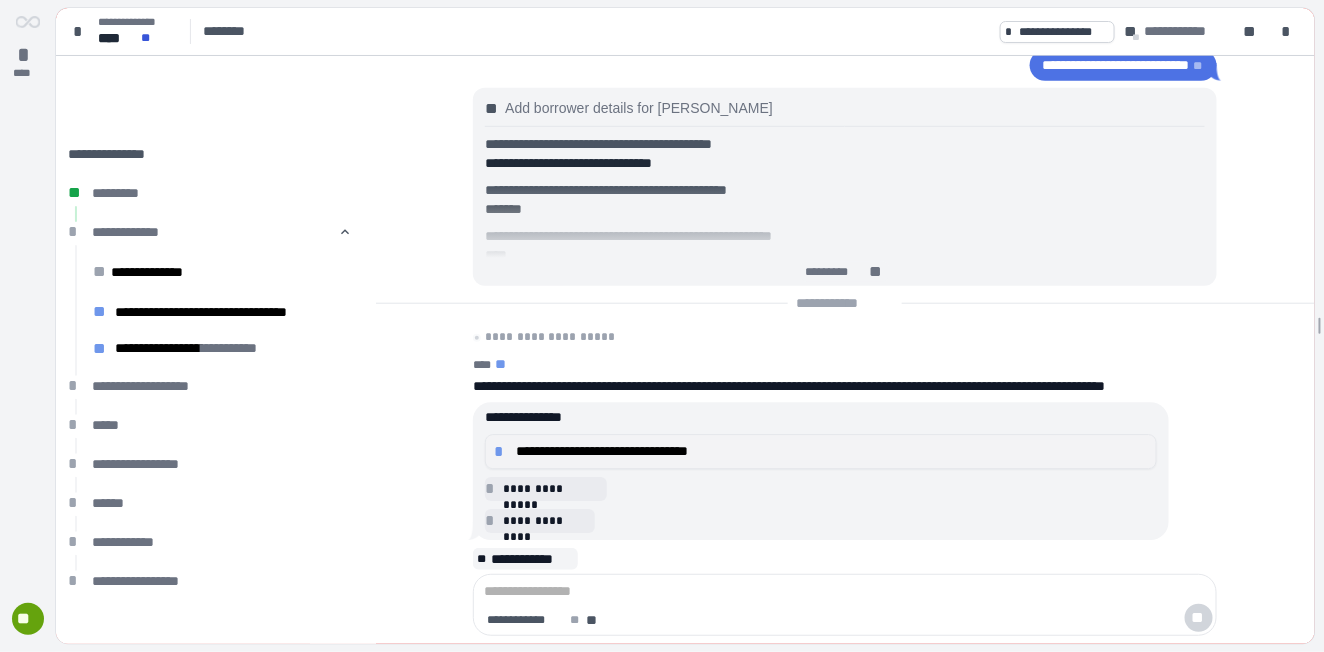 click on "**********" at bounding box center [832, 451] 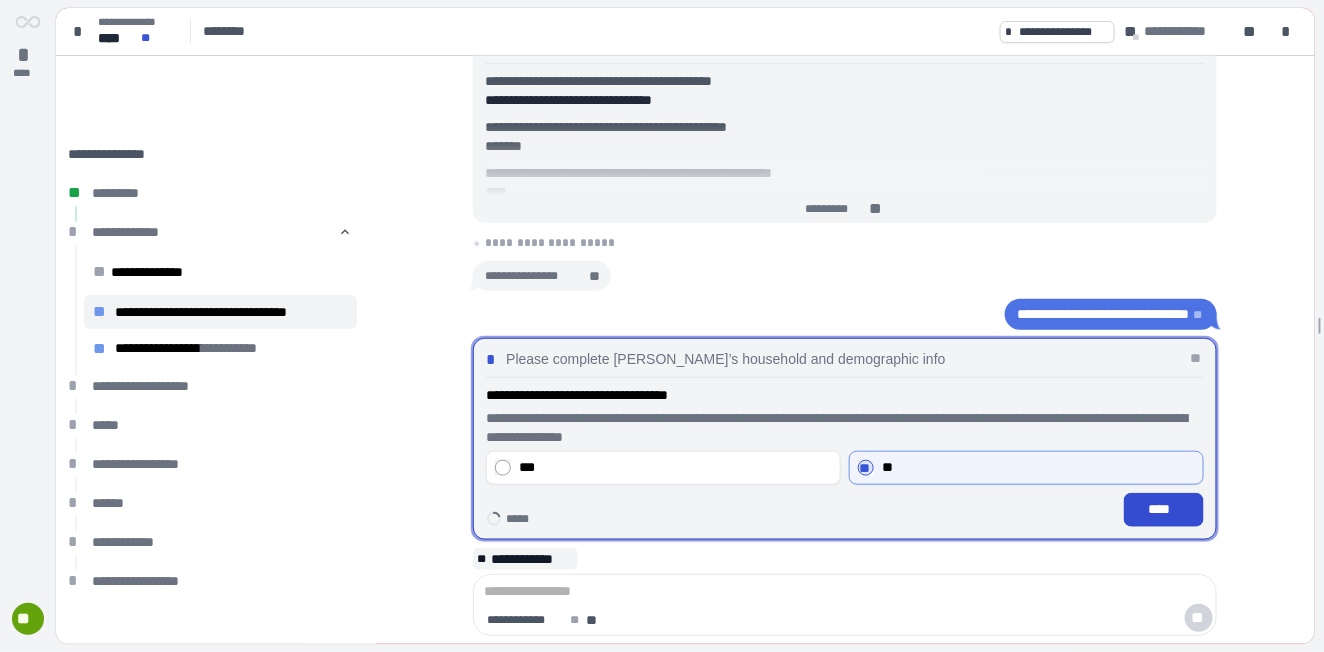 click on "****" at bounding box center (1164, 509) 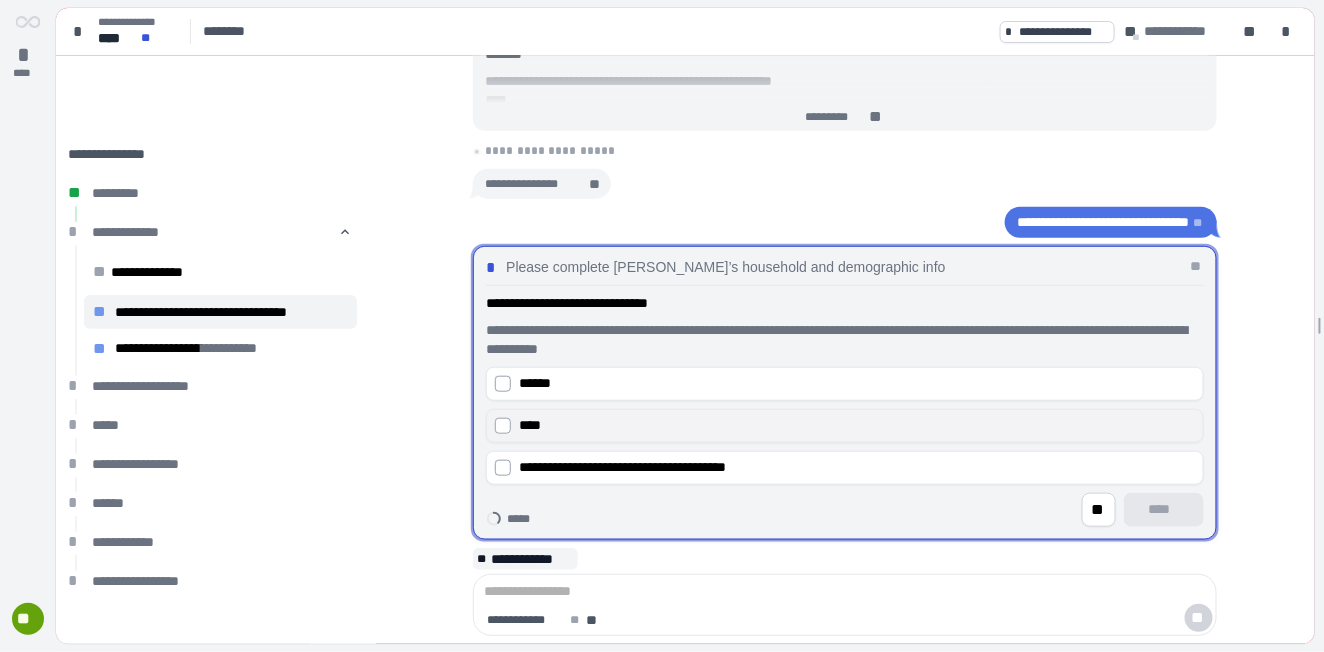 click on "****" at bounding box center (857, 425) 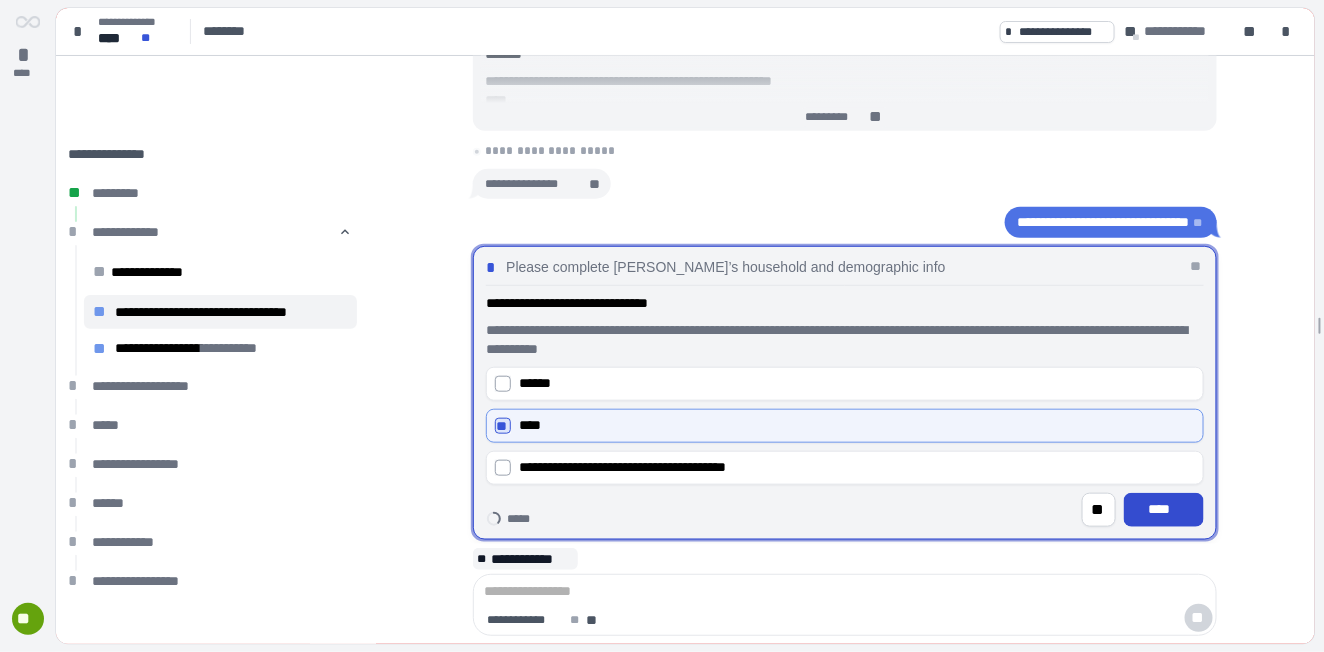 click on "****" at bounding box center [1164, 510] 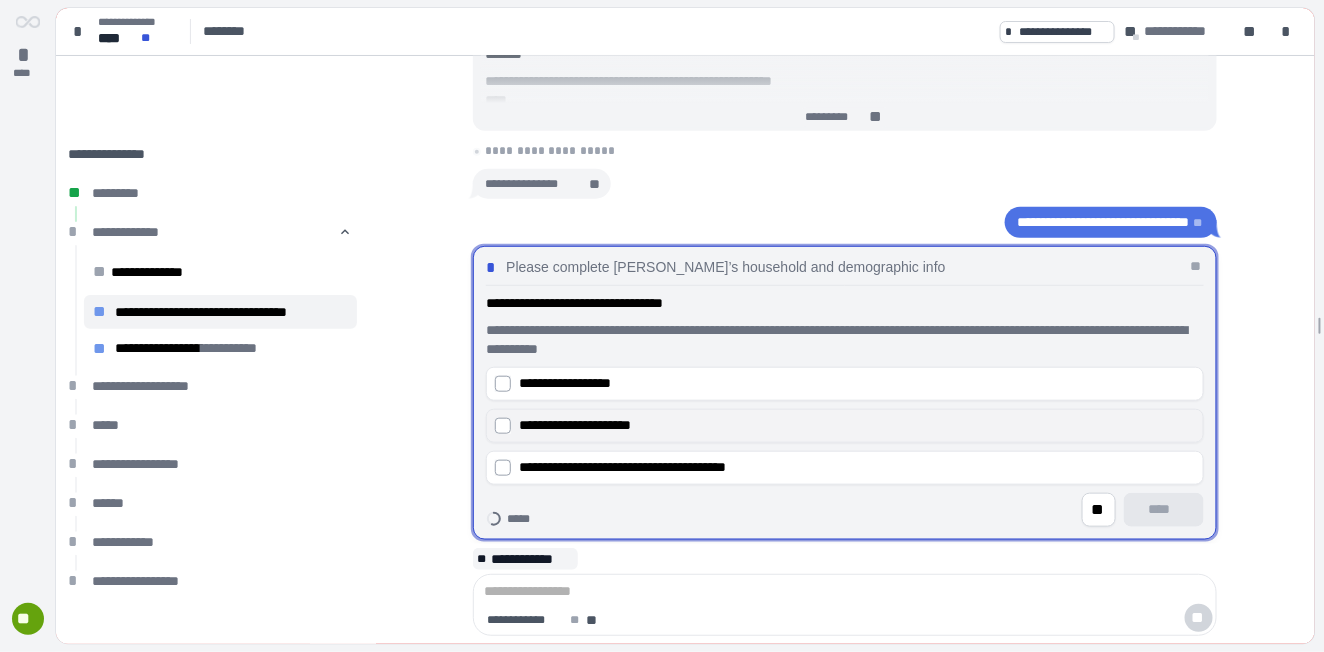 click on "**********" at bounding box center (845, 426) 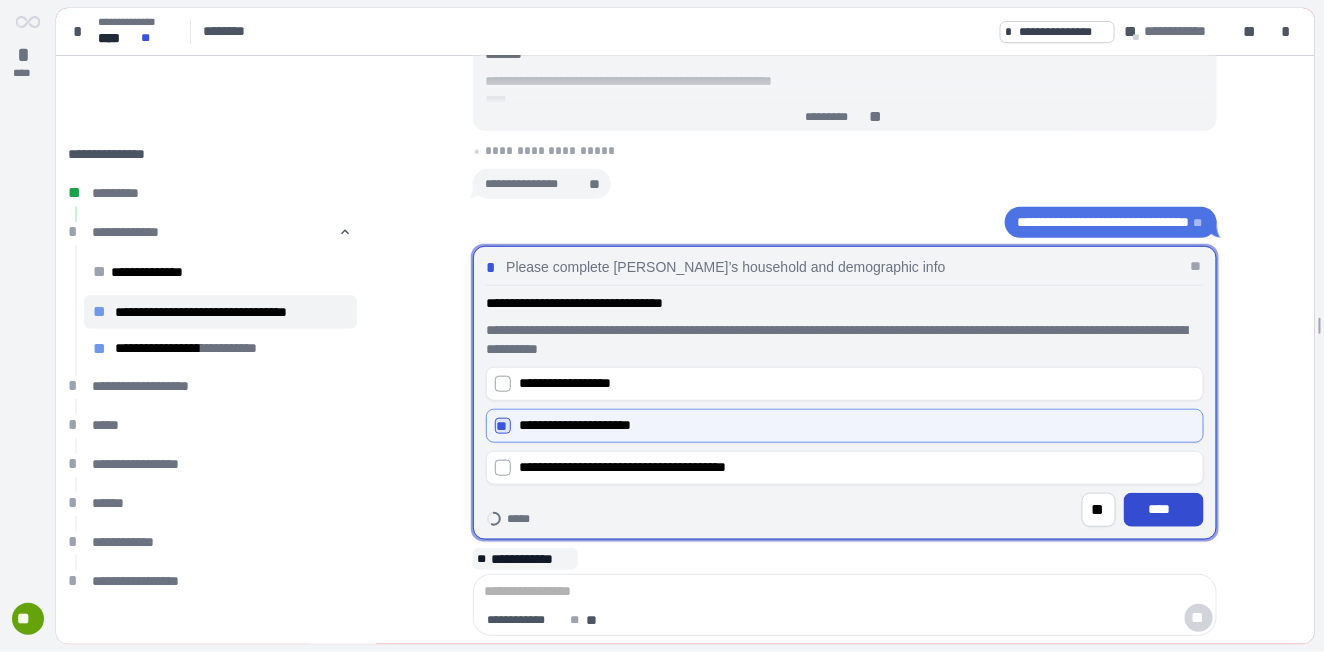 click on "****" at bounding box center [1164, 510] 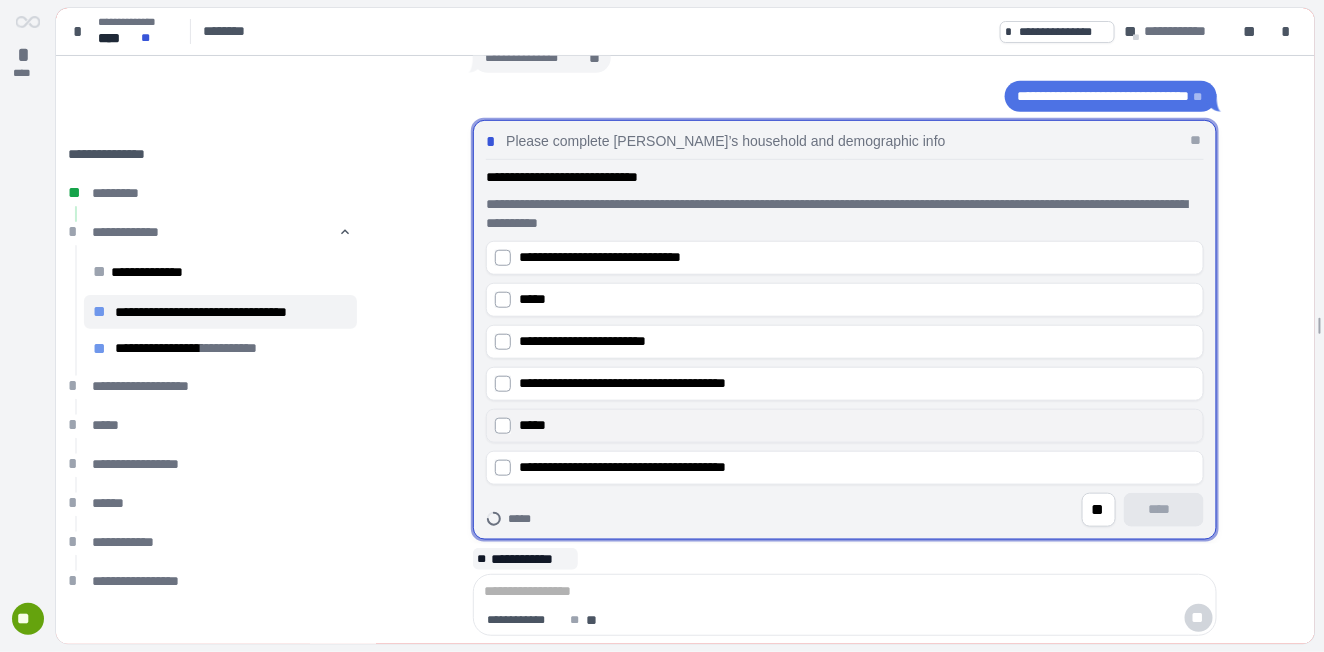 click on "*****" at bounding box center [857, 425] 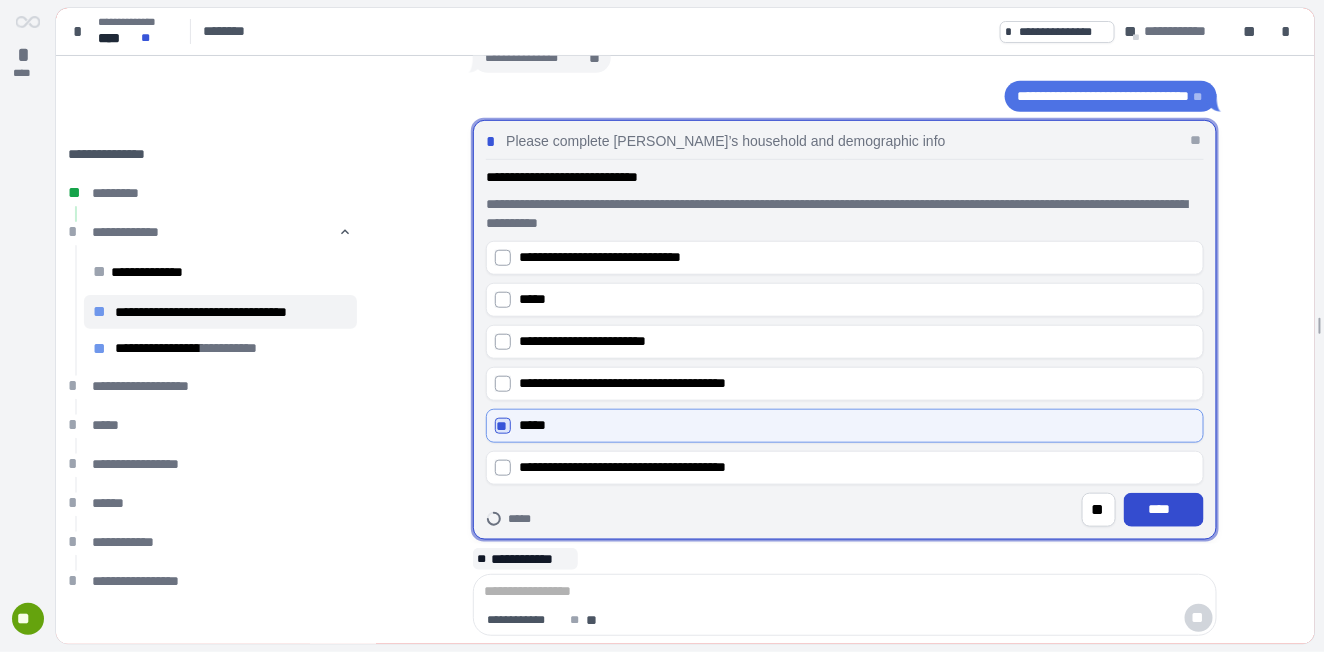 click on "****" at bounding box center [1164, 509] 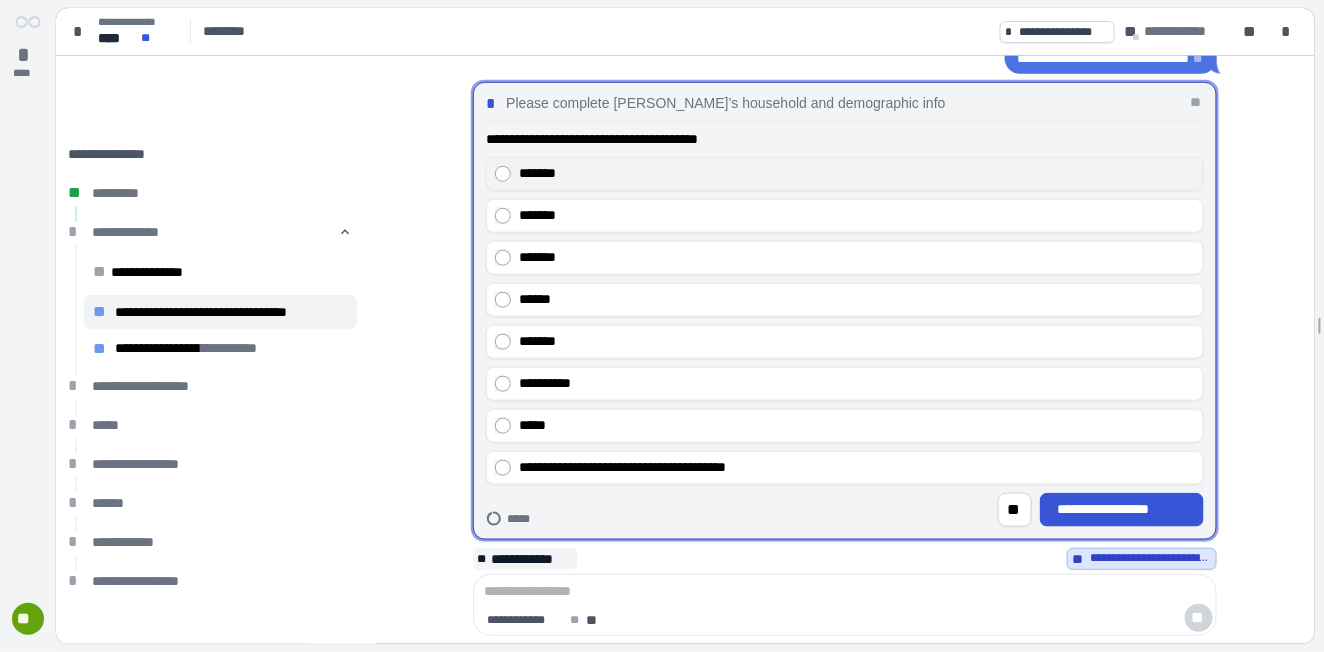 click on "*******" at bounding box center (845, 174) 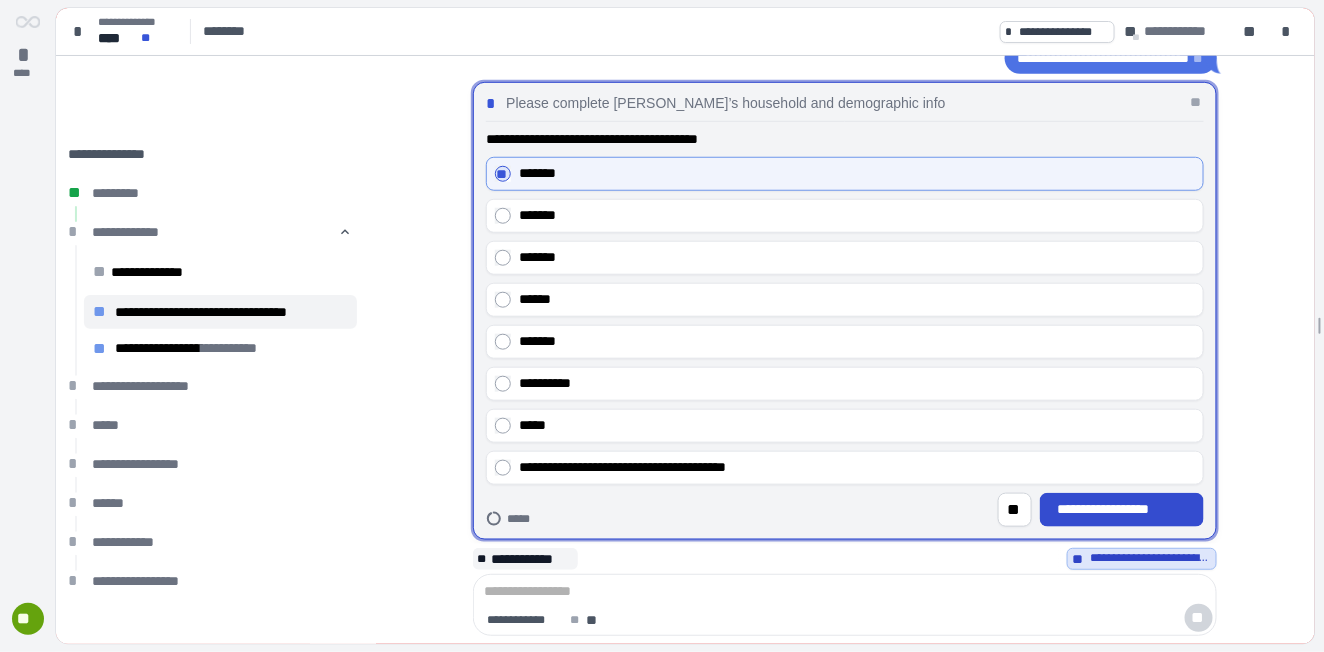 click on "**********" at bounding box center (1122, 509) 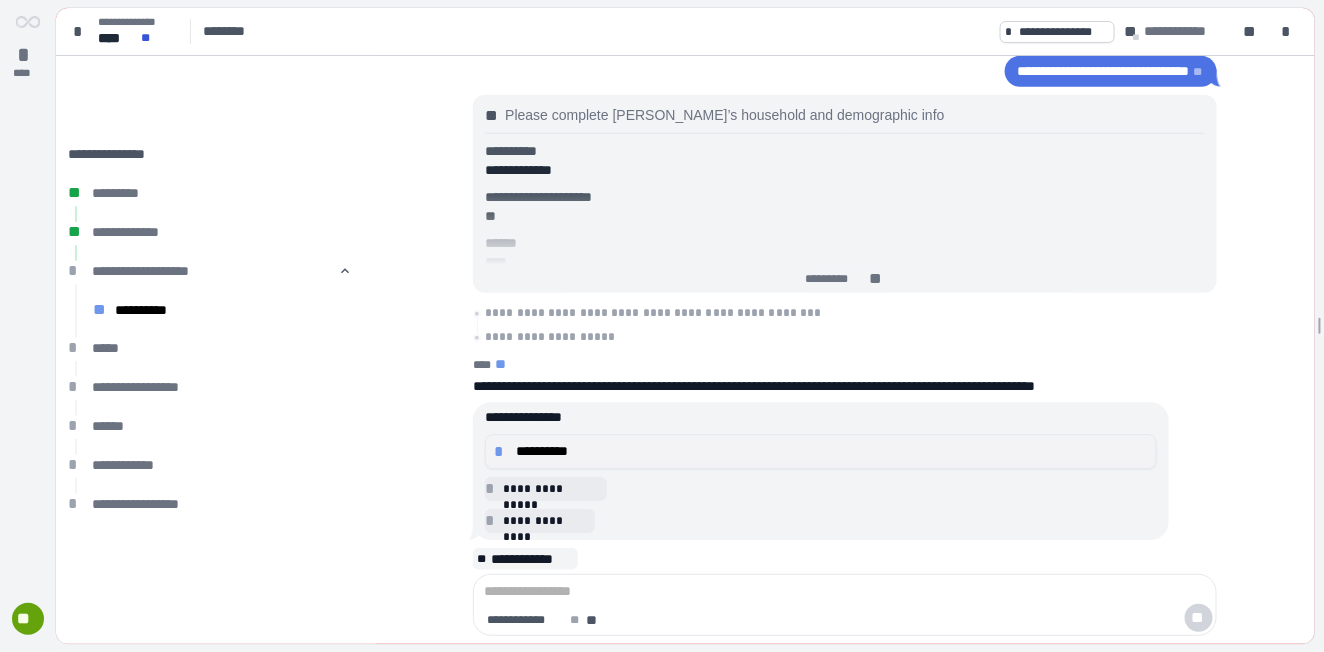 click on "**********" at bounding box center (832, 451) 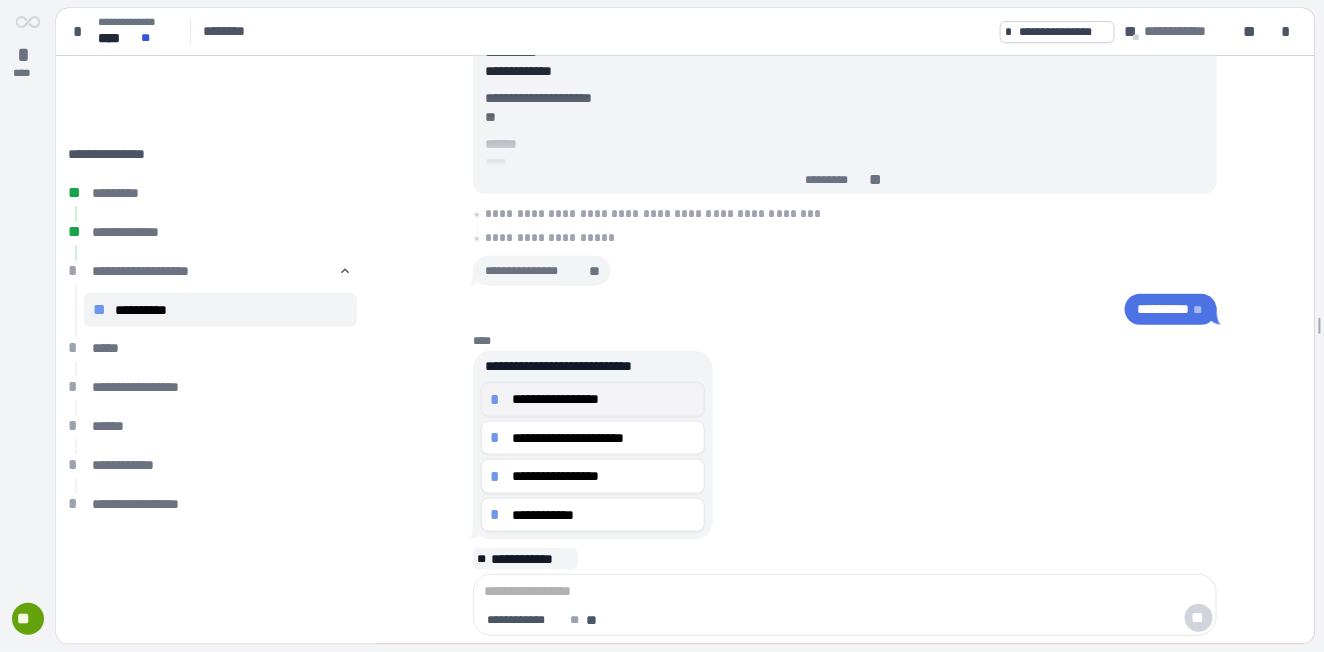 click on "**********" at bounding box center [604, 399] 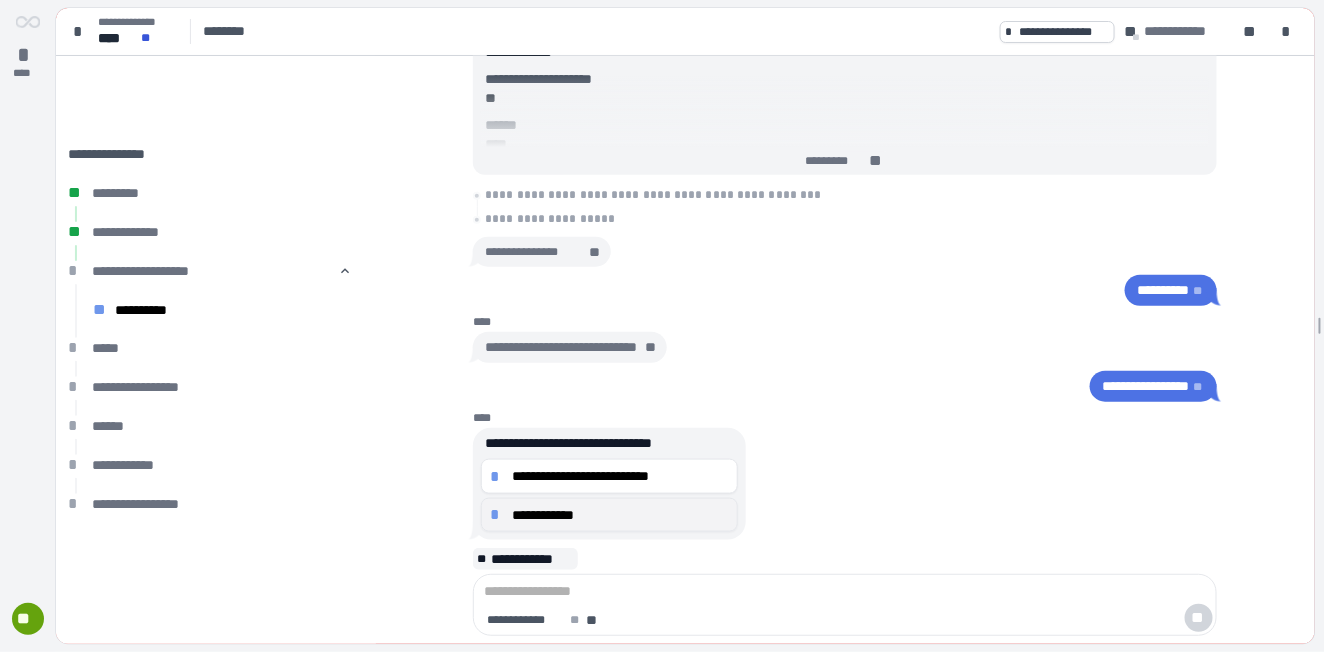 click on "**********" at bounding box center [620, 514] 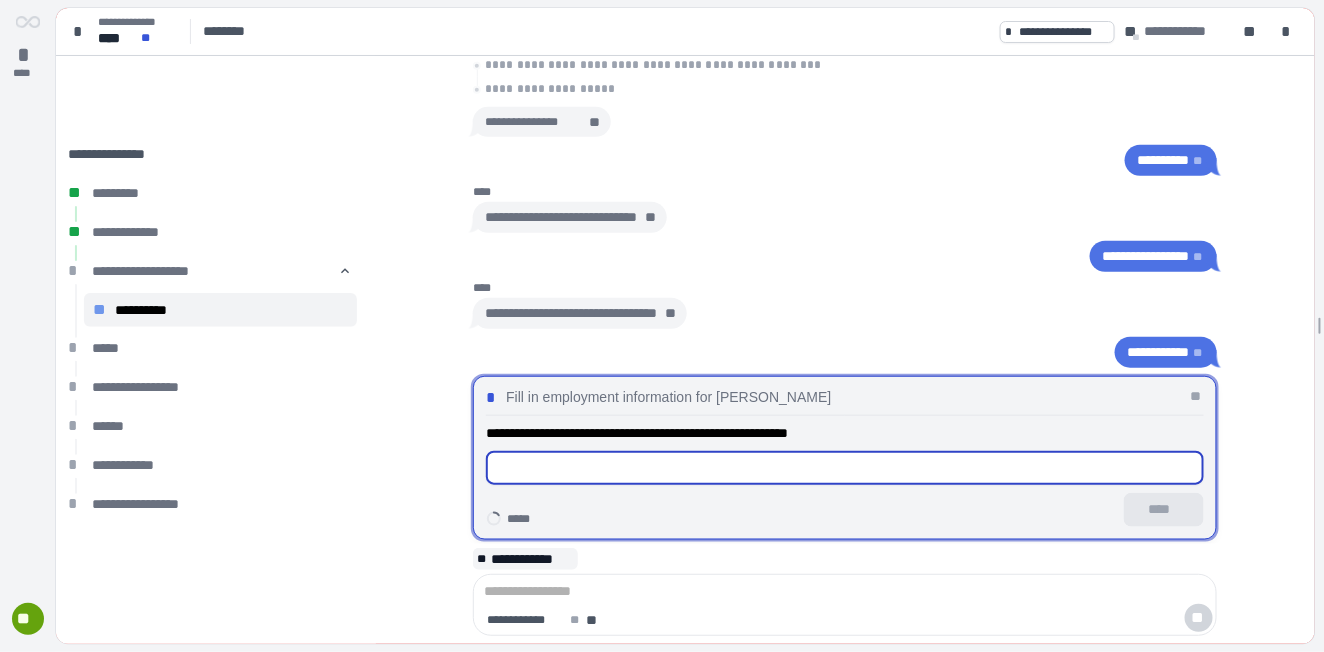 click at bounding box center (845, 468) 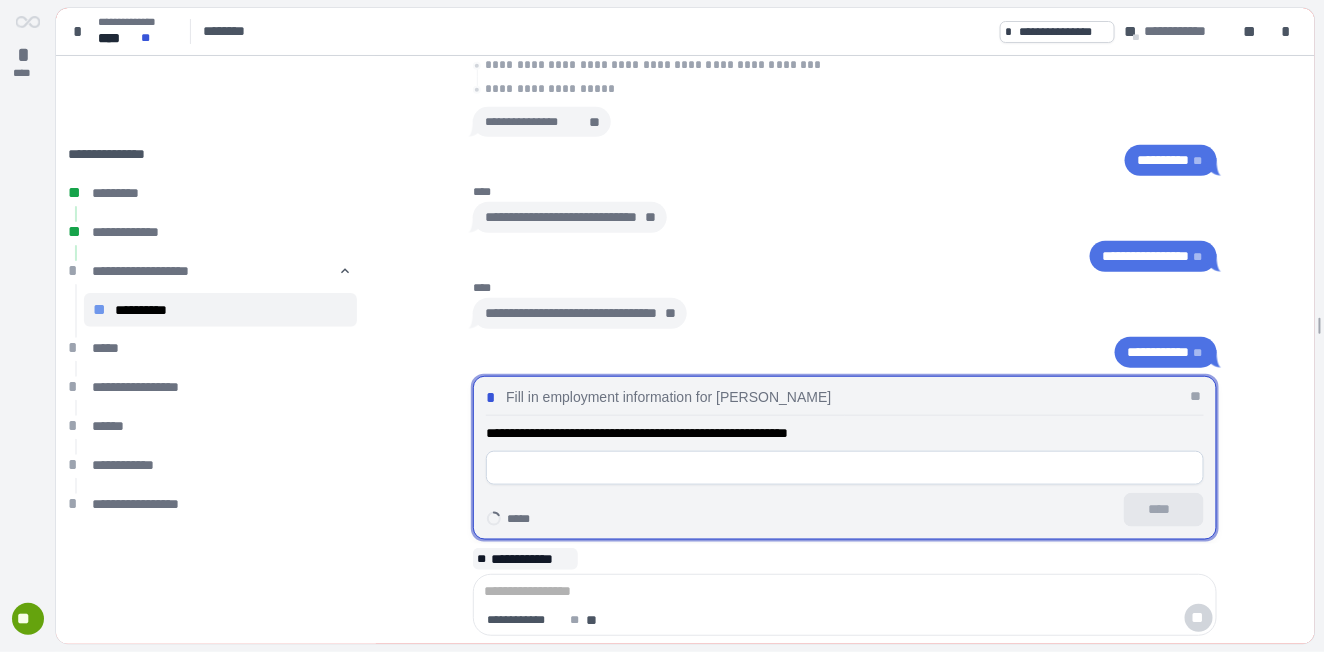 click on "**********" at bounding box center [845, 433] 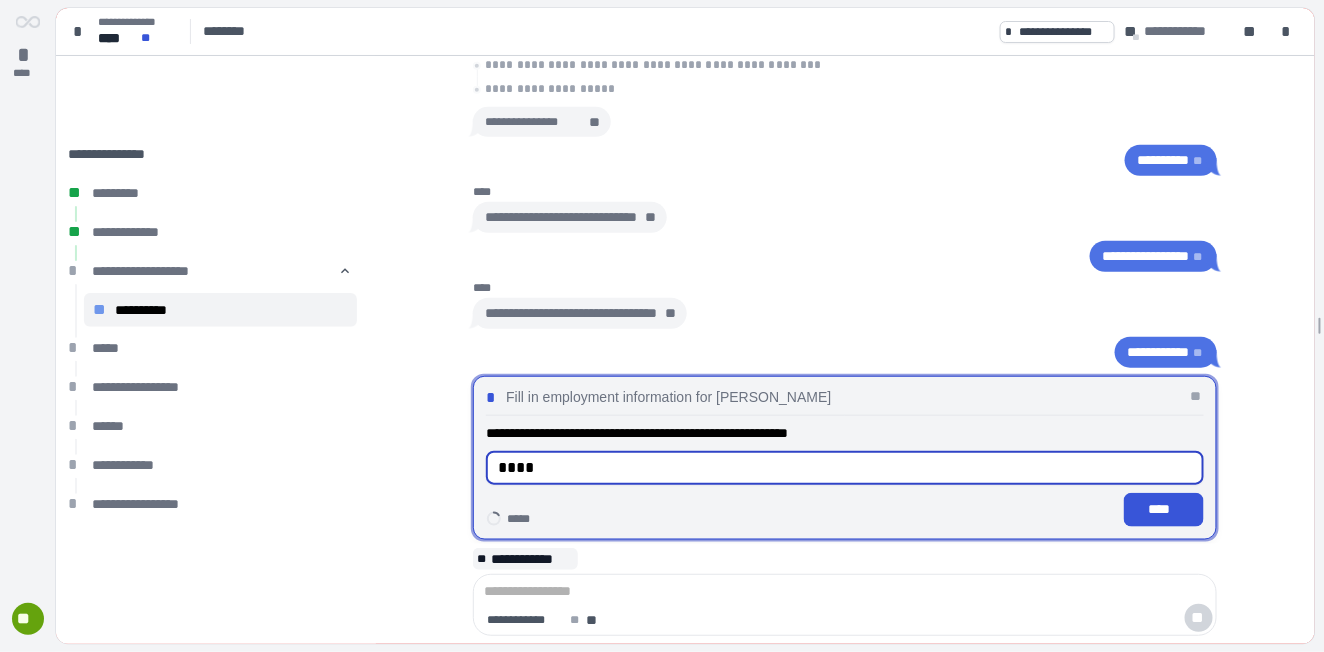 type on "*******" 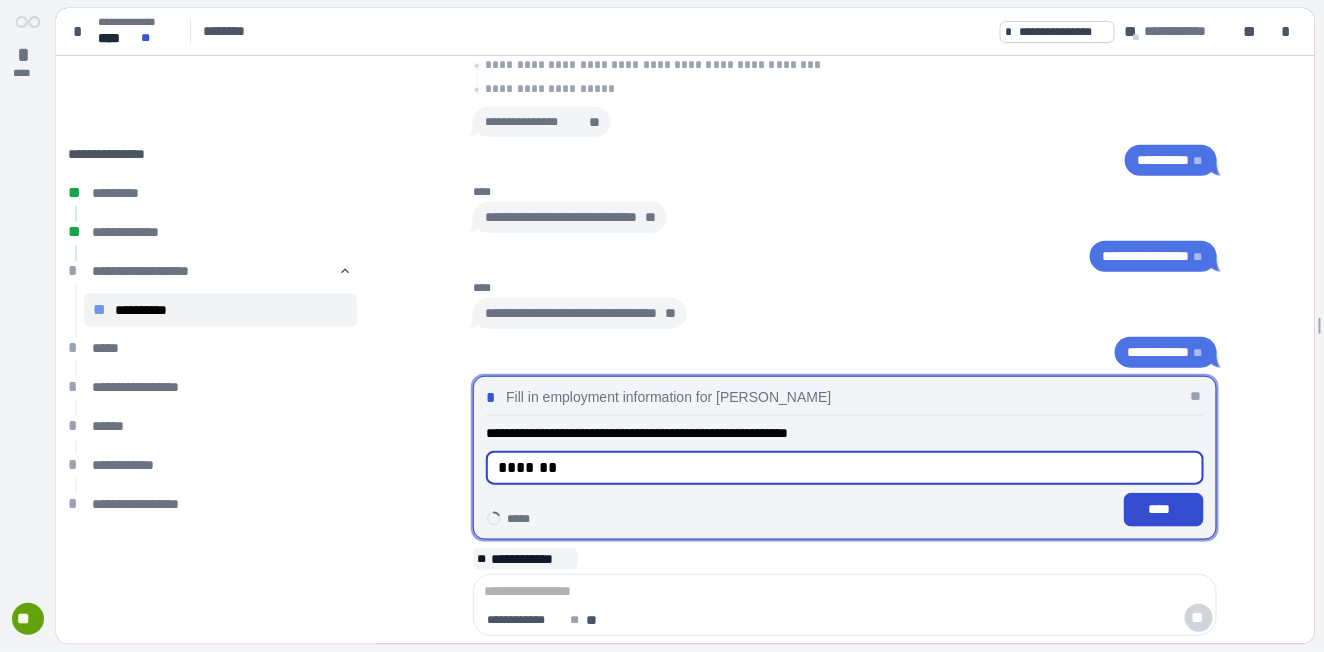 click on "****" at bounding box center [1164, 509] 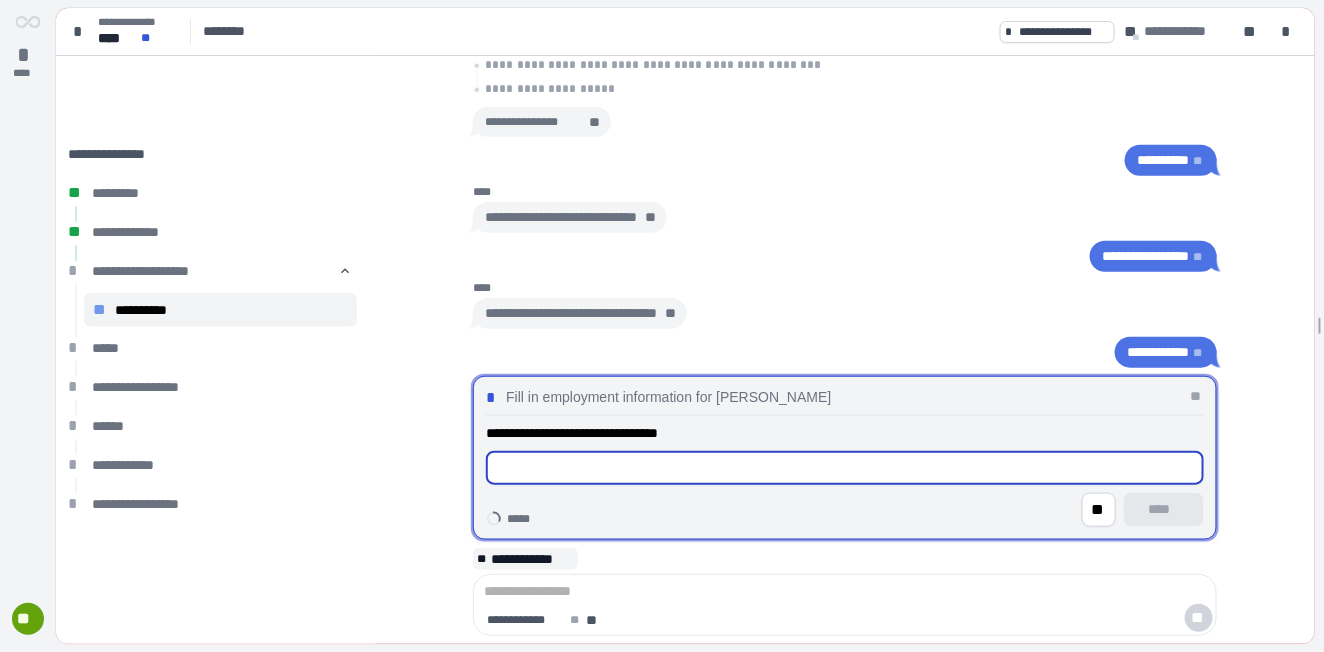 click at bounding box center [845, 468] 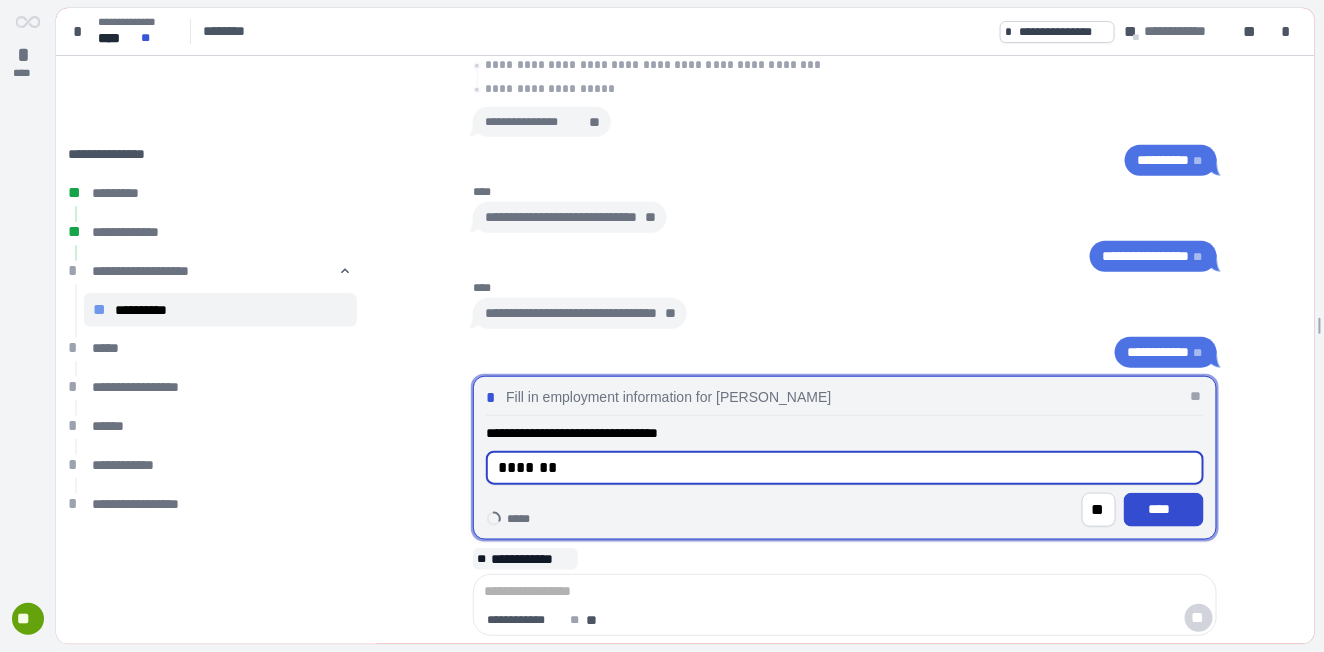 type on "*******" 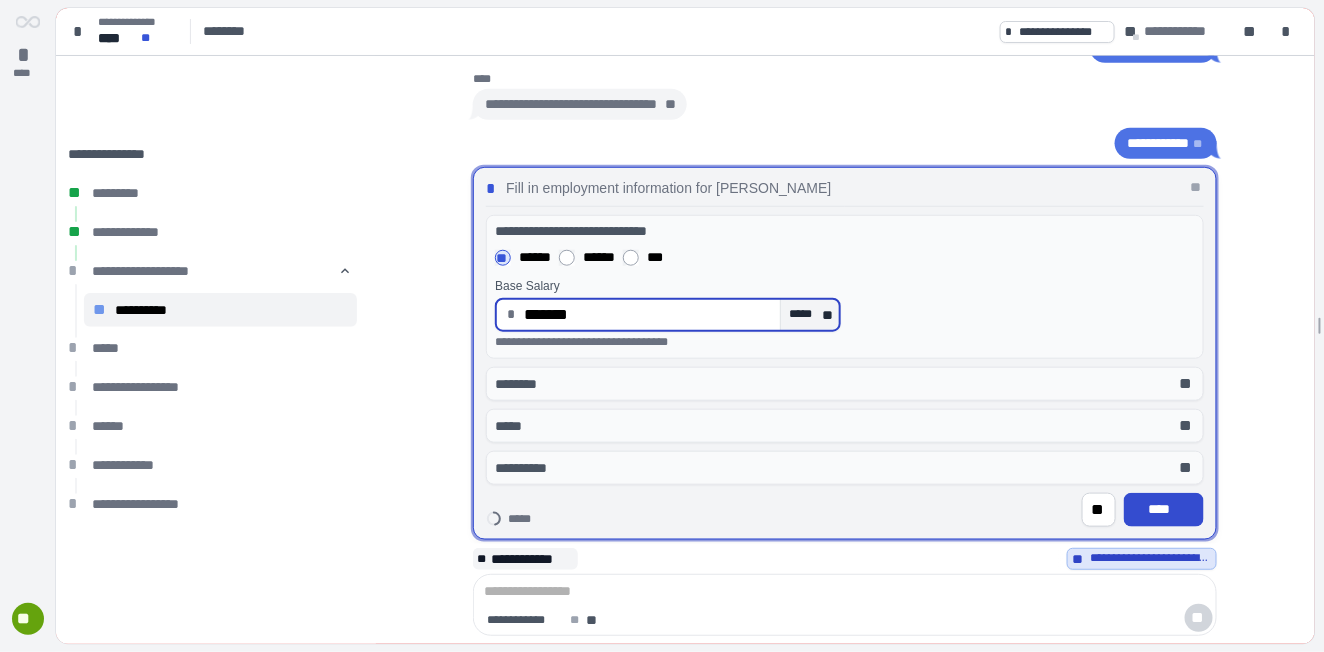 type on "**********" 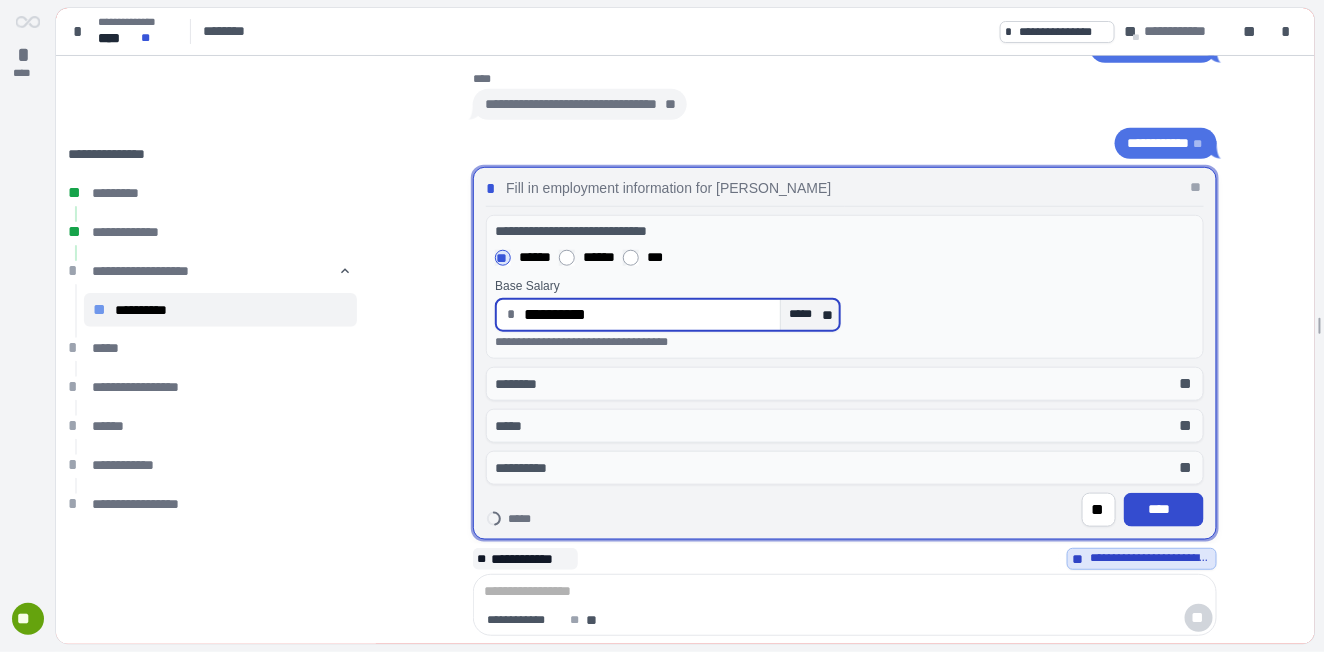 click on "****" at bounding box center (1164, 509) 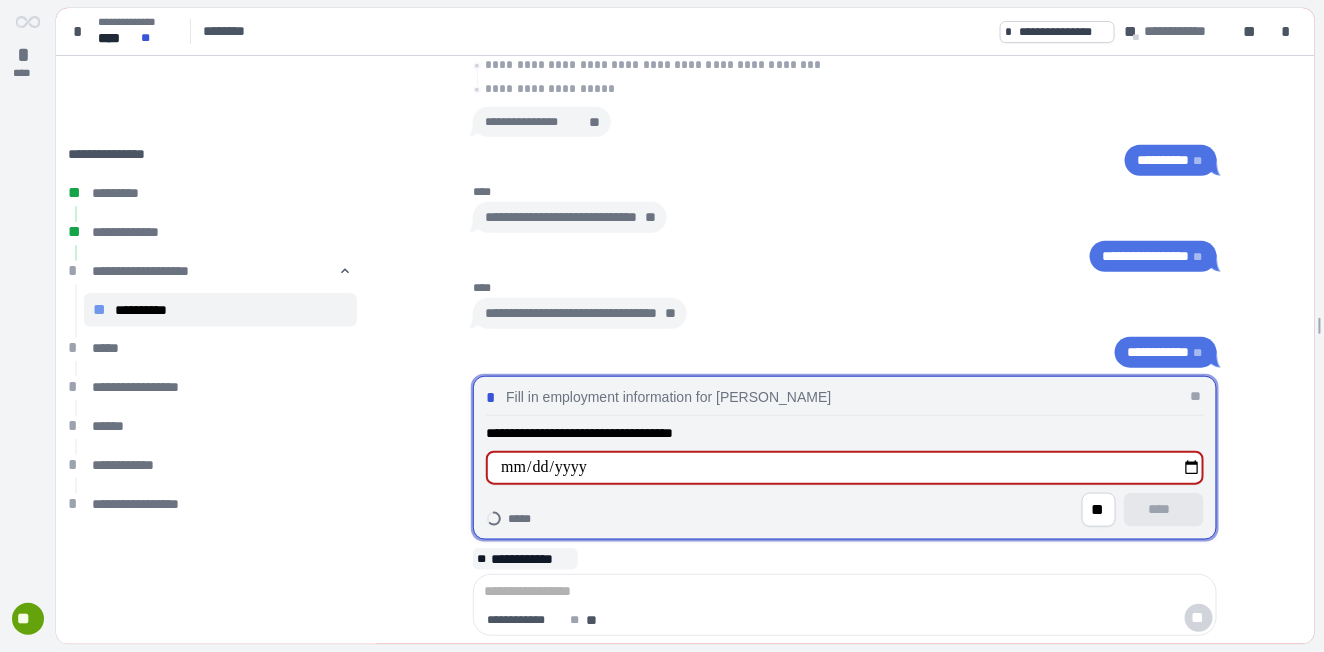 type on "**********" 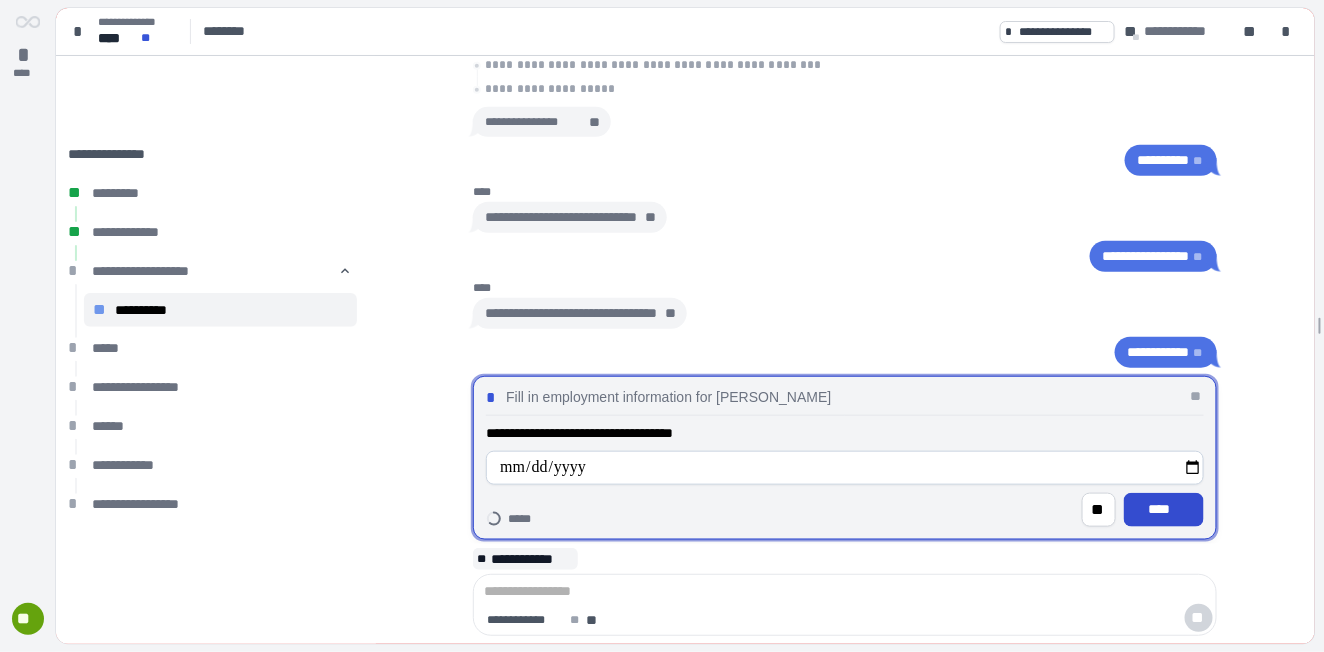 click on "****" at bounding box center [1164, 509] 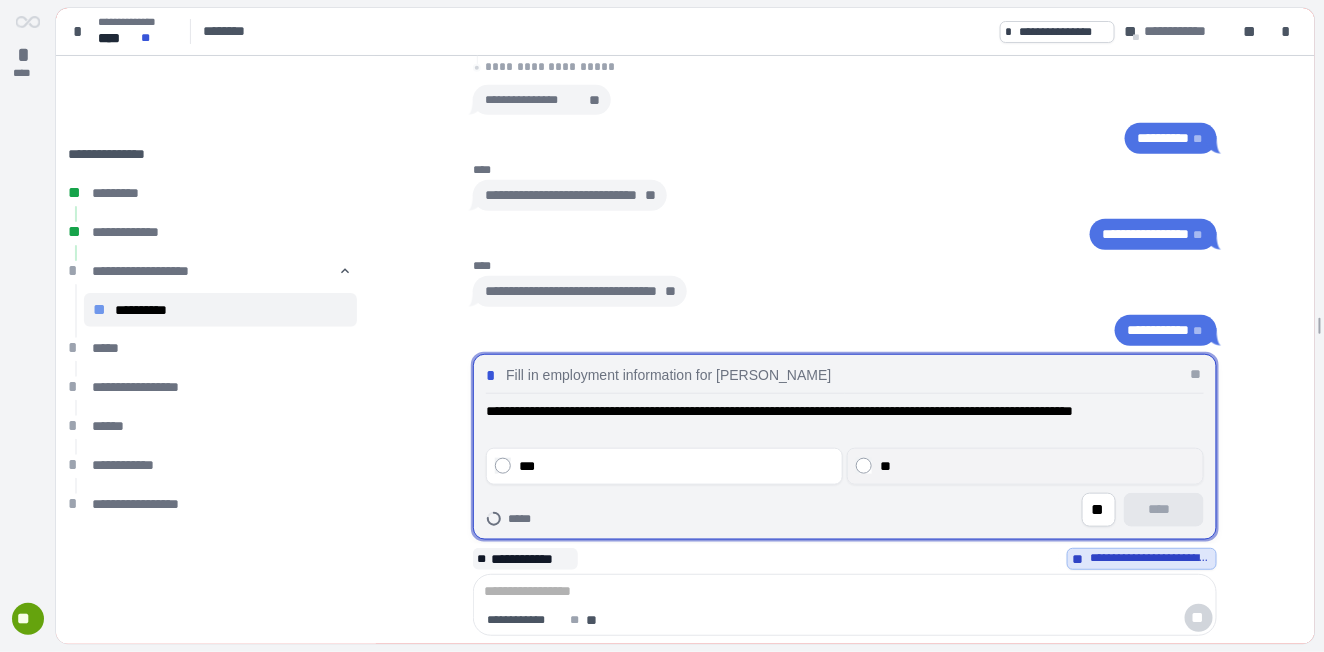 click on "**" at bounding box center [1037, 466] 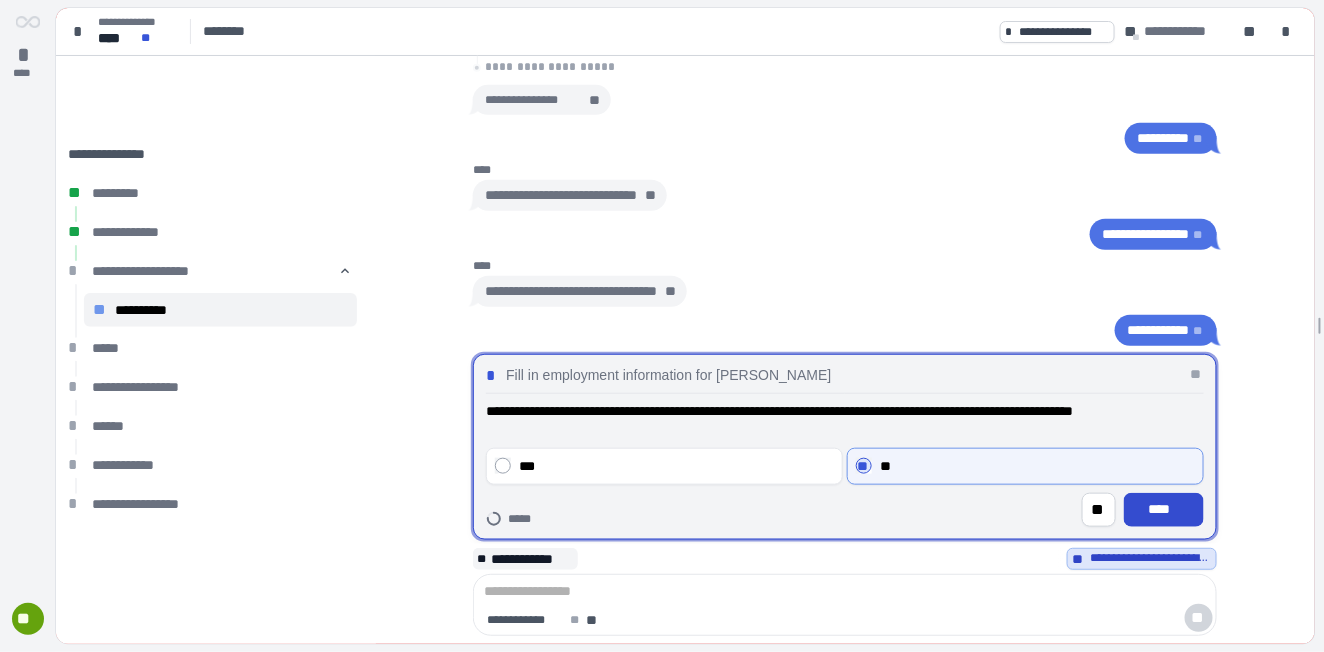 click on "****" at bounding box center [1164, 509] 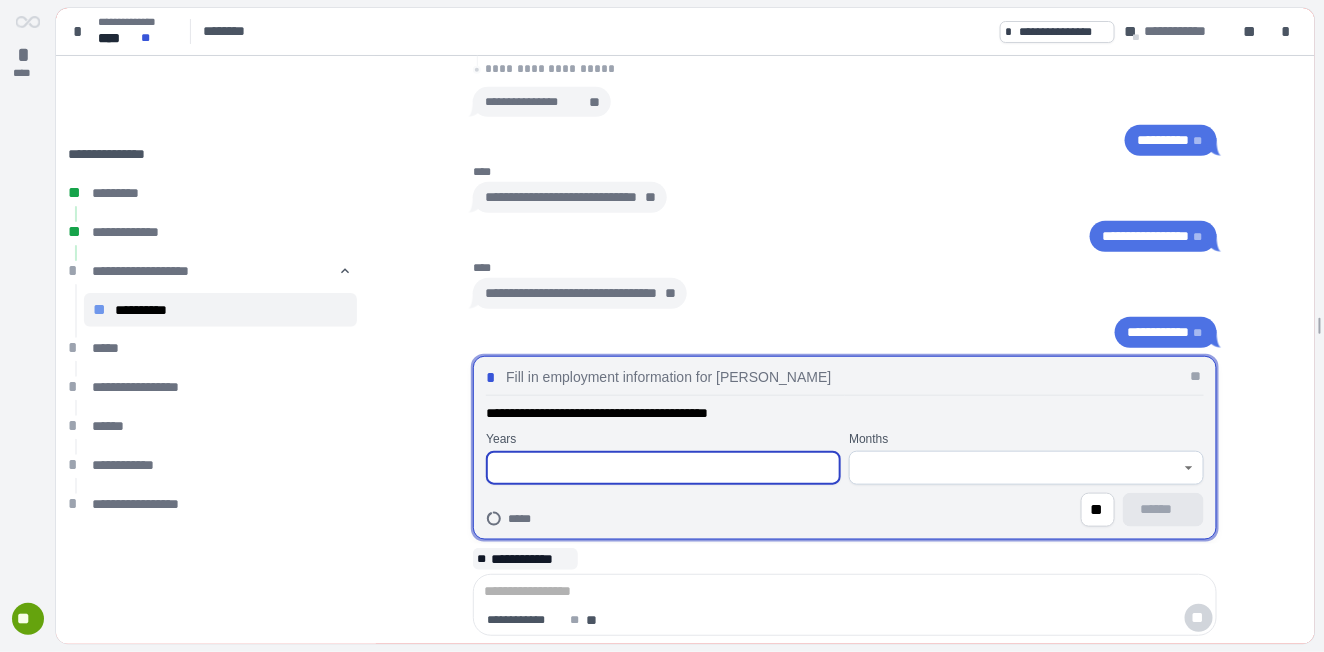 click at bounding box center [663, 468] 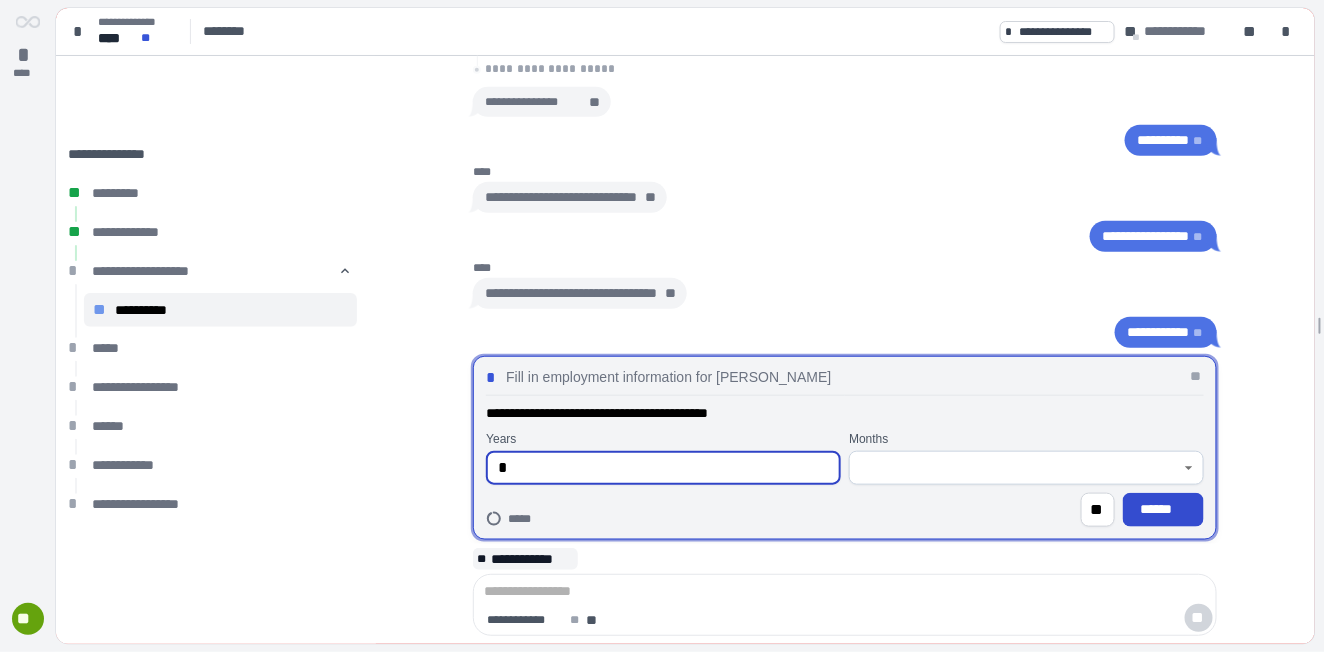 type on "*" 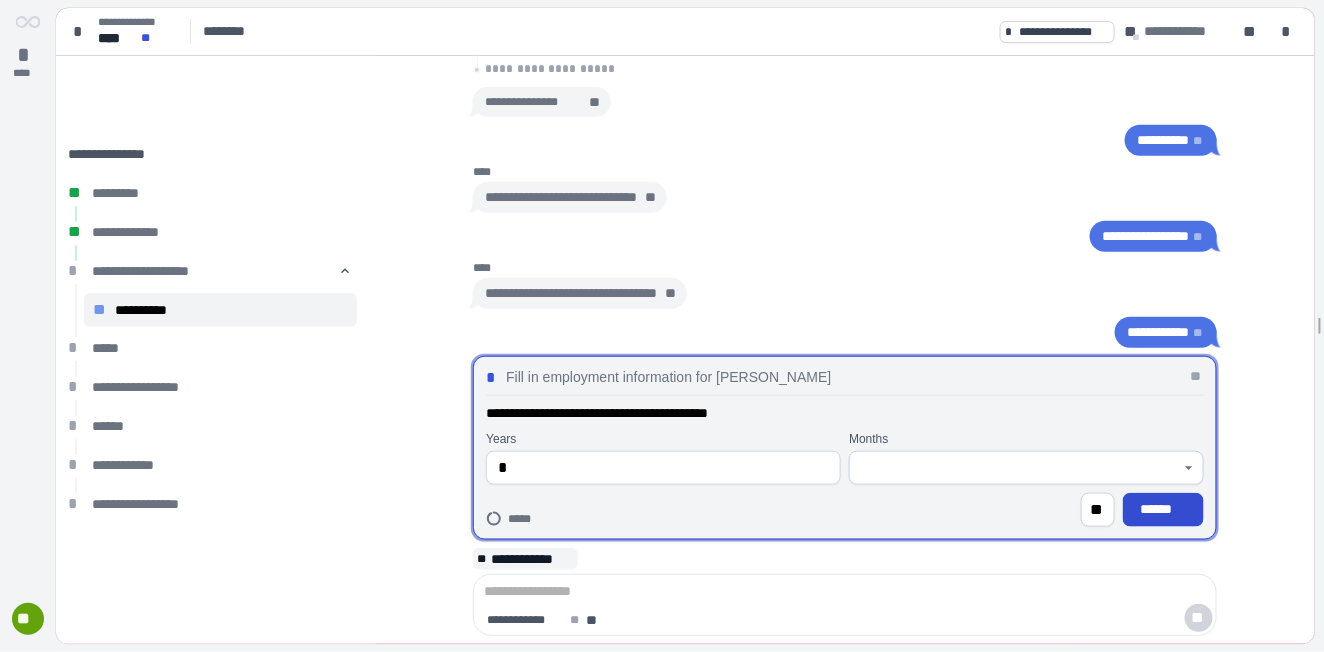 click on "******" at bounding box center (1163, 509) 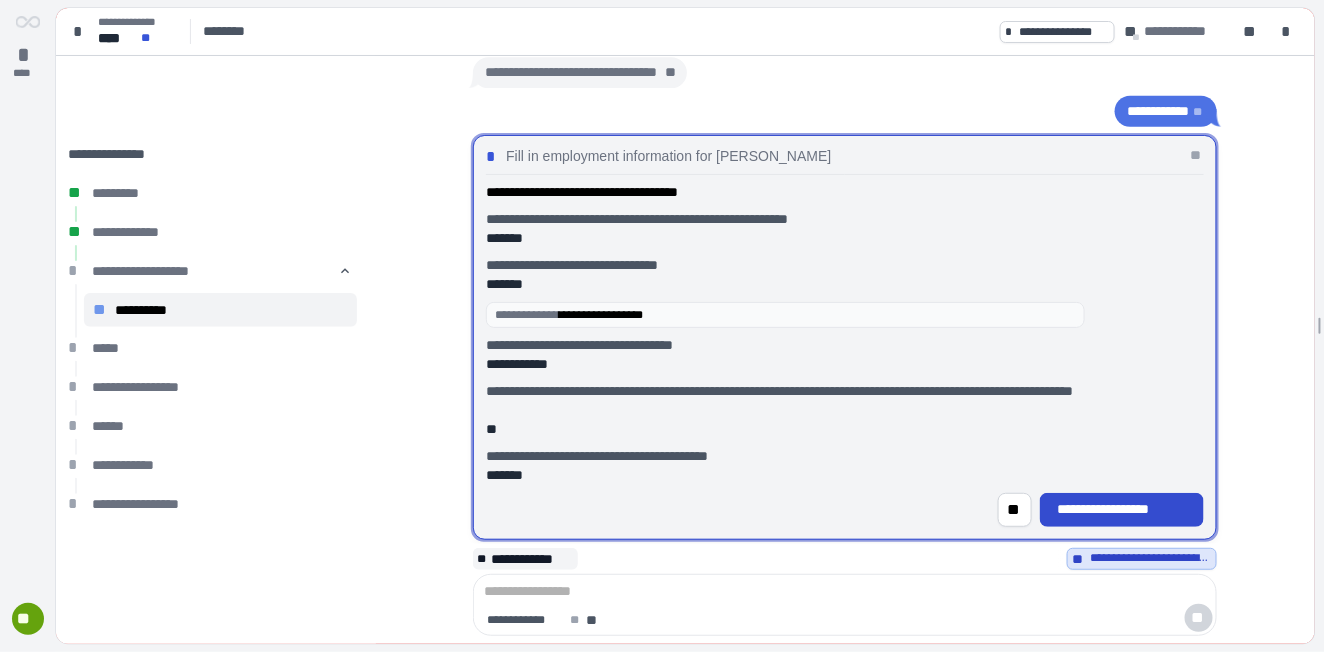 click on "**********" at bounding box center (1122, 509) 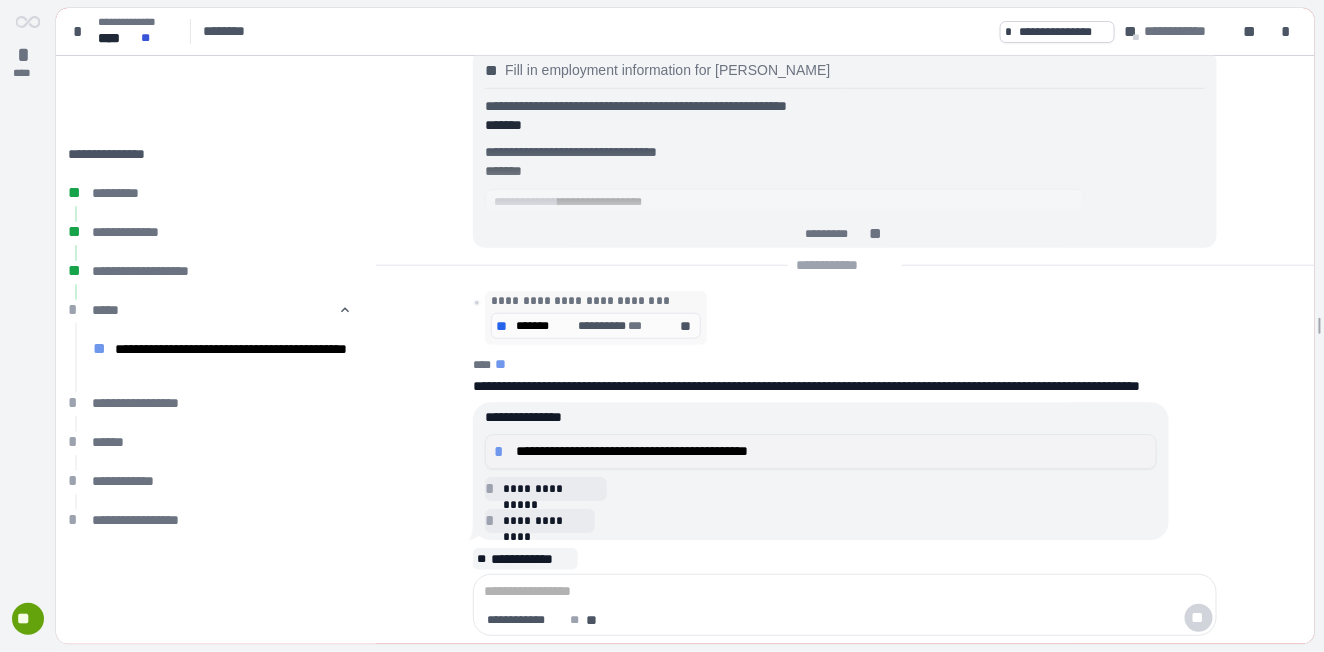click on "**********" at bounding box center (832, 451) 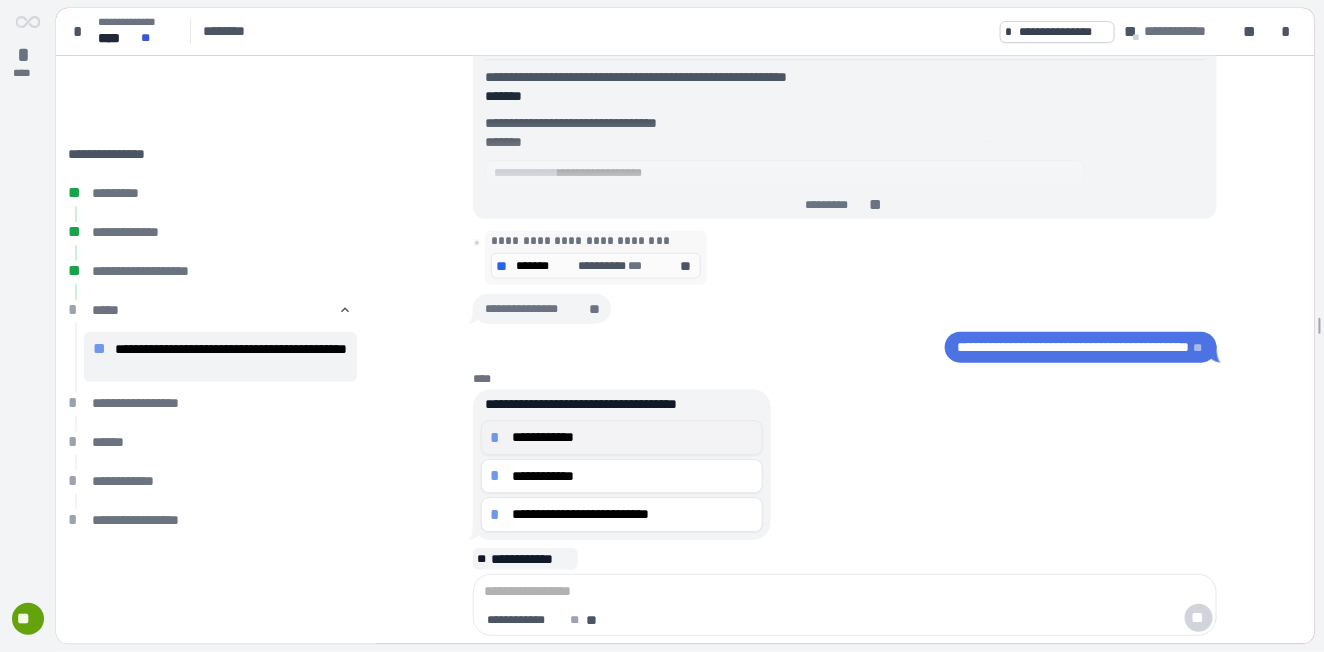 click on "**********" at bounding box center (633, 437) 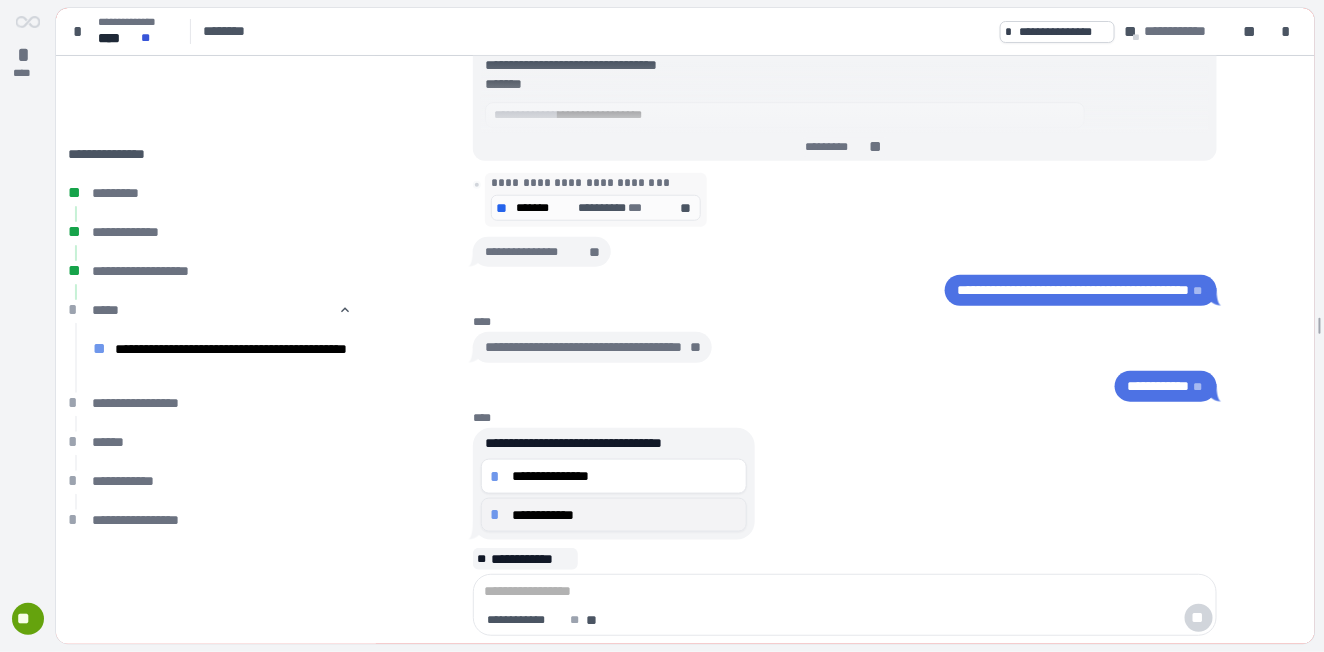 click on "**********" at bounding box center [625, 514] 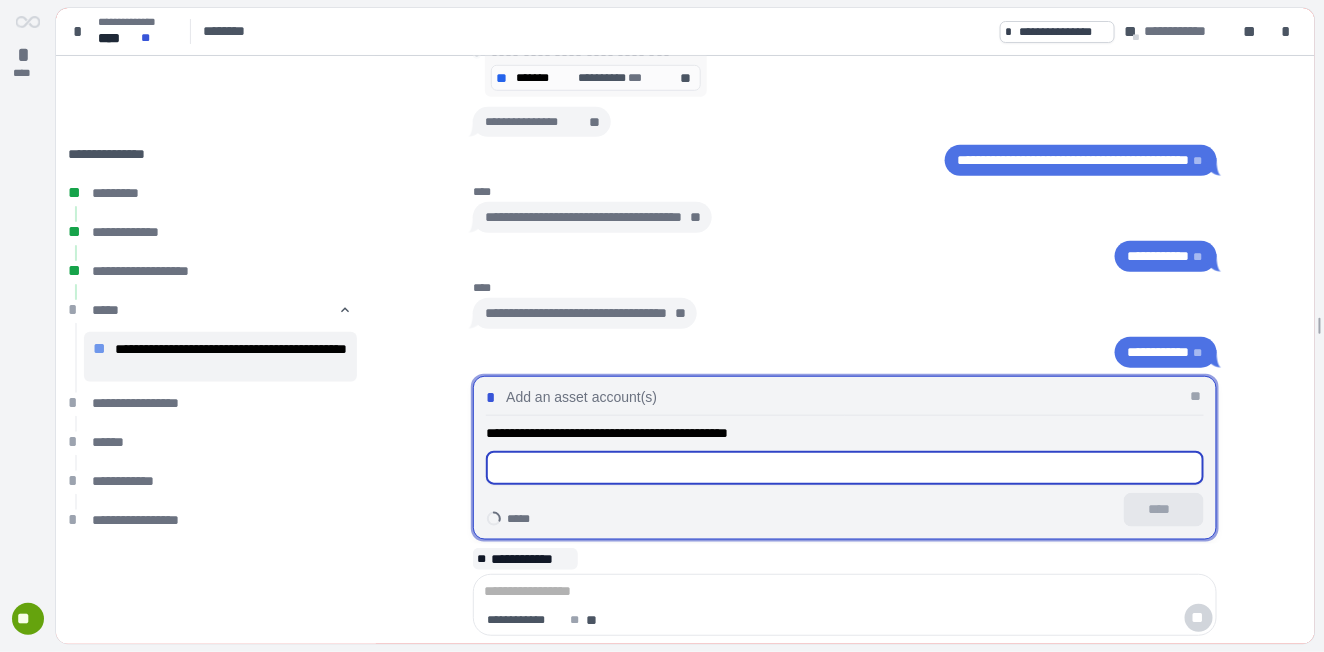 click at bounding box center [845, 468] 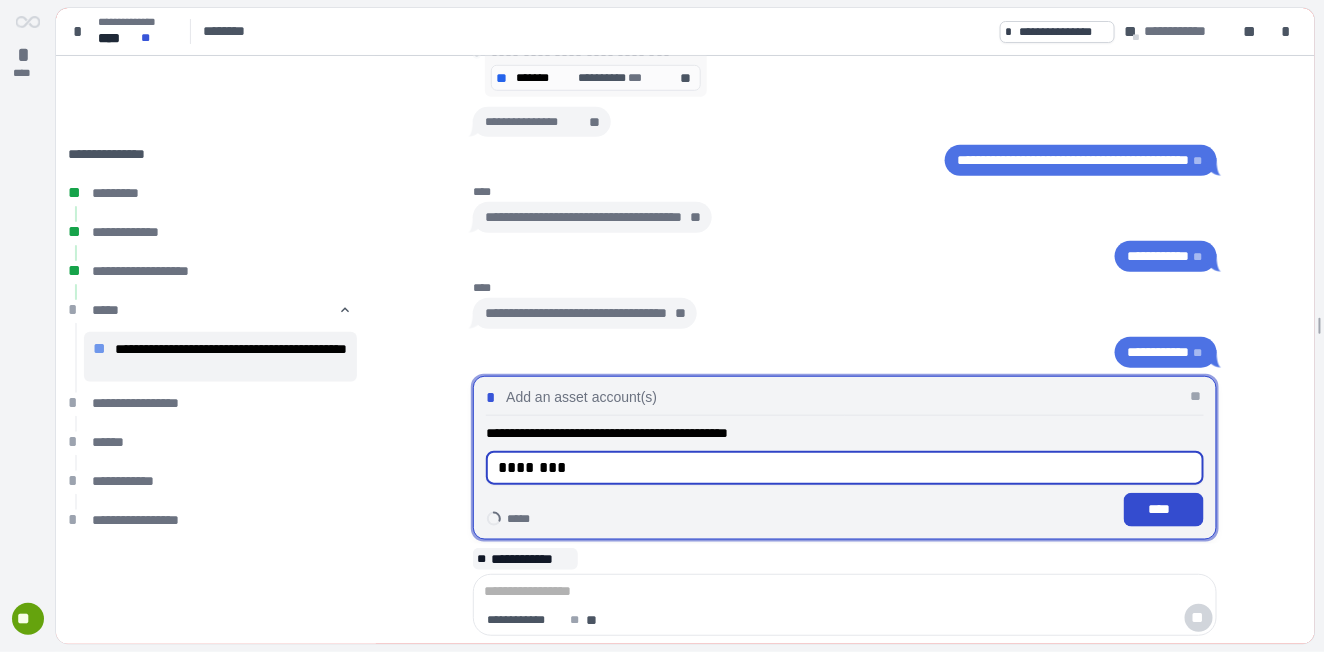 click on "****" at bounding box center [1164, 509] 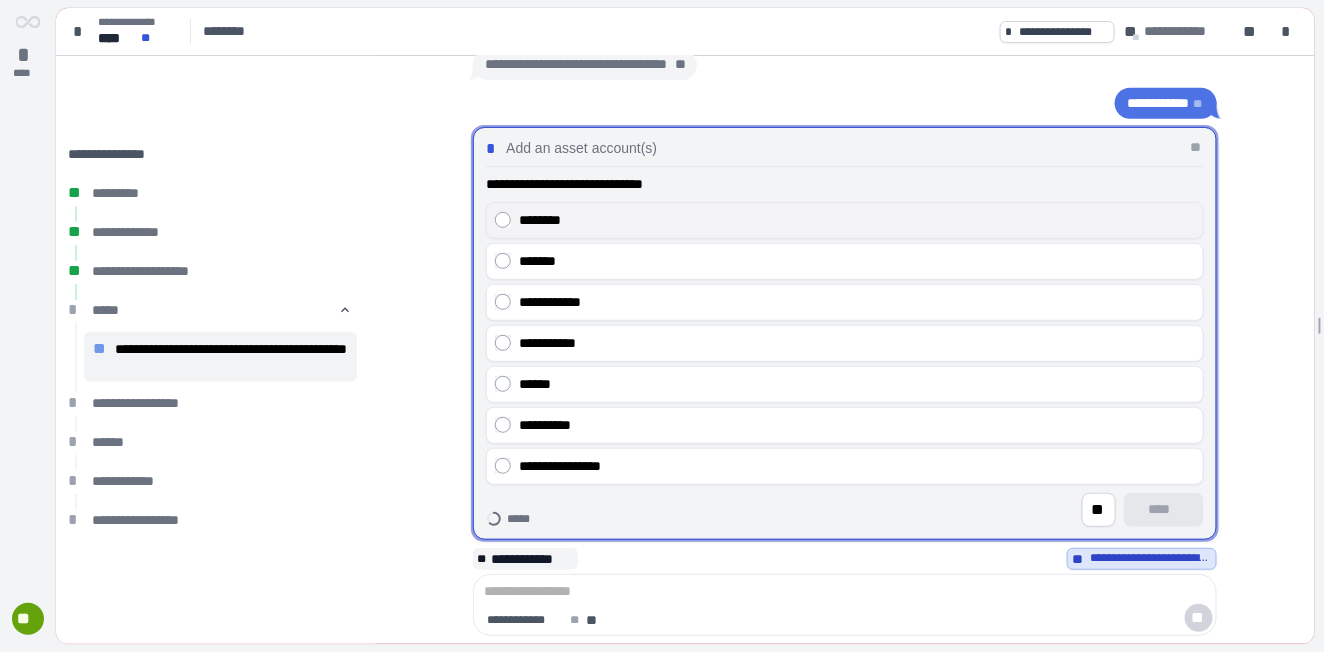 click on "********" at bounding box center (857, 220) 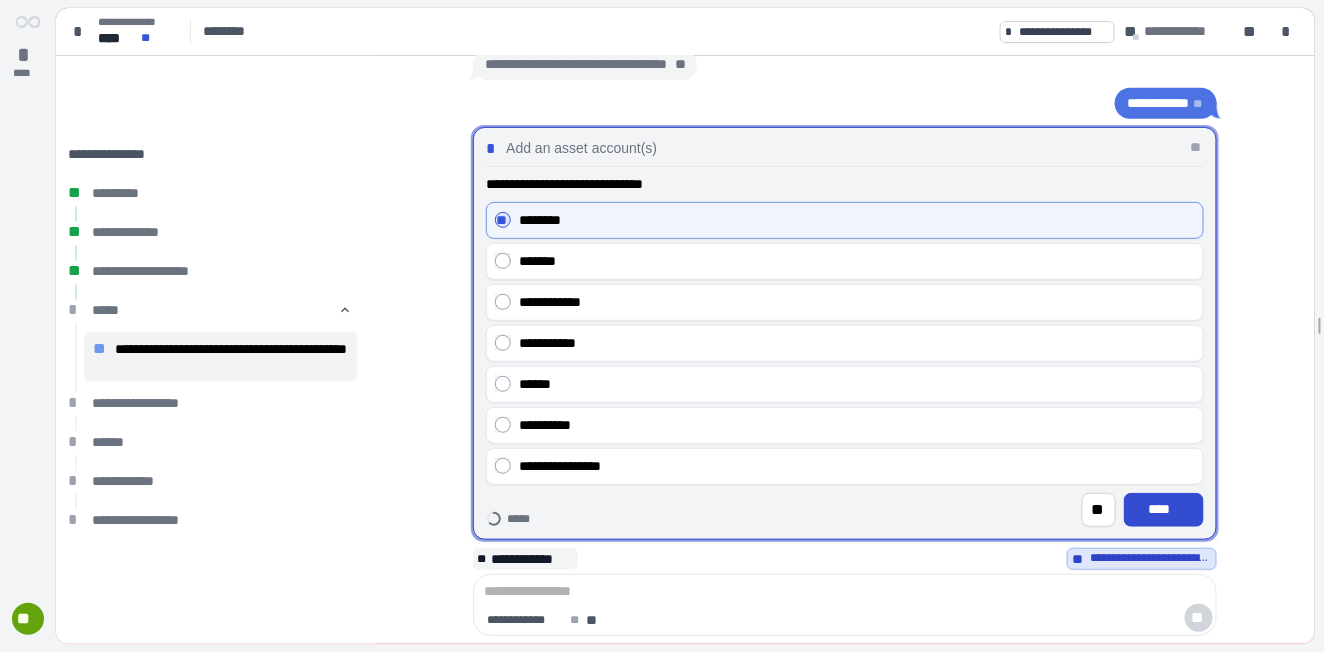 click on "****" at bounding box center (1164, 509) 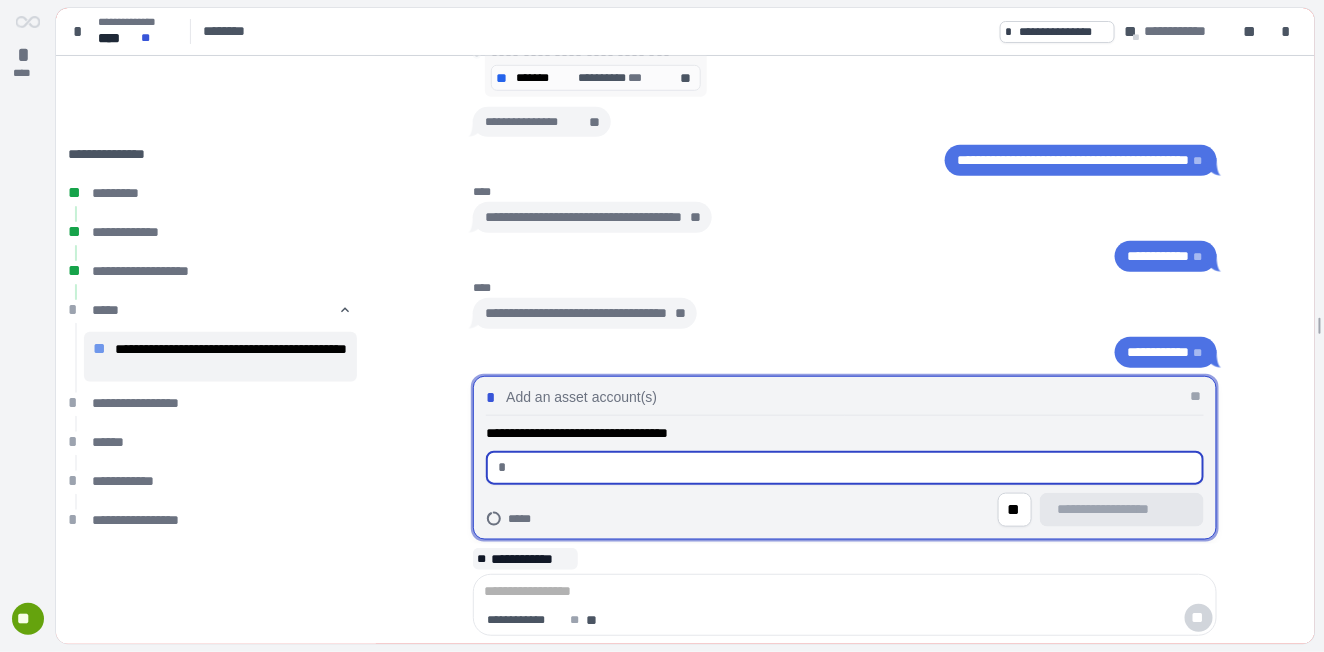 click at bounding box center [853, 468] 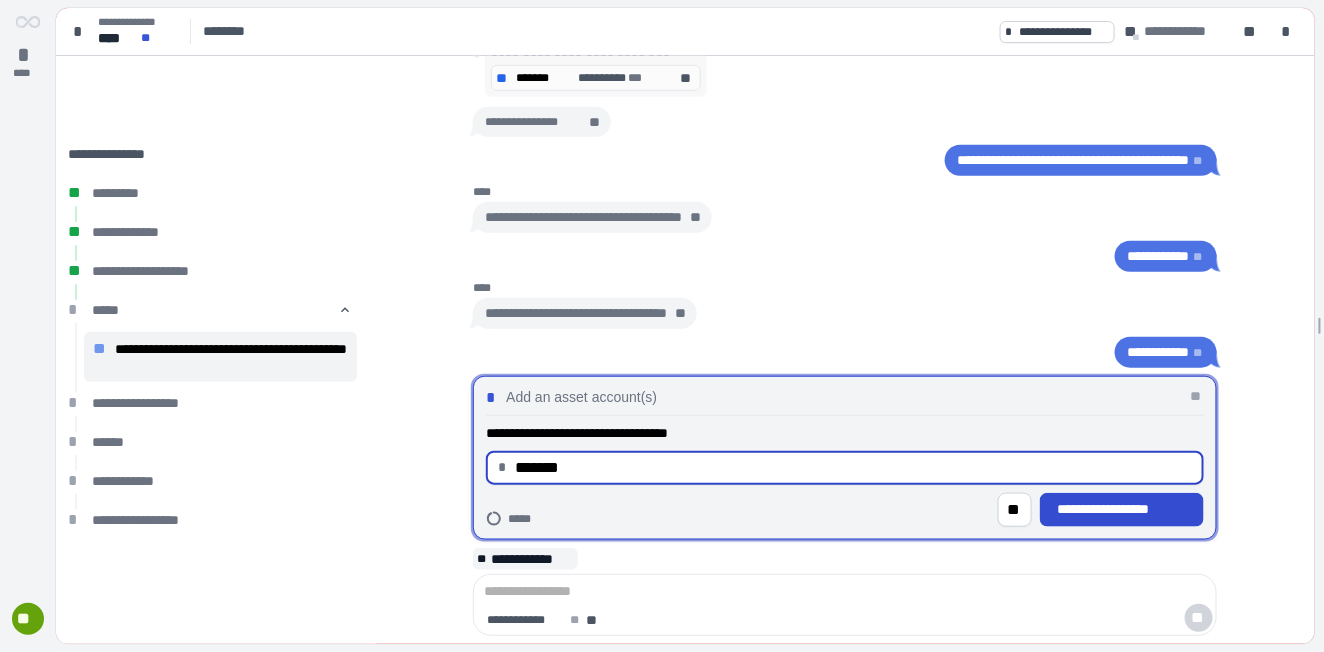 type on "**********" 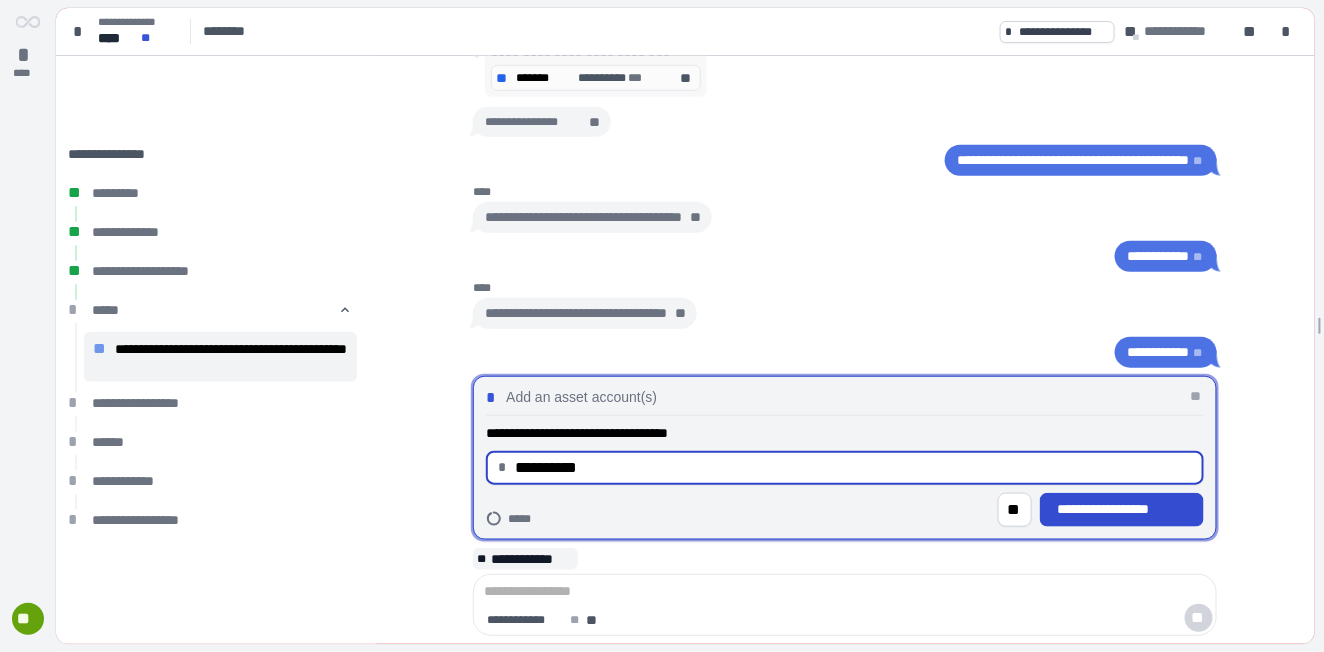 click on "**********" at bounding box center (1122, 509) 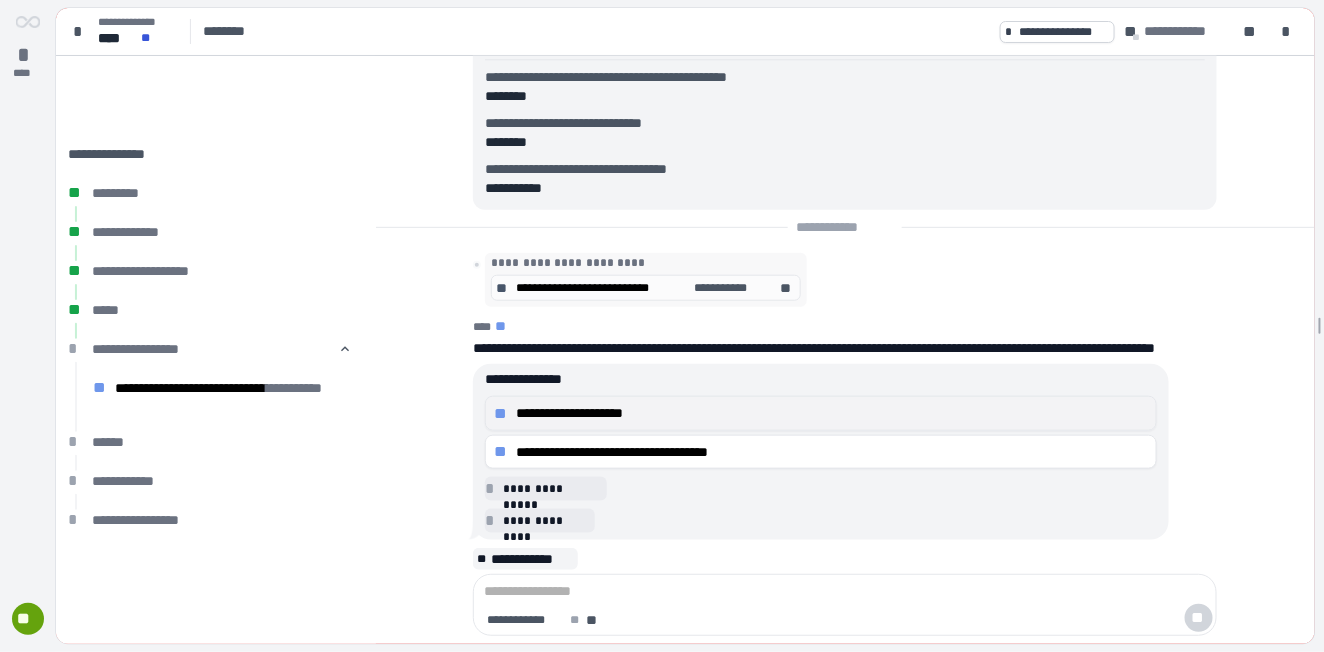 click on "**********" at bounding box center (832, 413) 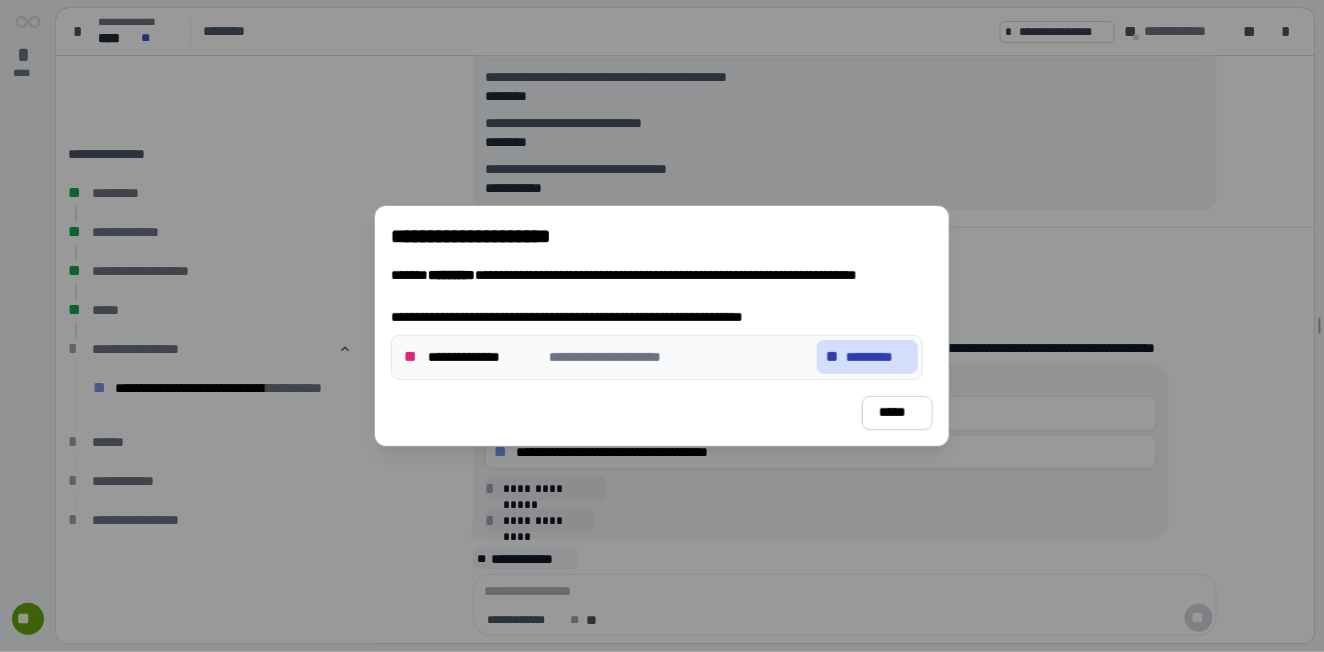 click on "** *********" at bounding box center (867, 357) 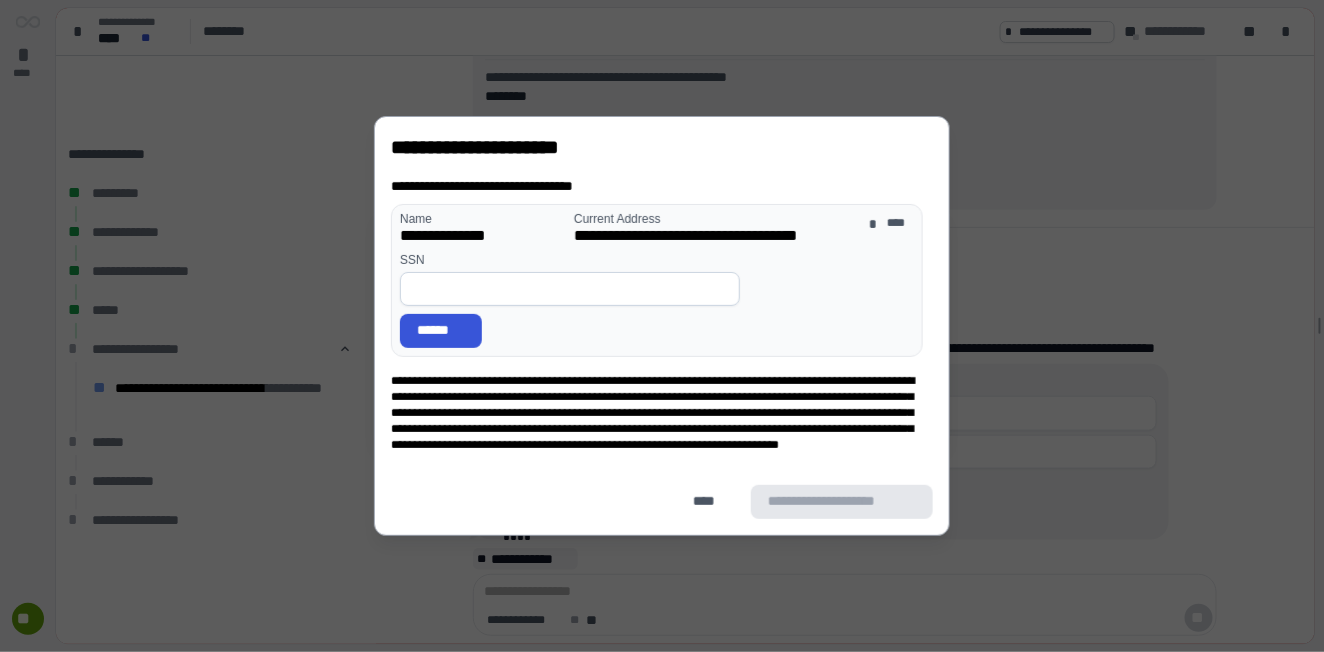 click at bounding box center (570, 289) 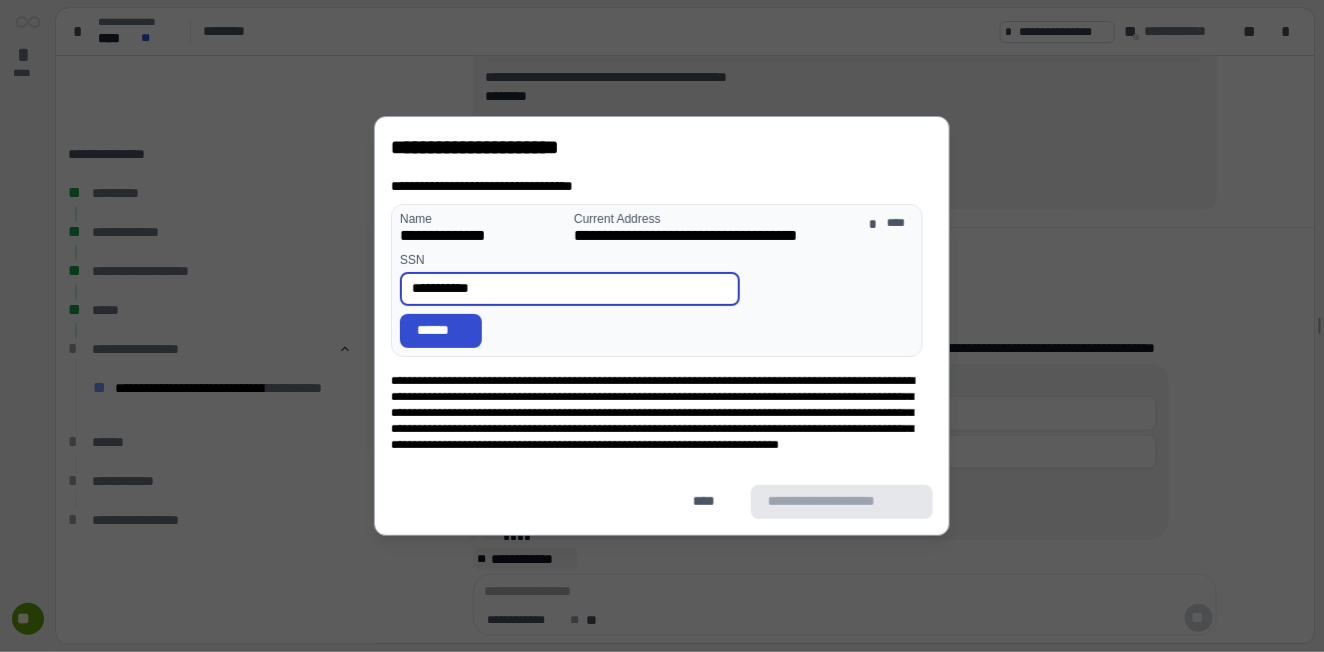 type on "**********" 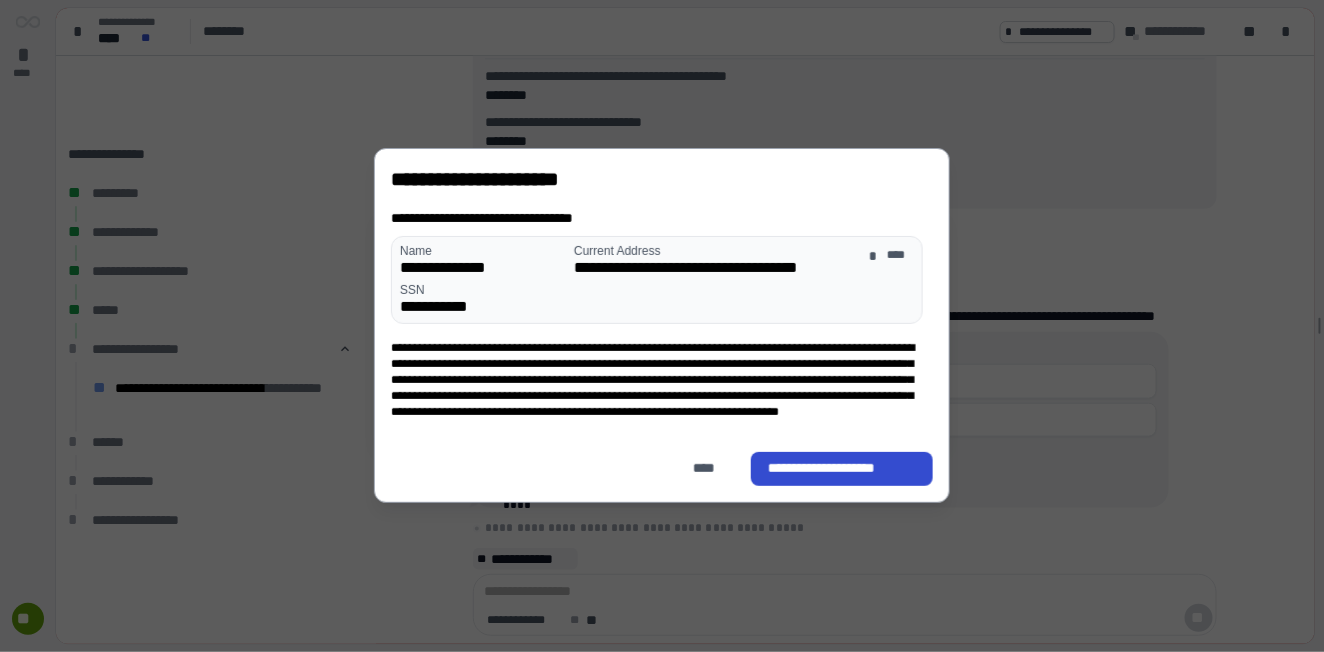 click on "**********" at bounding box center [842, 469] 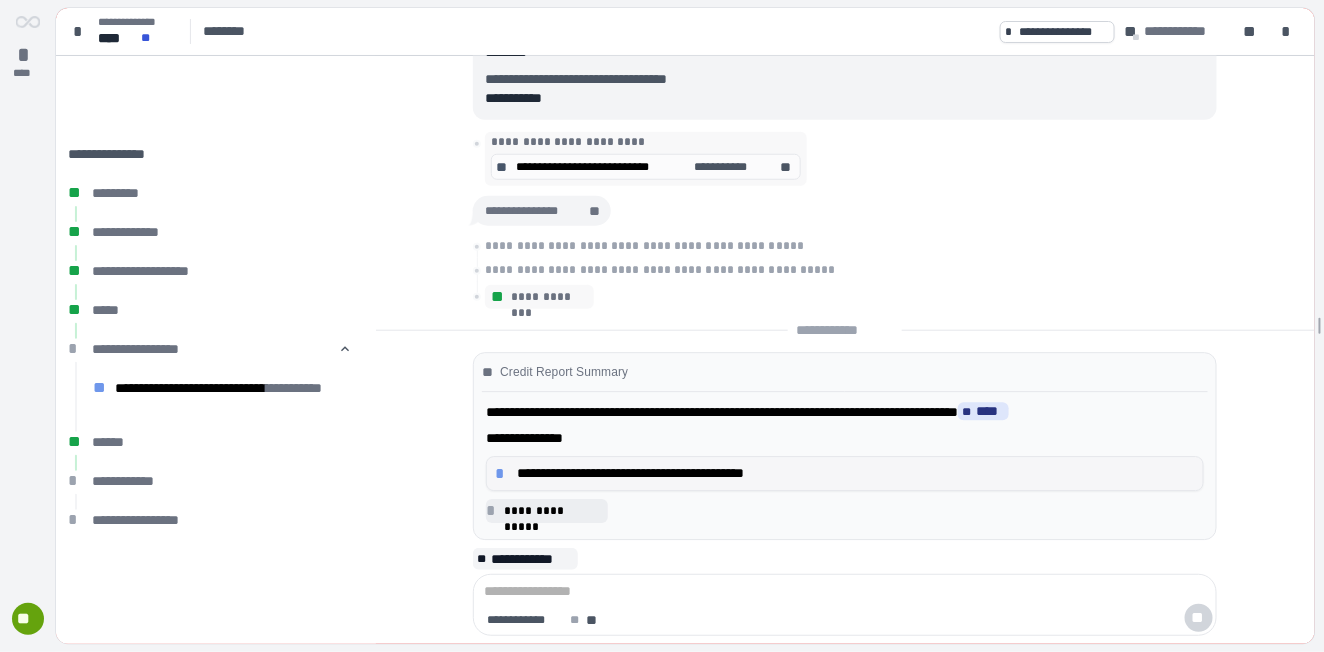 click on "**********" at bounding box center [856, 473] 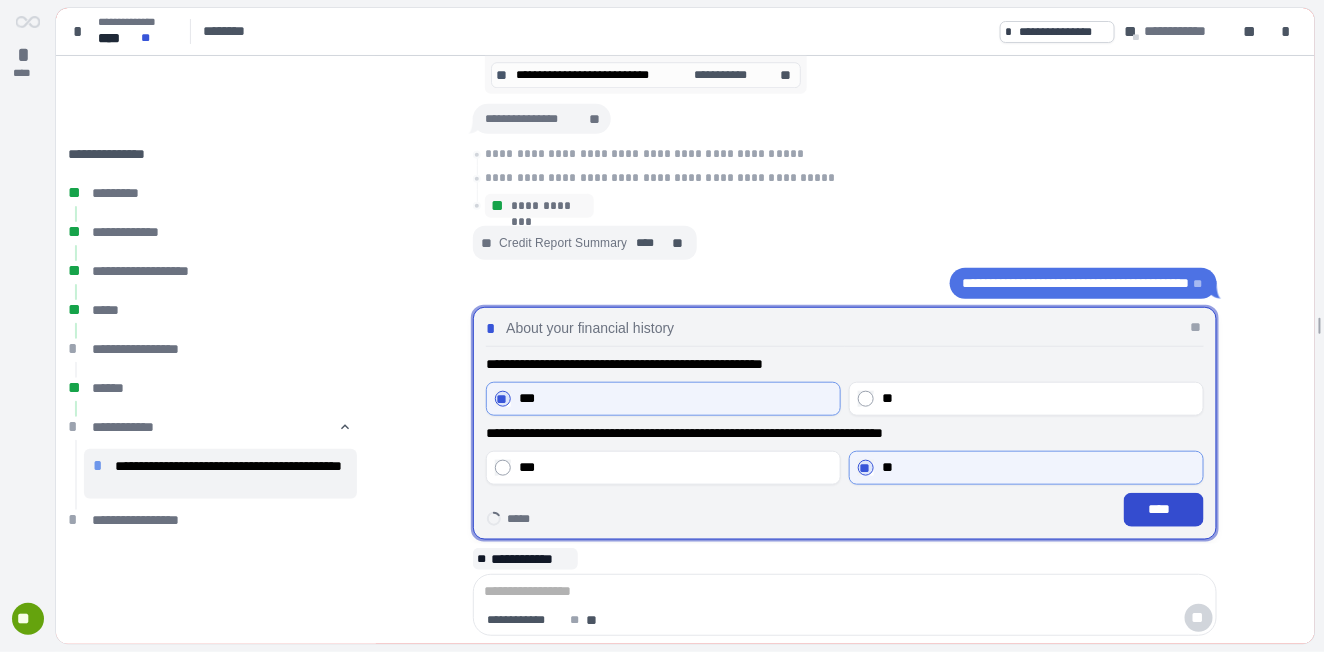 click on "****" at bounding box center [1164, 509] 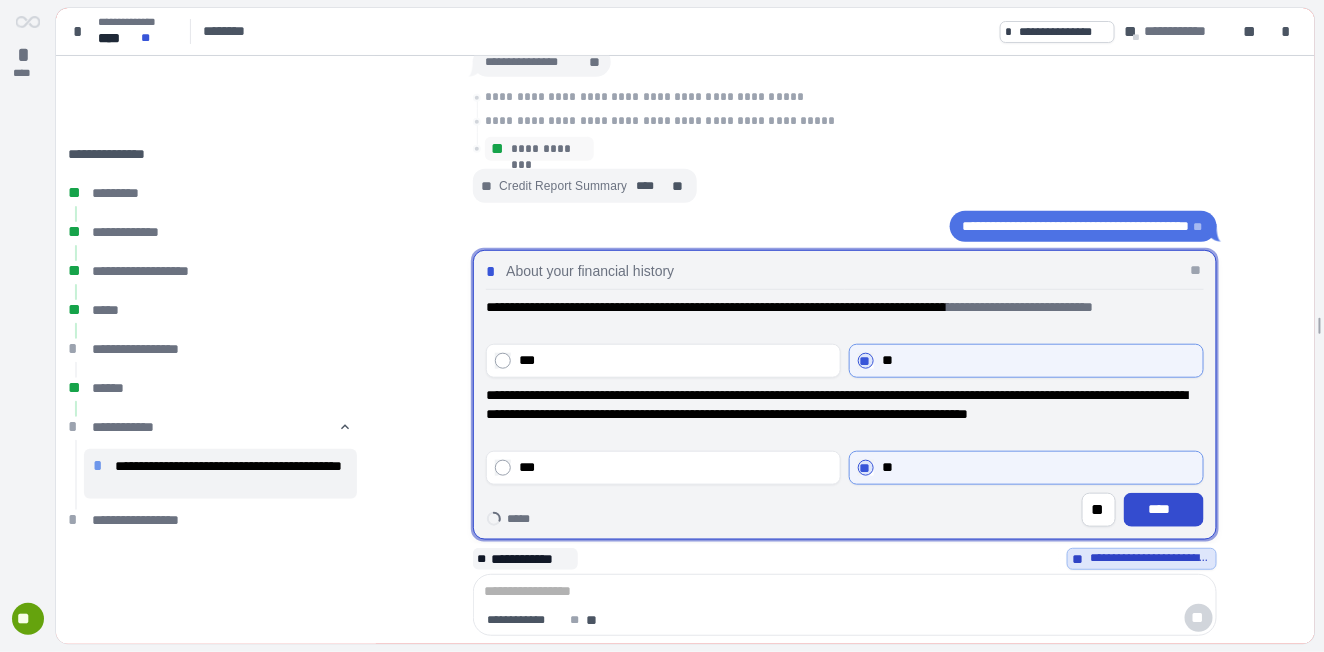 click on "****" at bounding box center (1164, 509) 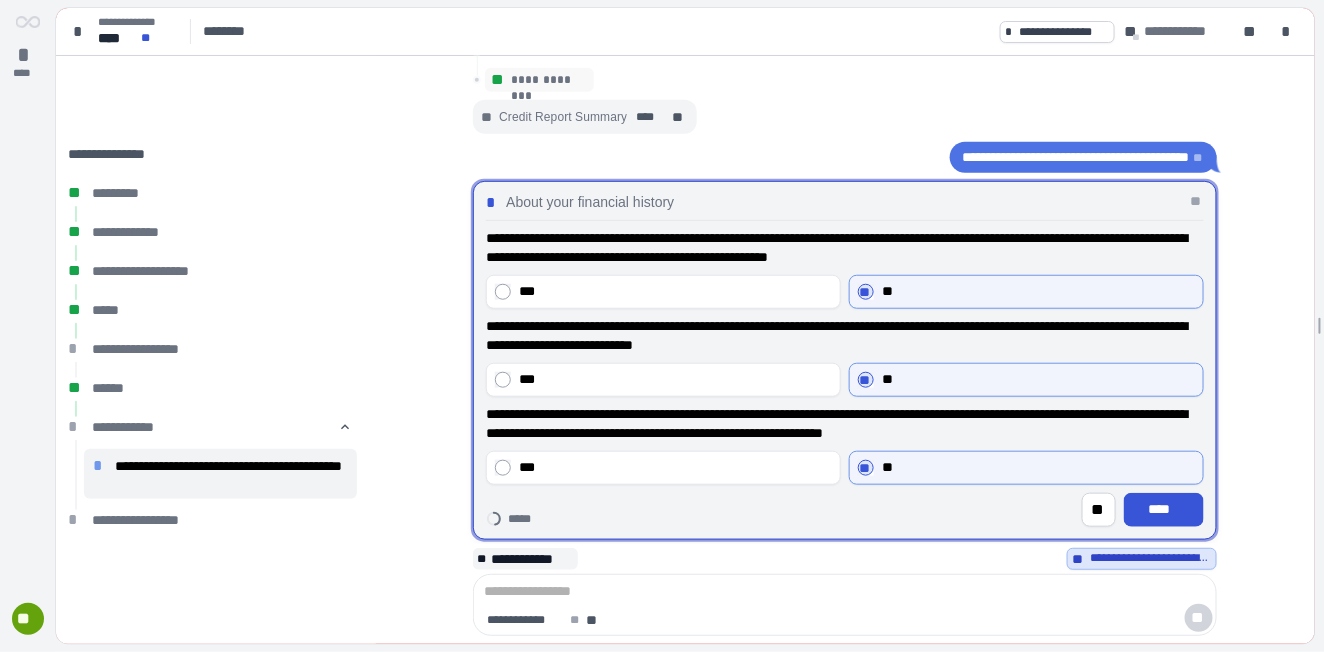 click on "****" at bounding box center (1164, 509) 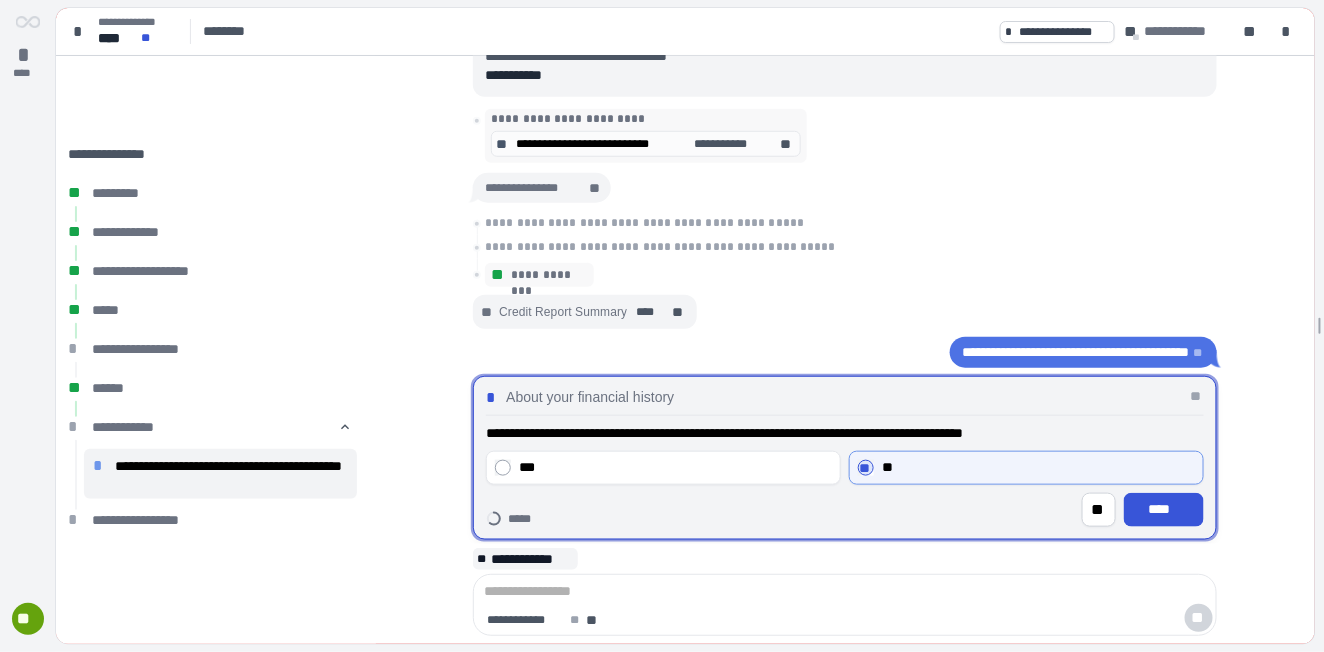 click on "****" at bounding box center (1164, 509) 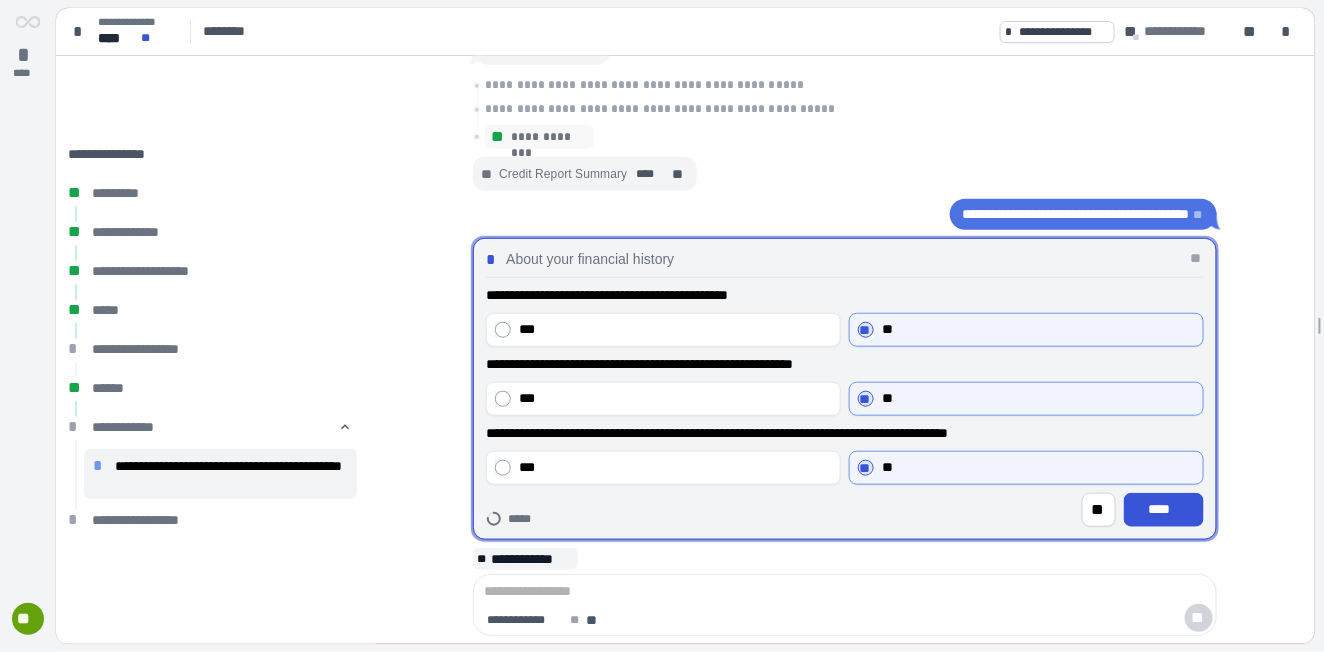 click on "****" at bounding box center [1164, 509] 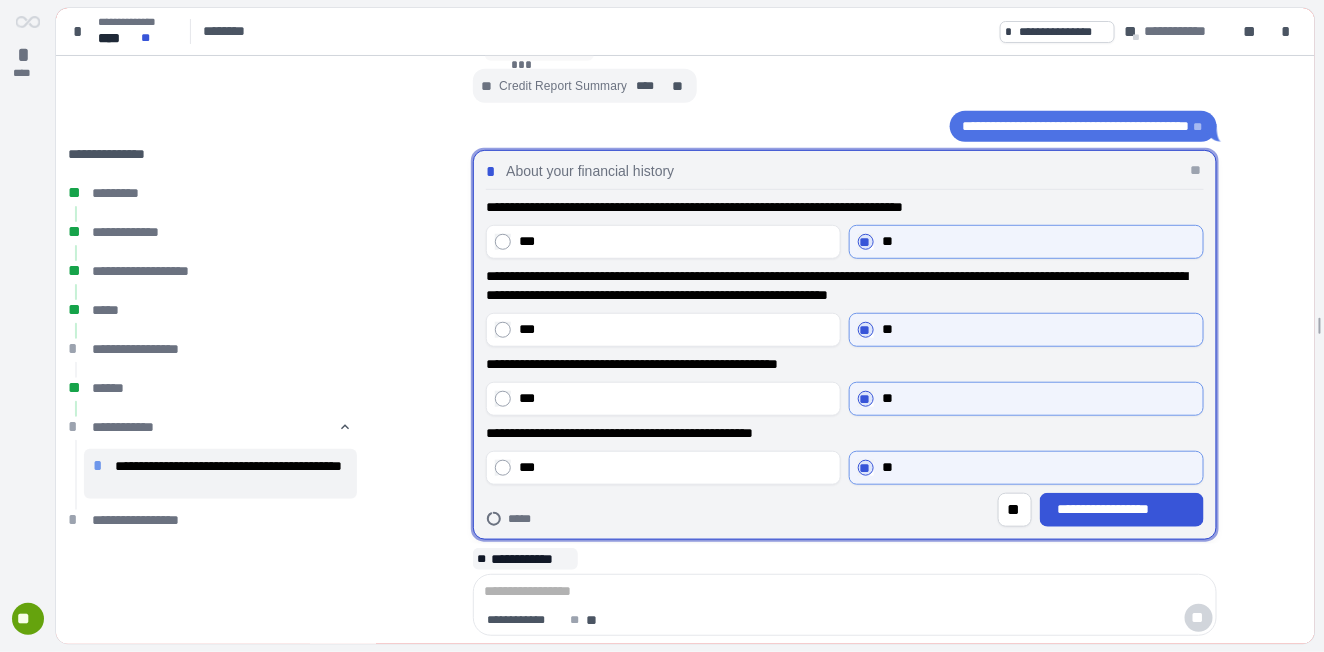 click on "**********" at bounding box center [1122, 509] 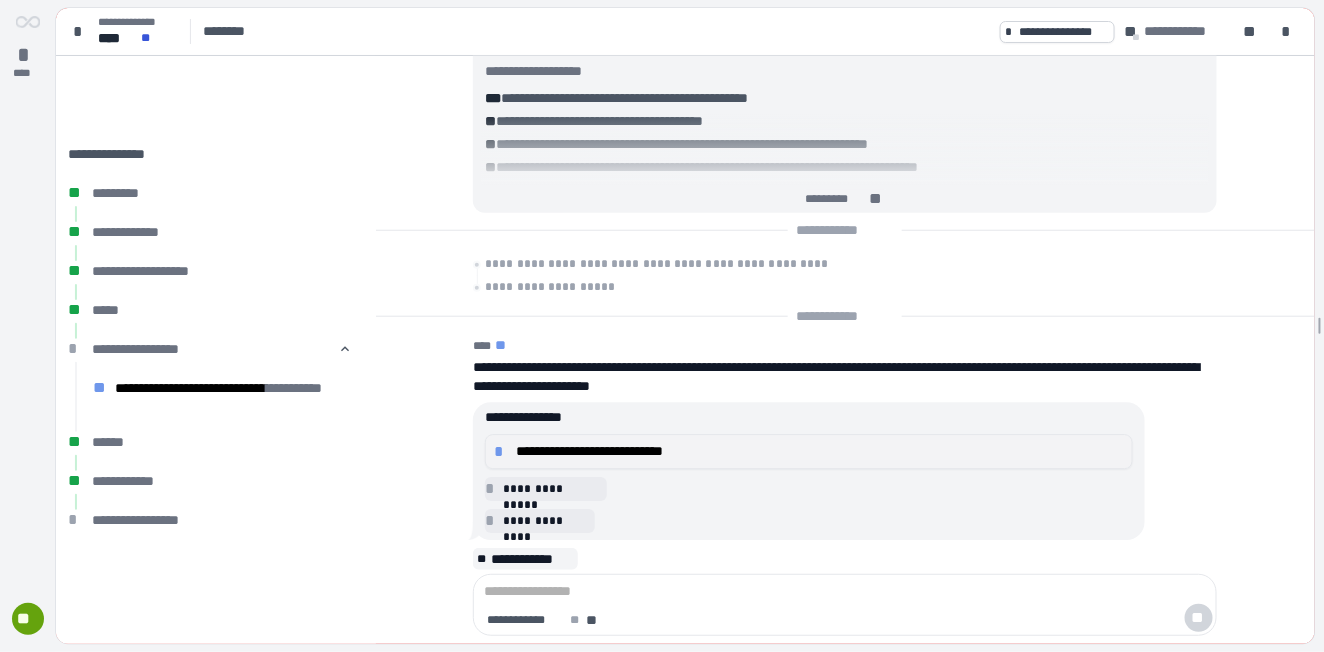 click on "**********" at bounding box center (820, 451) 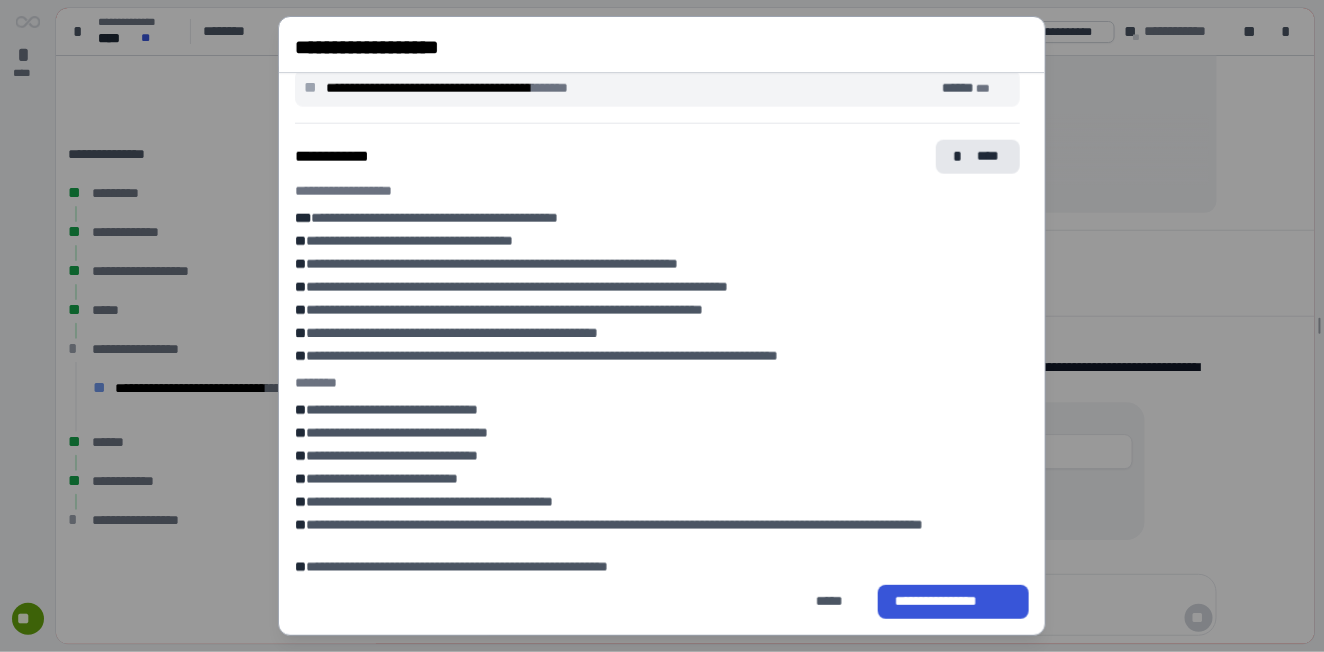 scroll, scrollTop: 780, scrollLeft: 0, axis: vertical 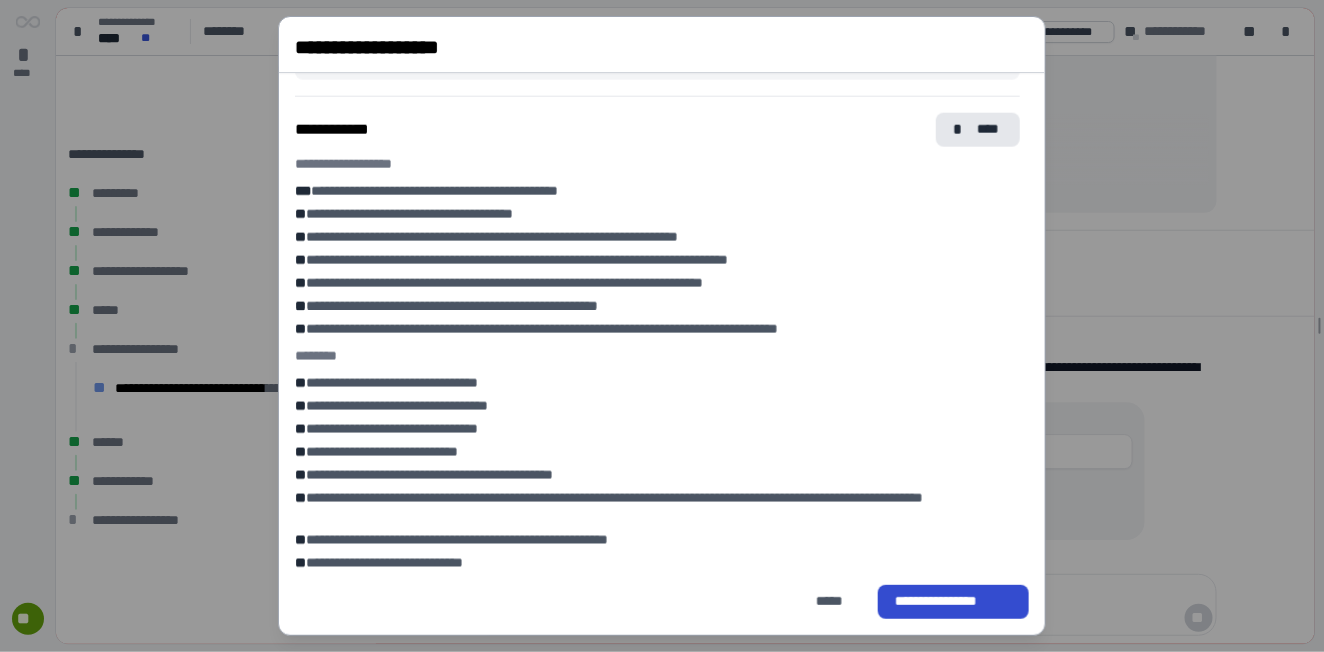 click on "**********" at bounding box center (953, 601) 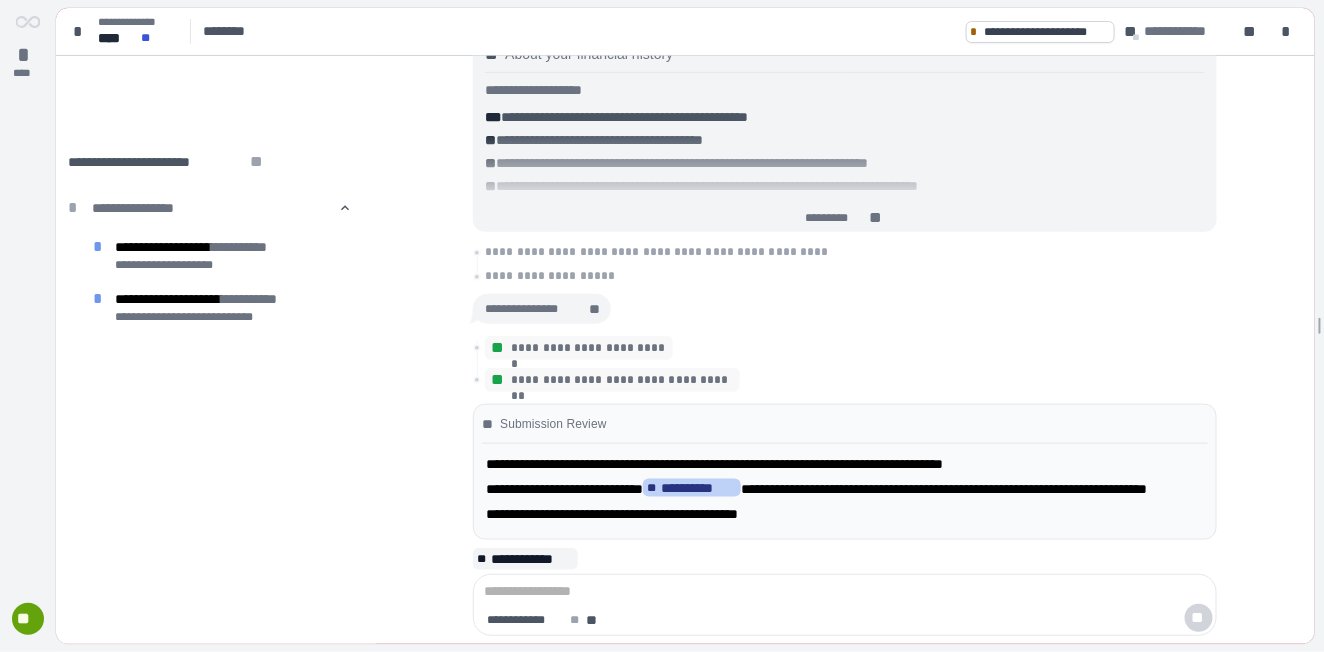 click on "**********" at bounding box center (699, 488) 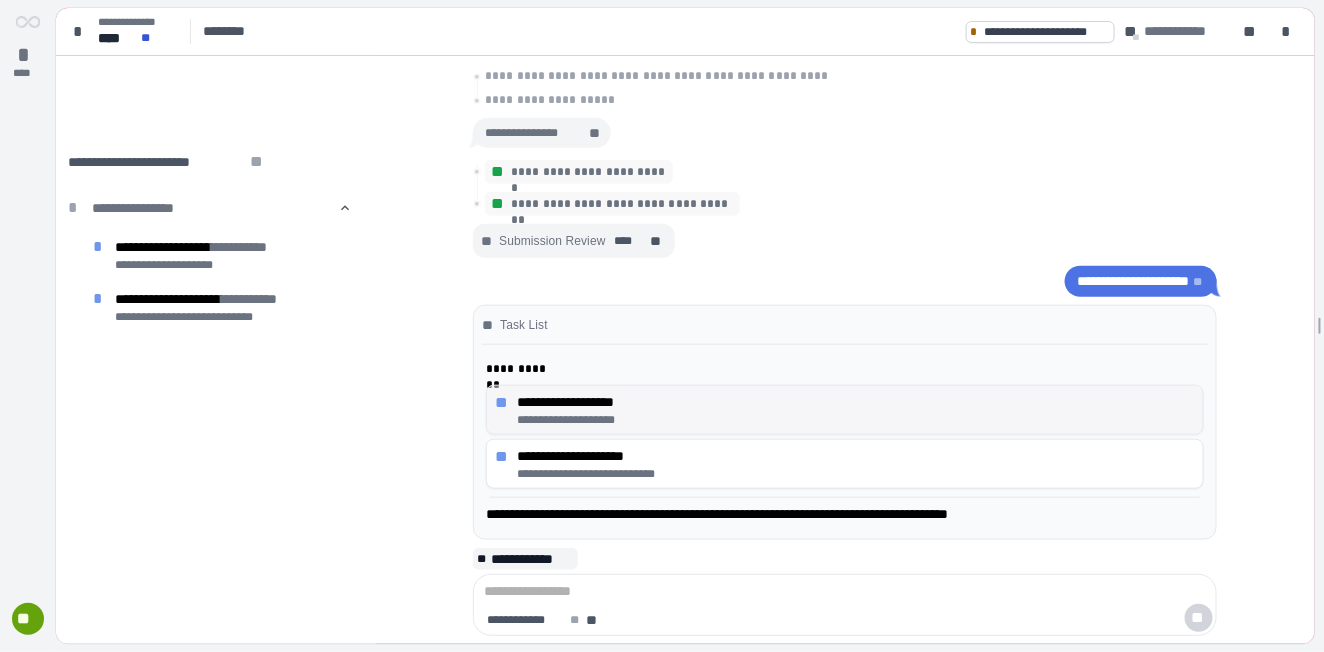 click on "**" at bounding box center [503, 402] 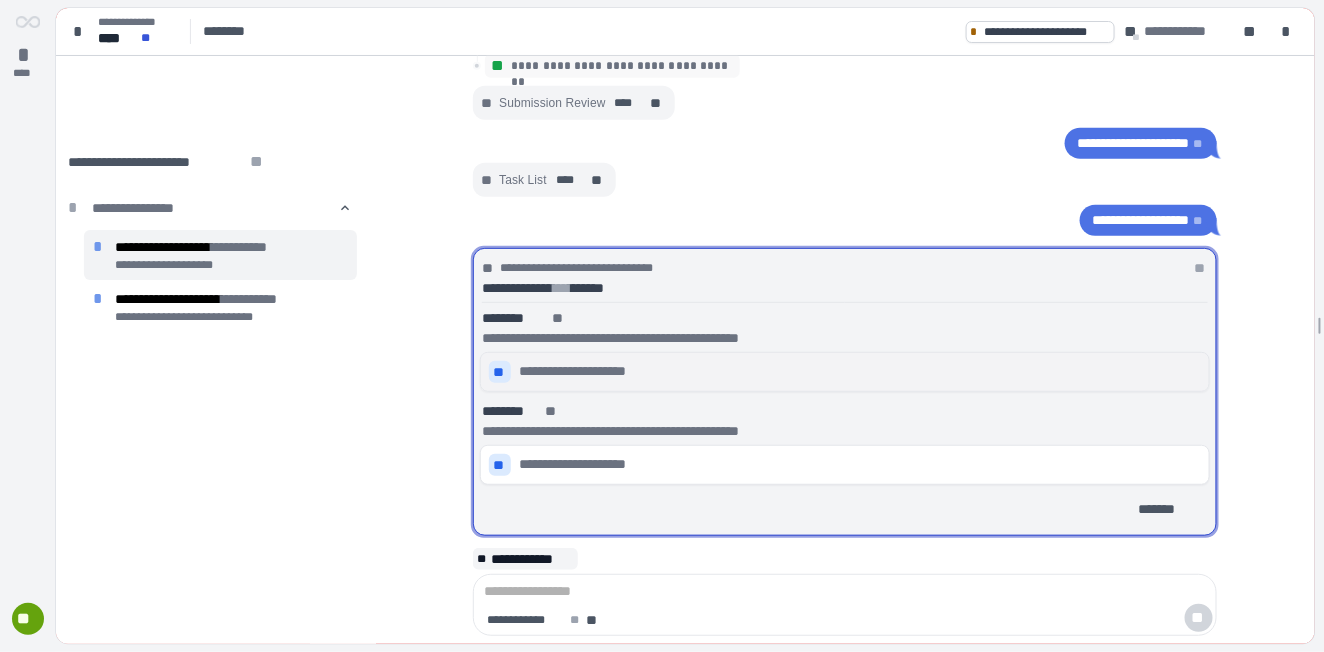 click on "**" at bounding box center (500, 372) 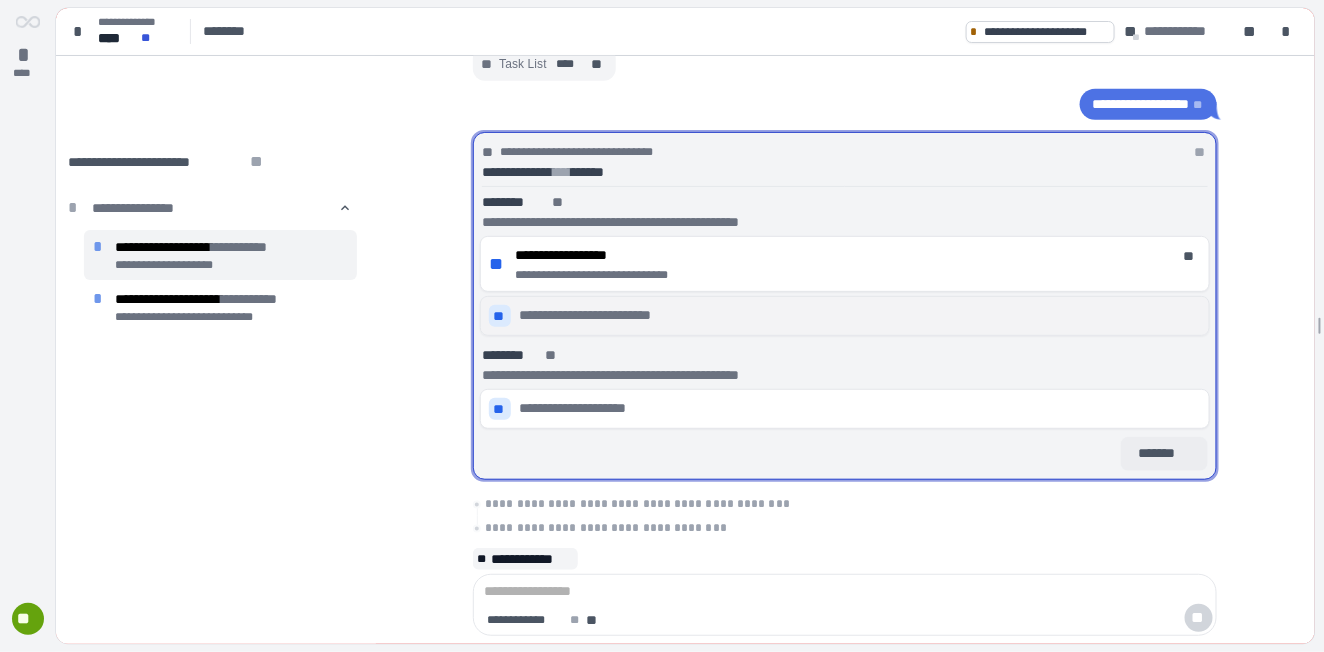 click on "*******" at bounding box center (1164, 453) 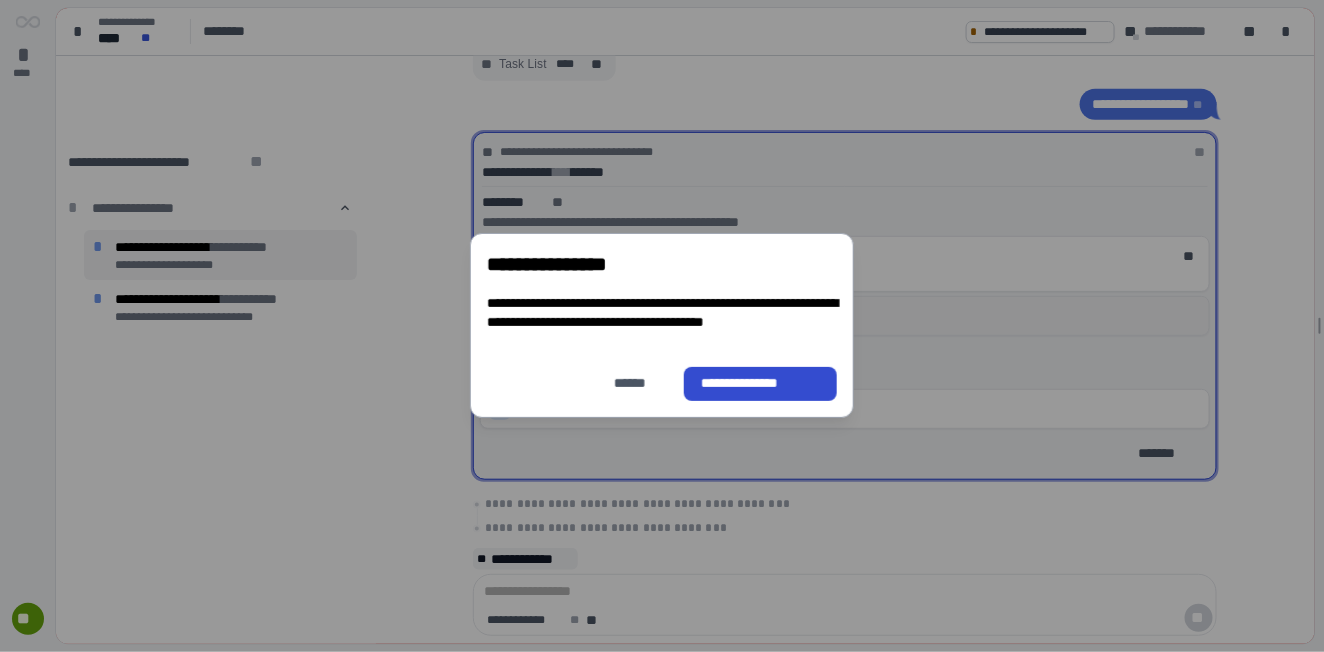 click on "**********" at bounding box center (761, 384) 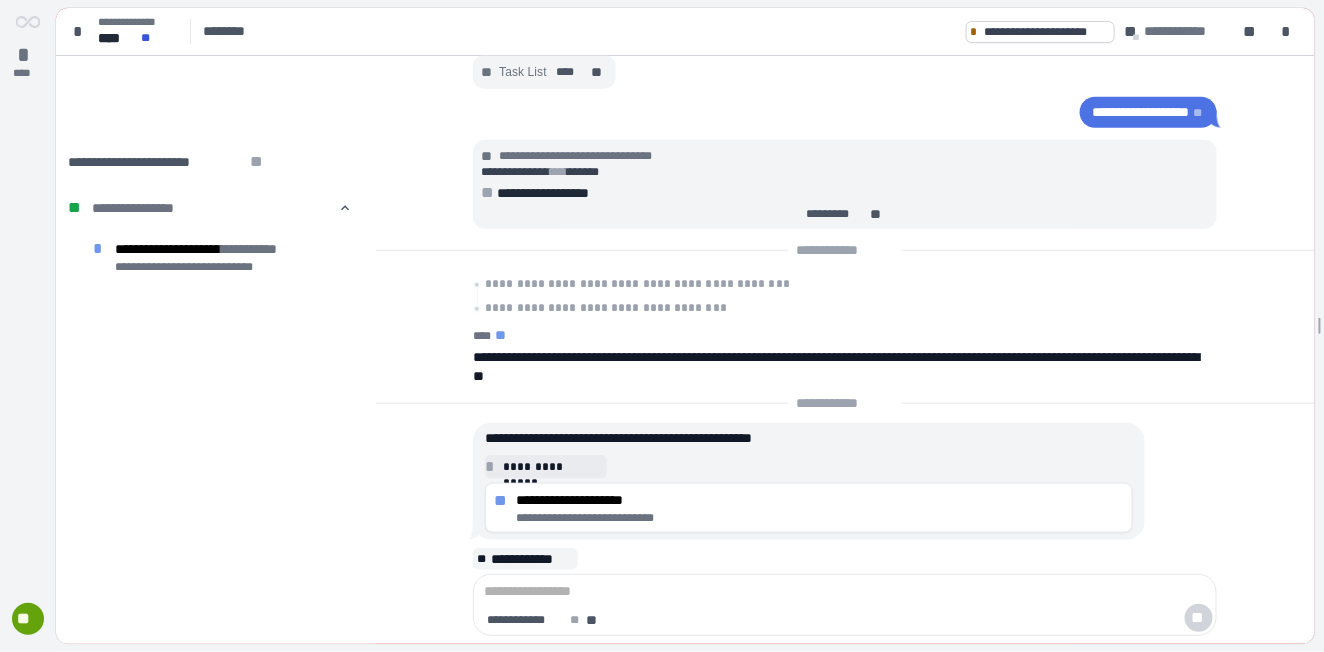 click on "**********" at bounding box center [820, 518] 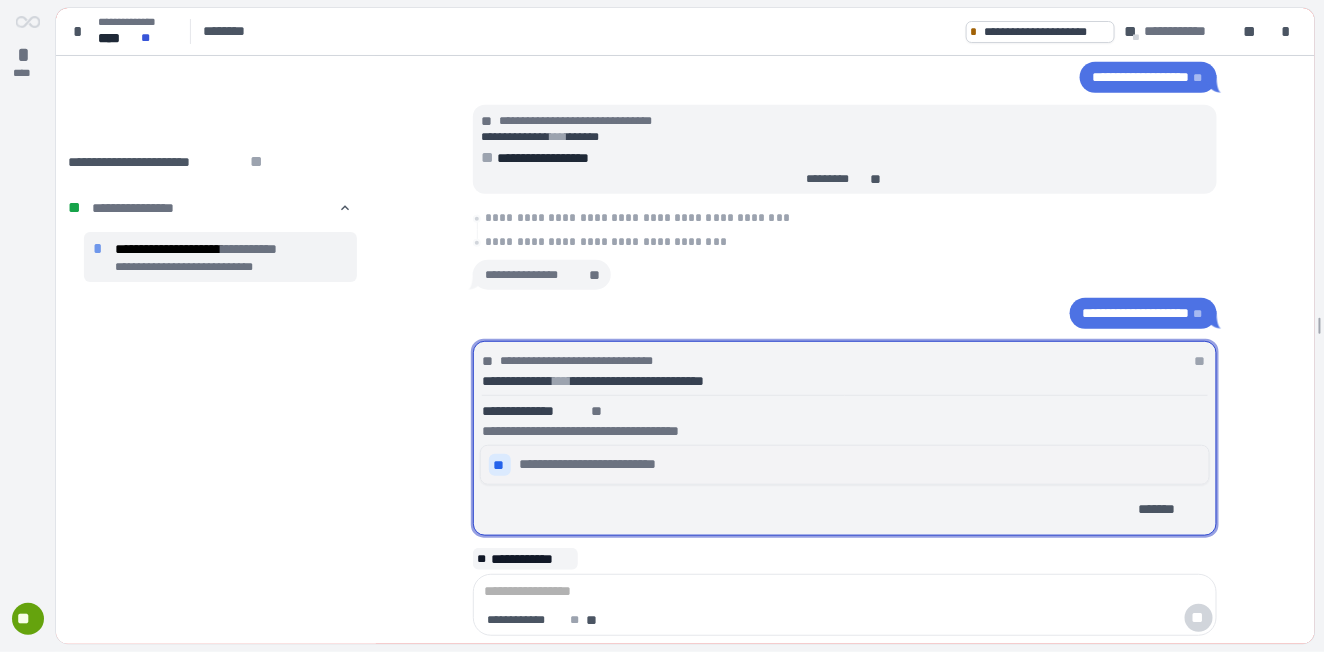 click on "**" at bounding box center [500, 465] 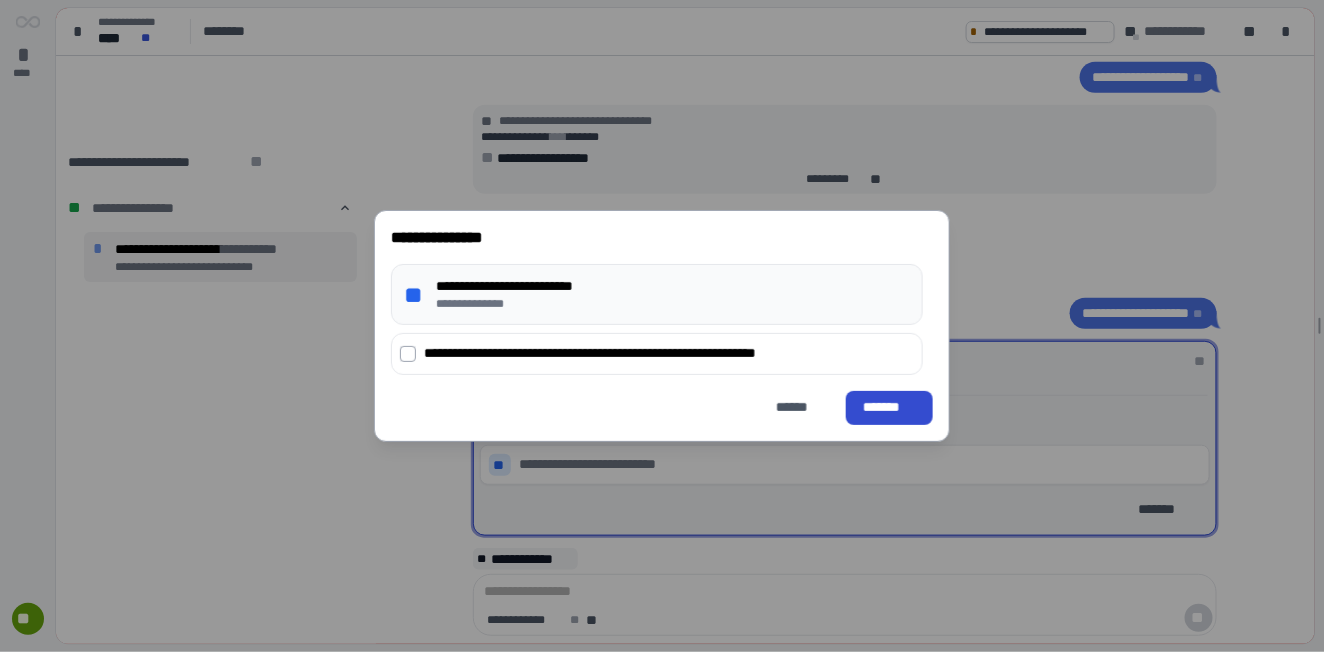click on "*******" at bounding box center [889, 407] 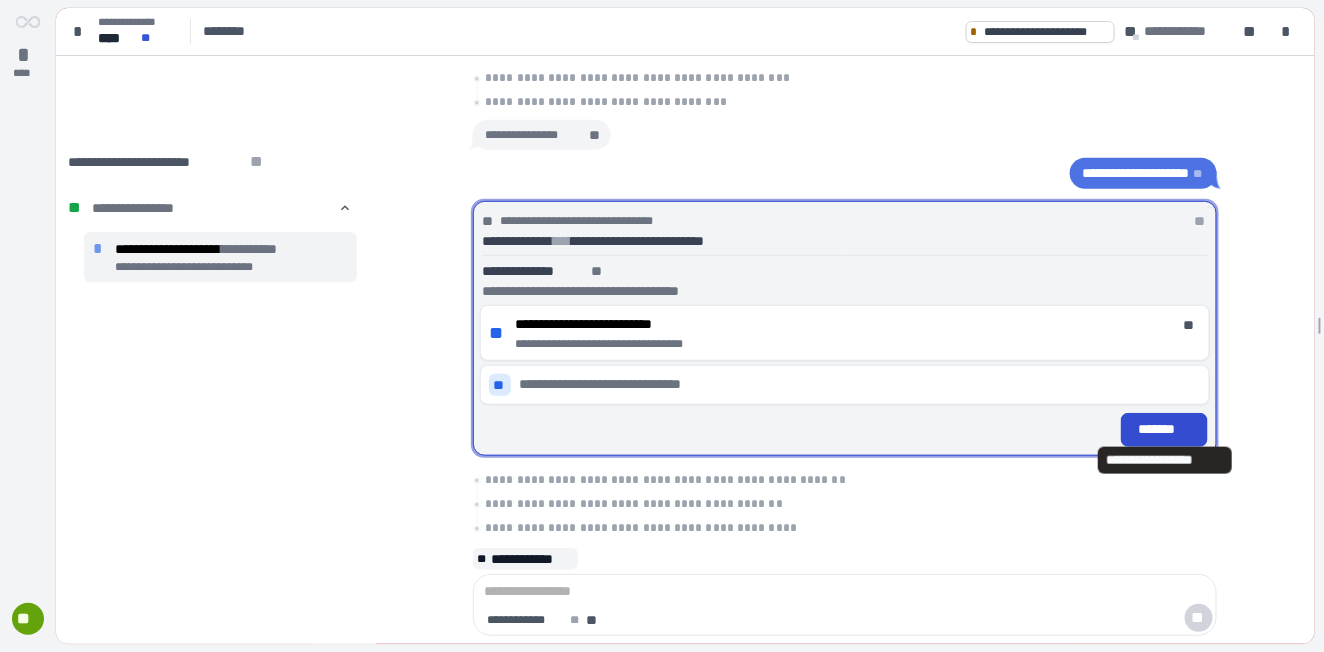 click on "*******" at bounding box center [1164, 429] 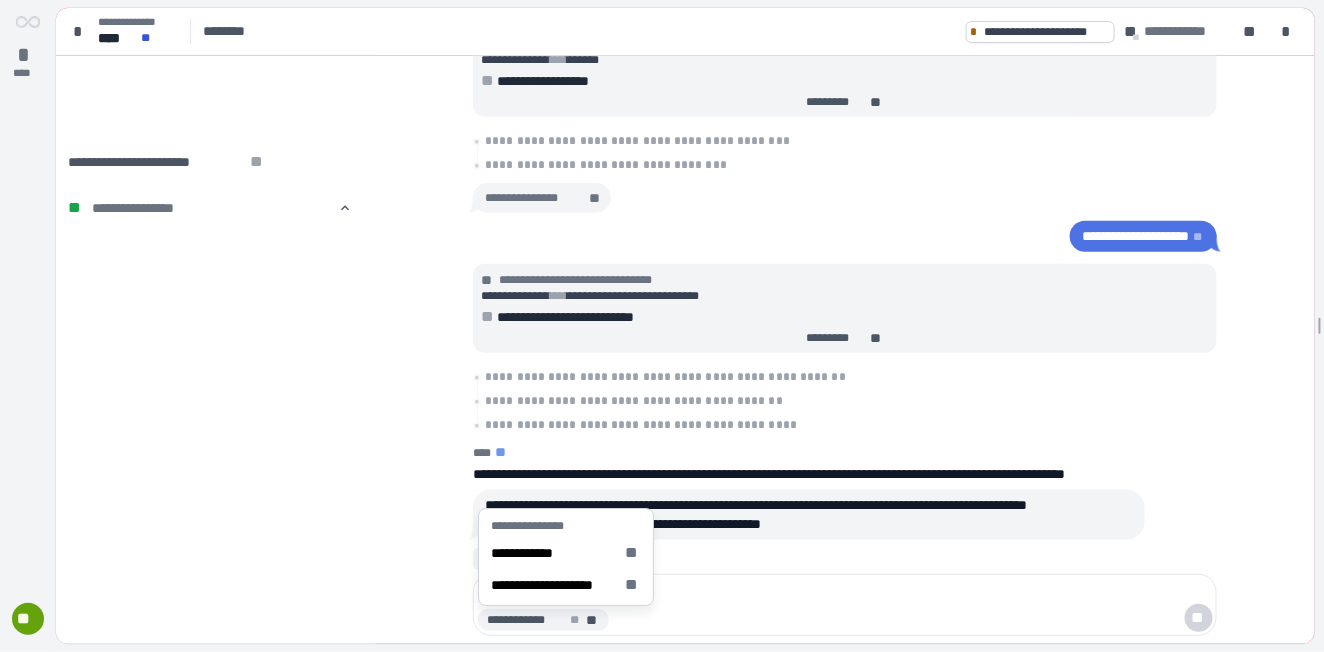 click on "**********" at bounding box center (527, 620) 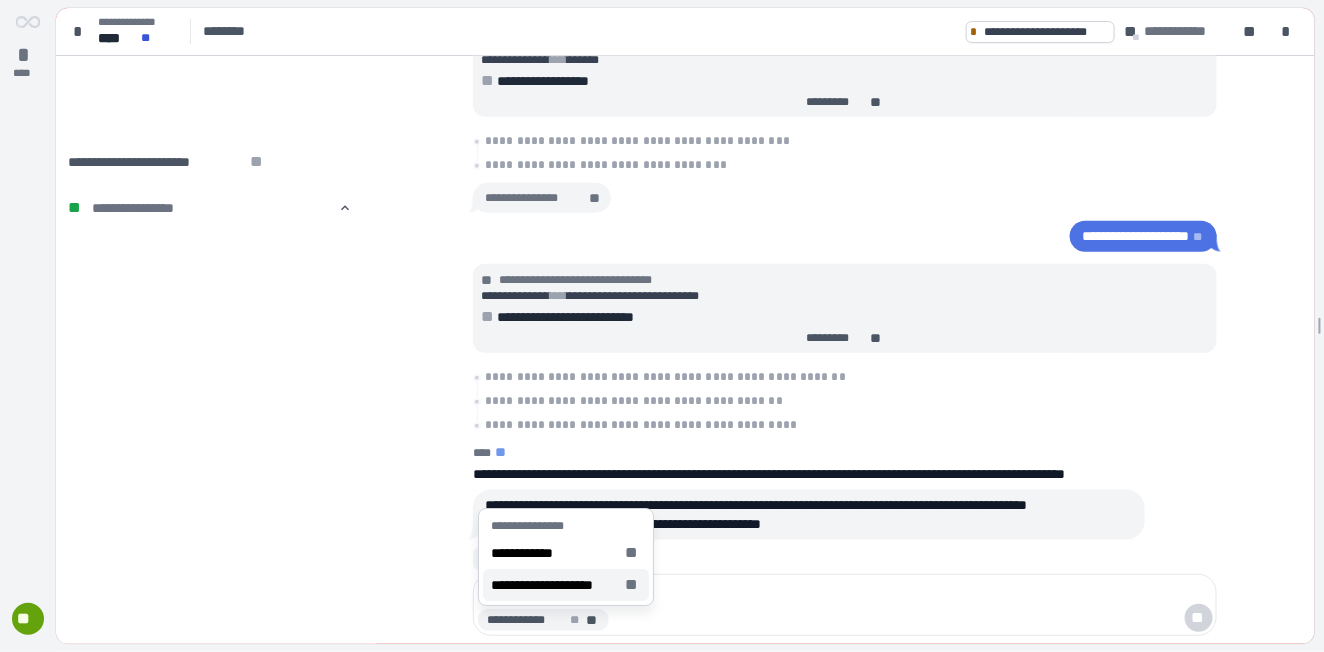 click on "**********" at bounding box center [566, 585] 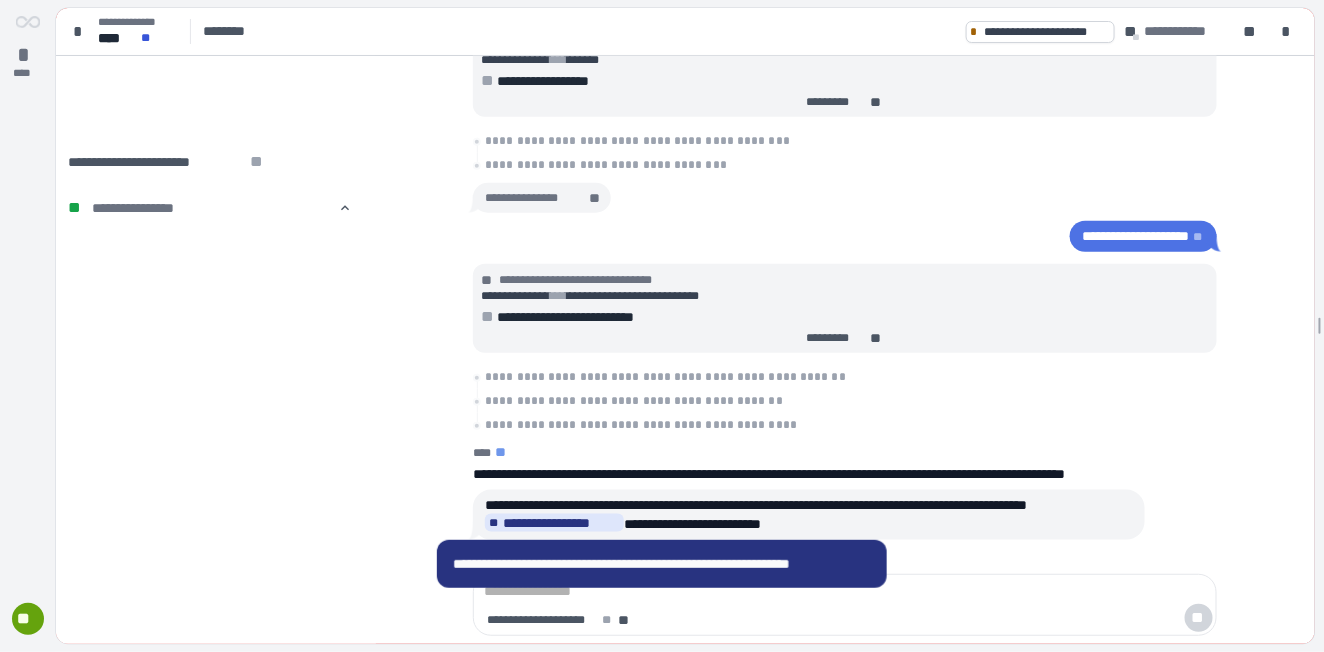 click at bounding box center (845, 592) 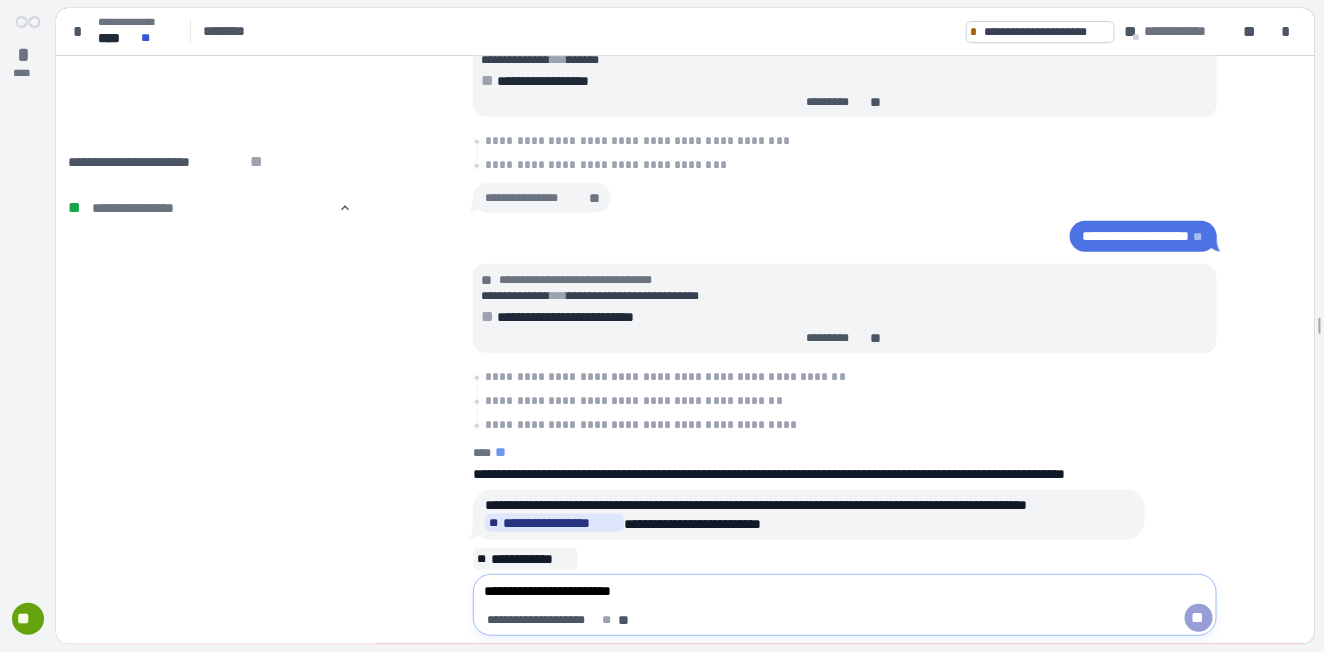 type on "**********" 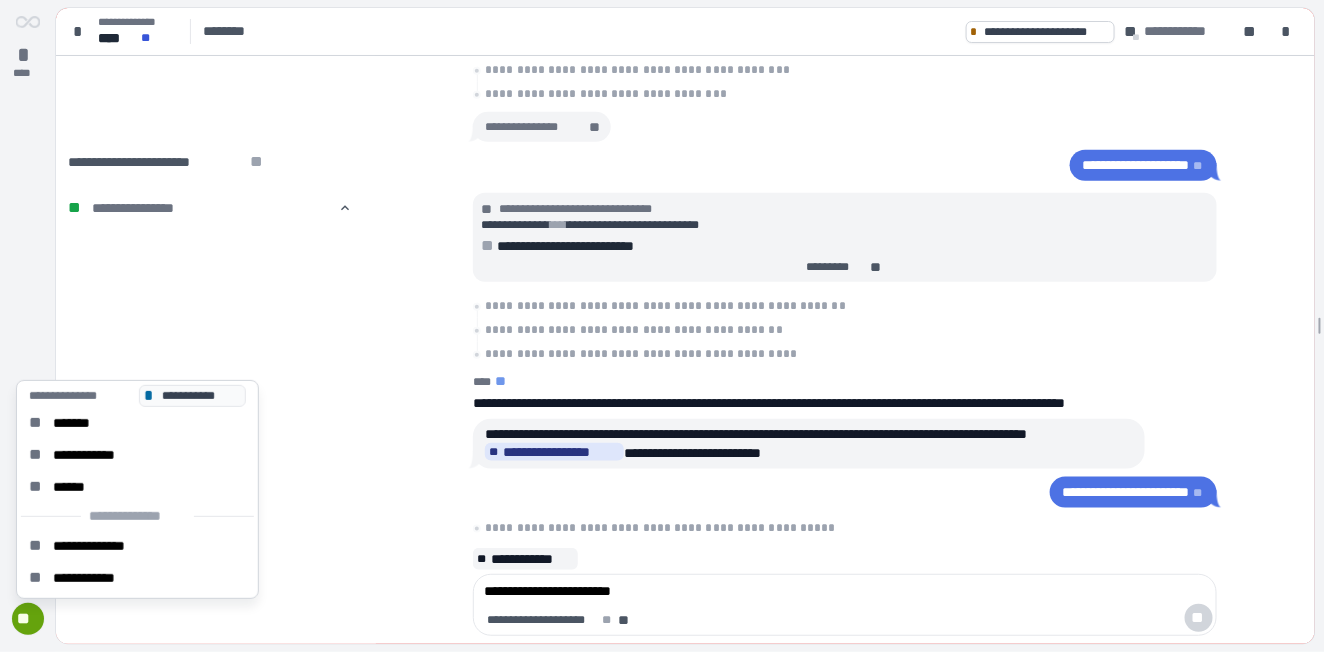 click on "**" at bounding box center [28, 619] 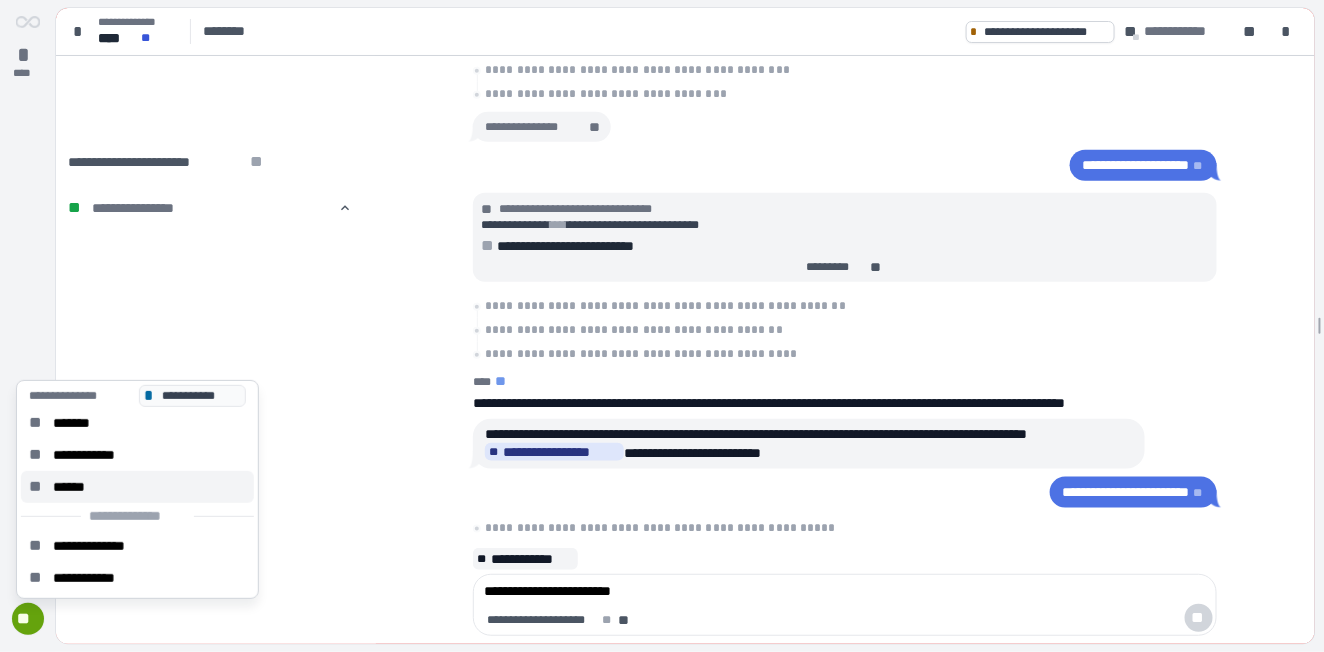 click on "******" at bounding box center (75, 487) 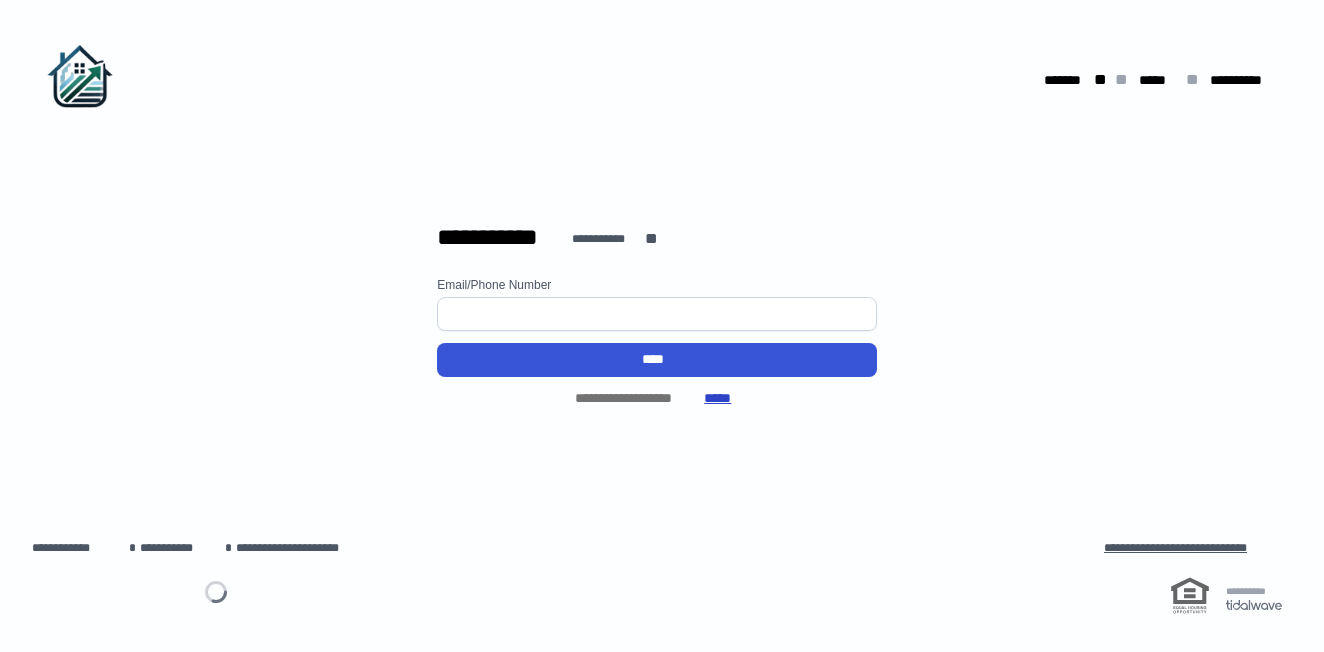 scroll, scrollTop: 0, scrollLeft: 0, axis: both 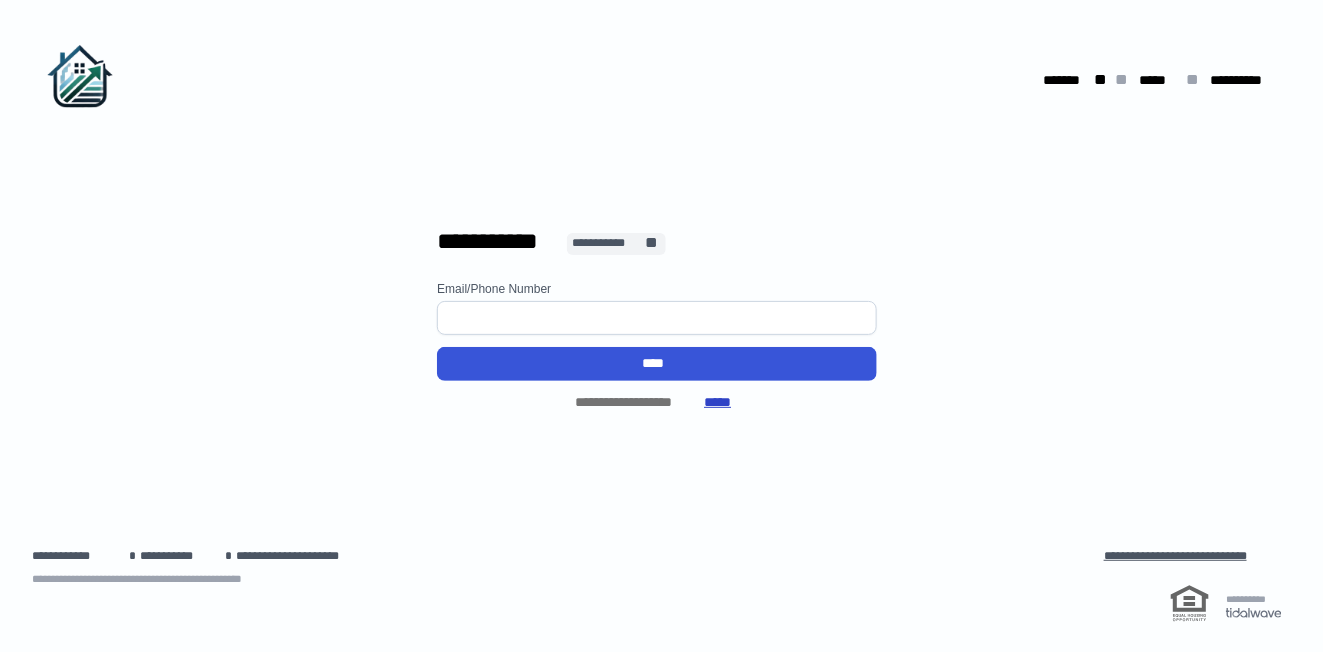 click on "**********" at bounding box center [607, 243] 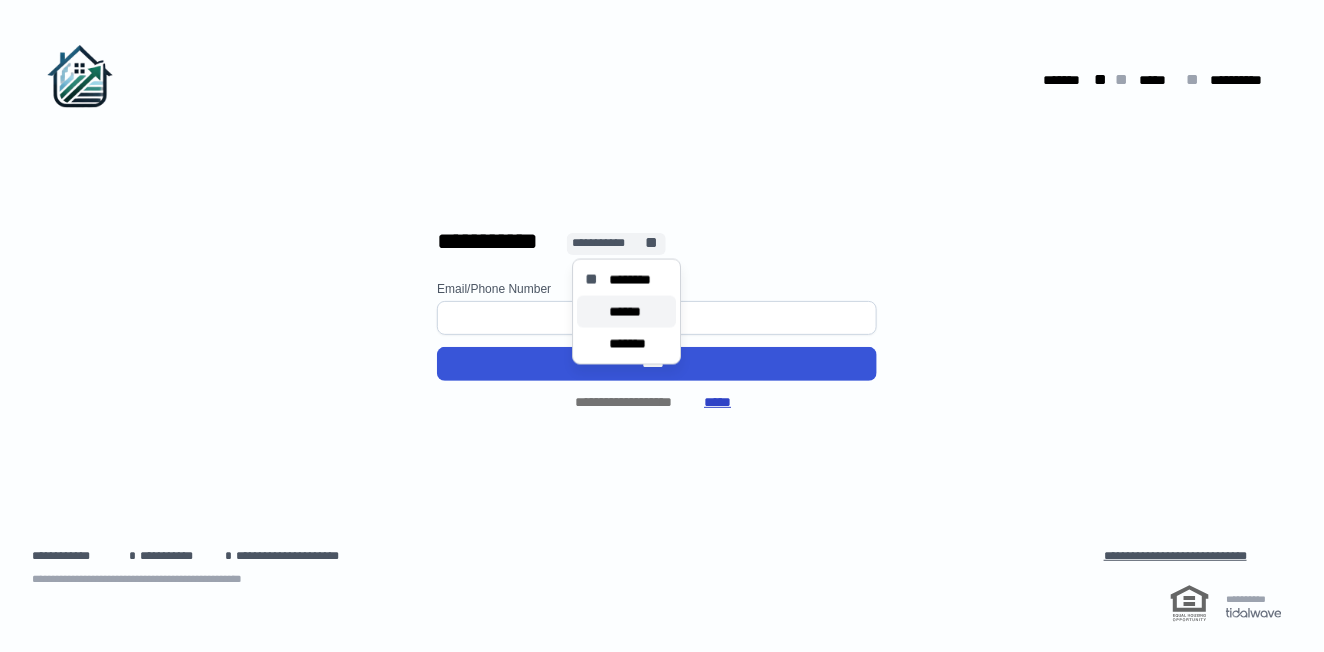 click on "******" at bounding box center (626, 312) 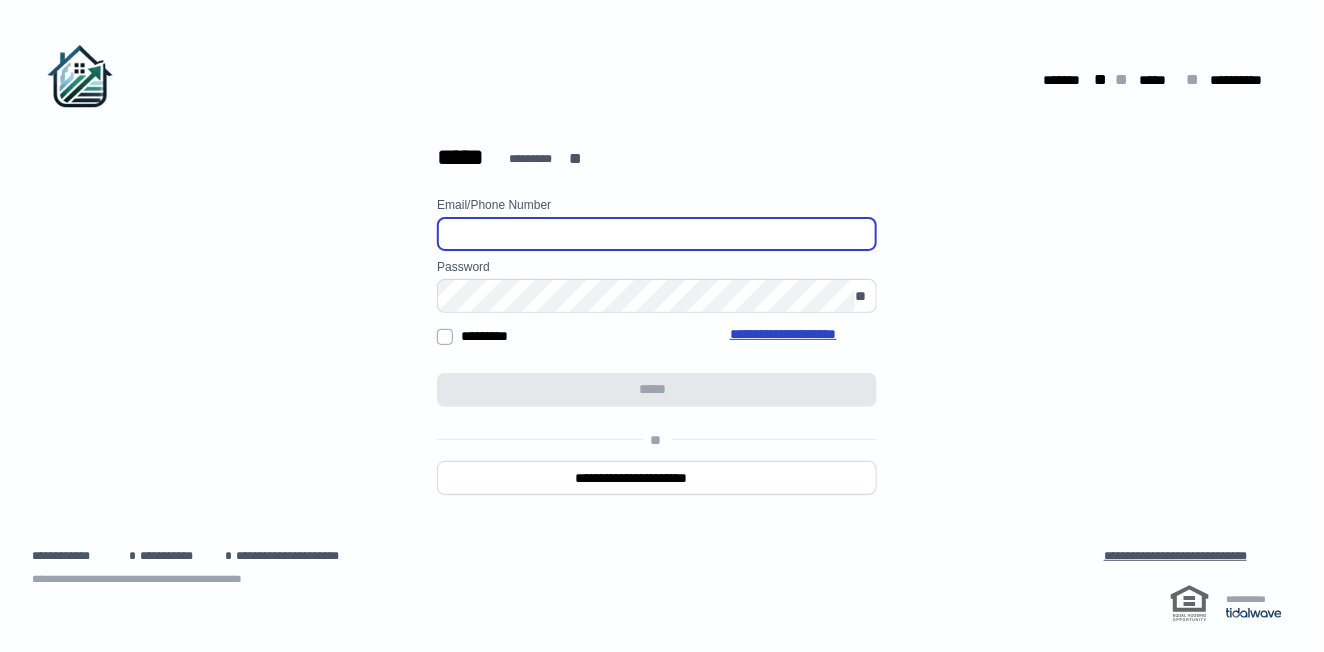 click at bounding box center (657, 234) 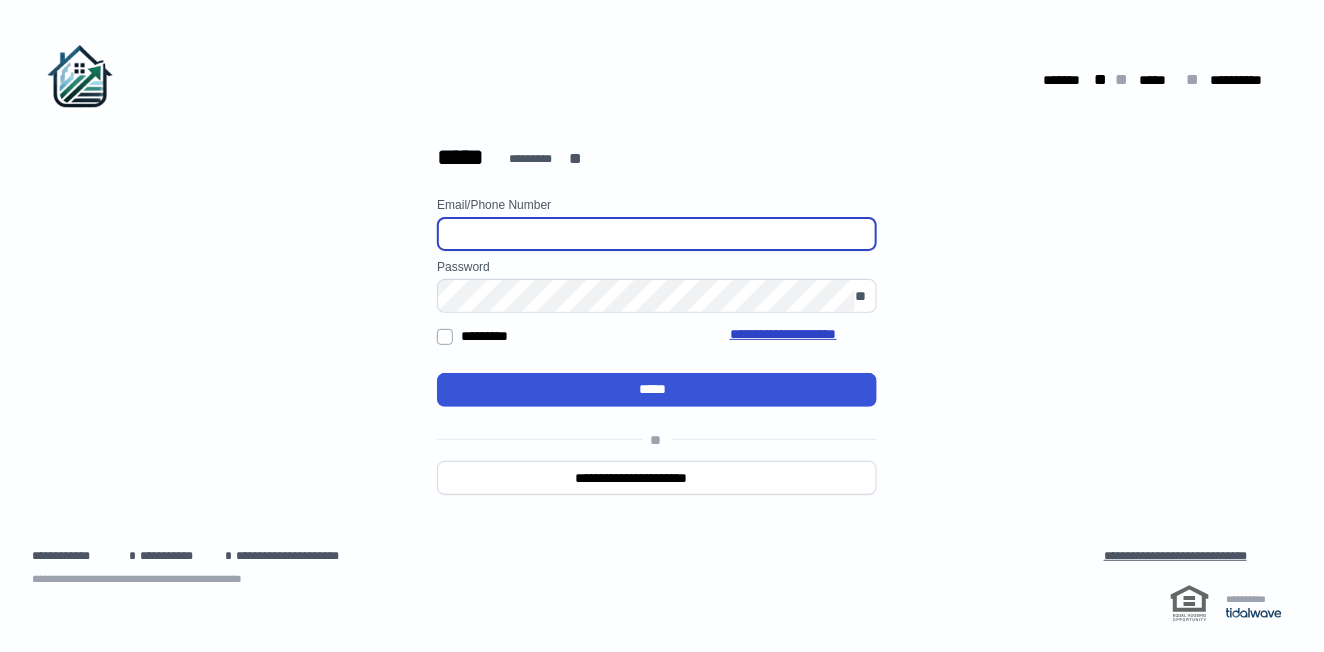 click at bounding box center (657, 234) 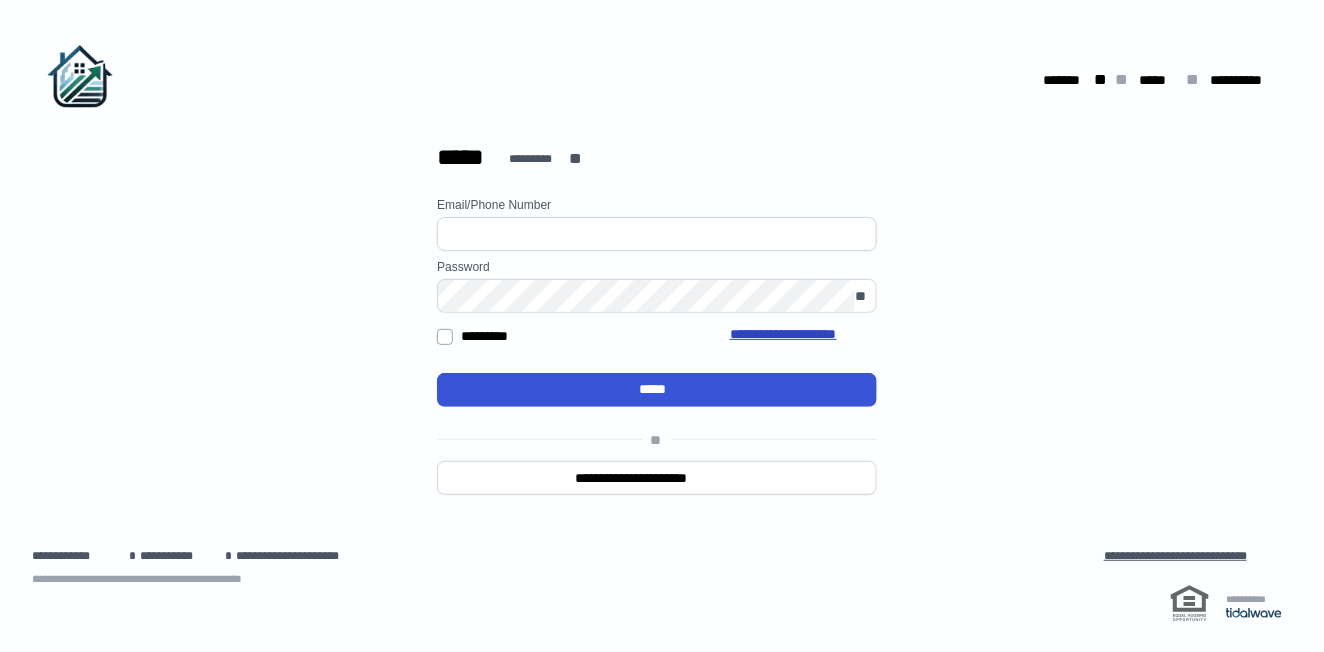 type on "**********" 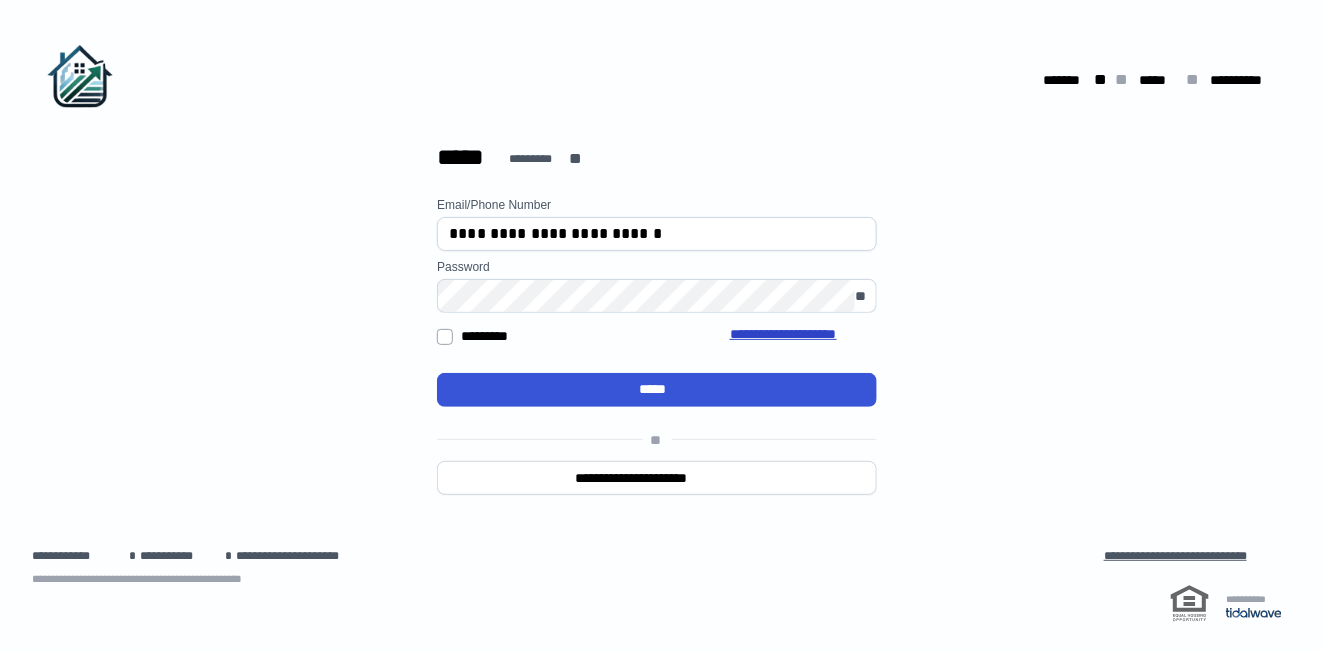click on "**********" at bounding box center [657, 374] 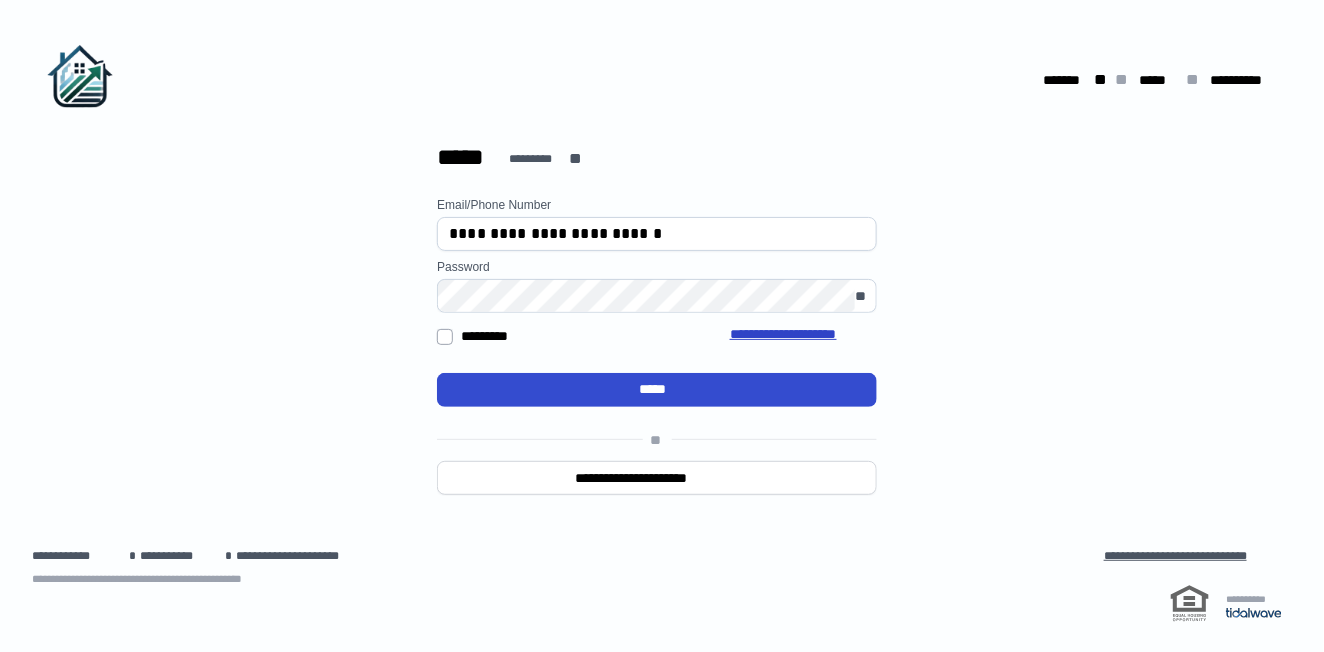 click on "*****" at bounding box center (657, 390) 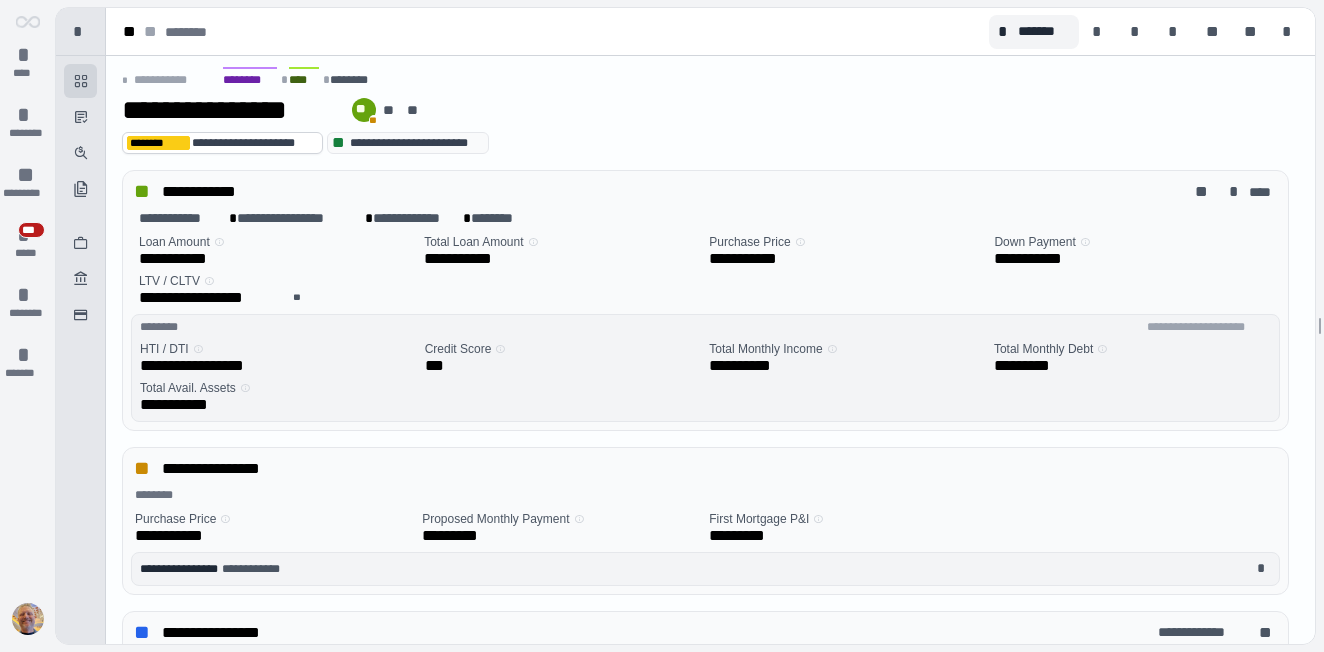 scroll, scrollTop: 0, scrollLeft: 0, axis: both 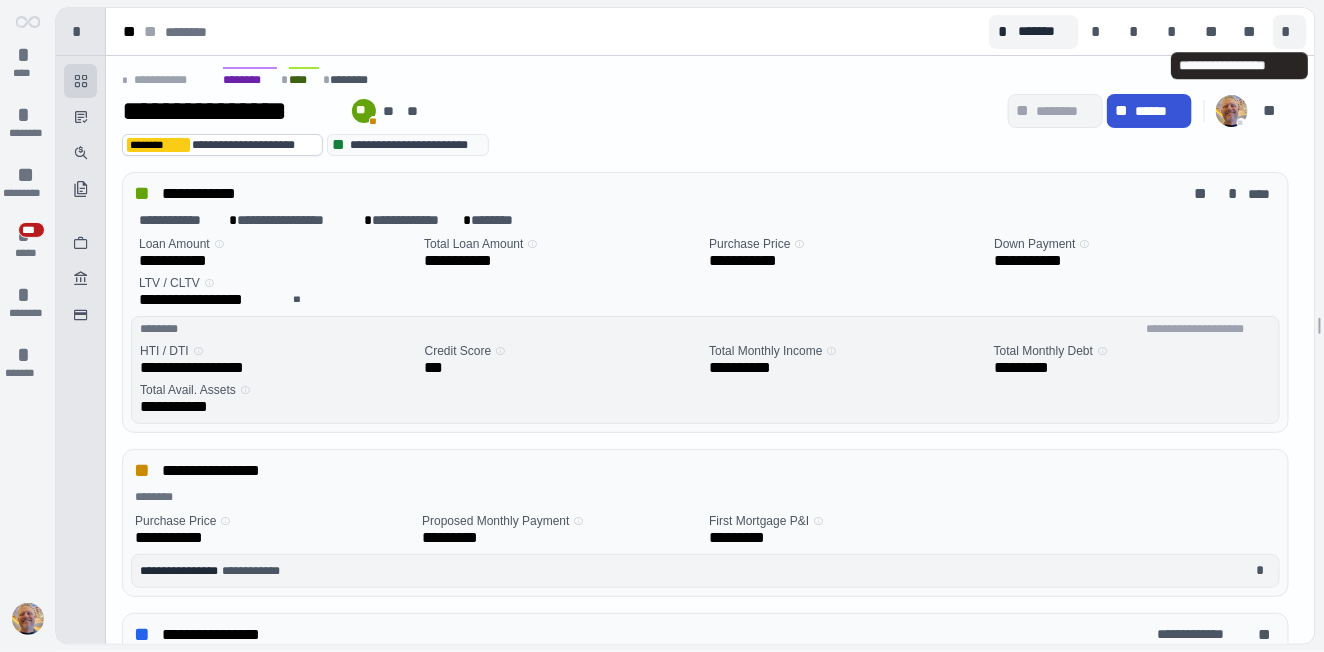 click on "*" at bounding box center (1290, 32) 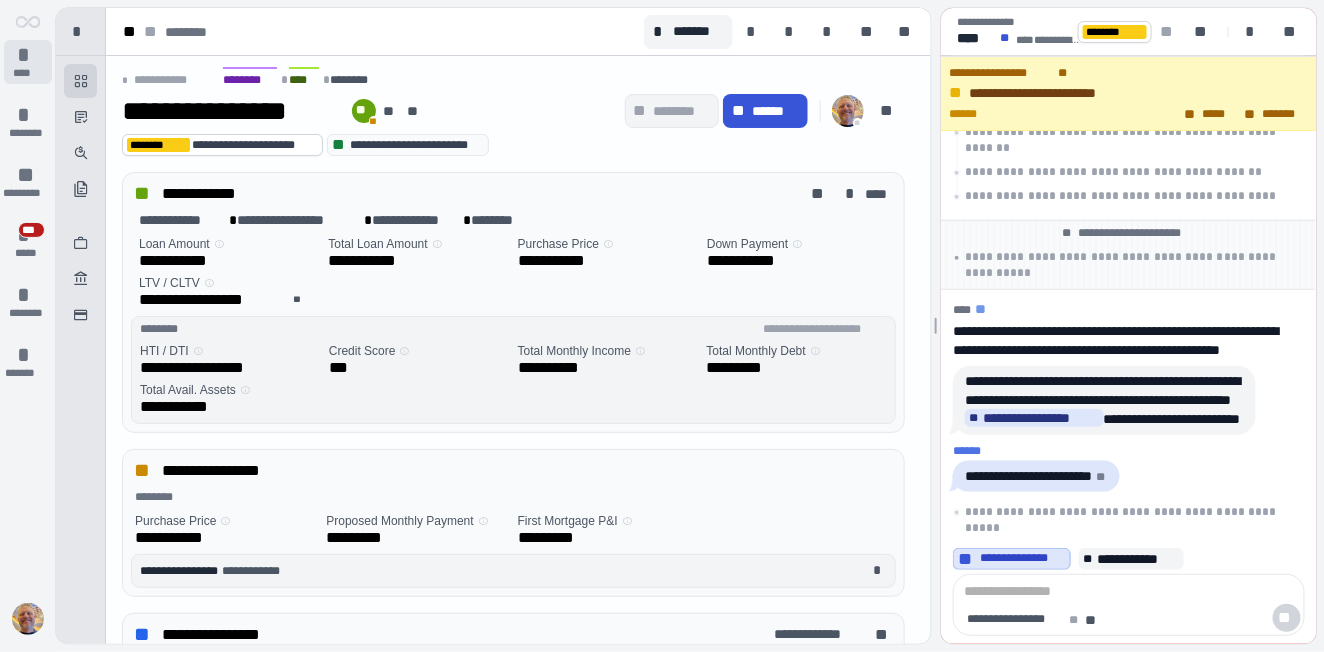 click on "*" at bounding box center [28, 55] 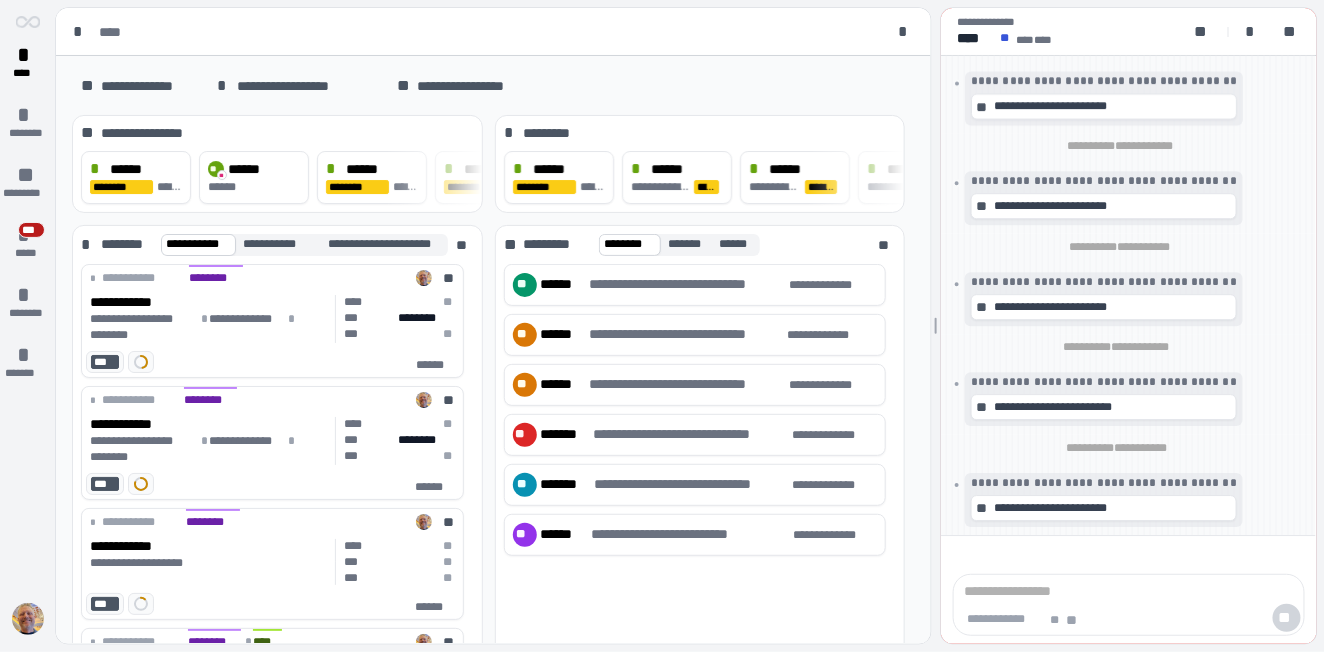 scroll, scrollTop: 58, scrollLeft: 0, axis: vertical 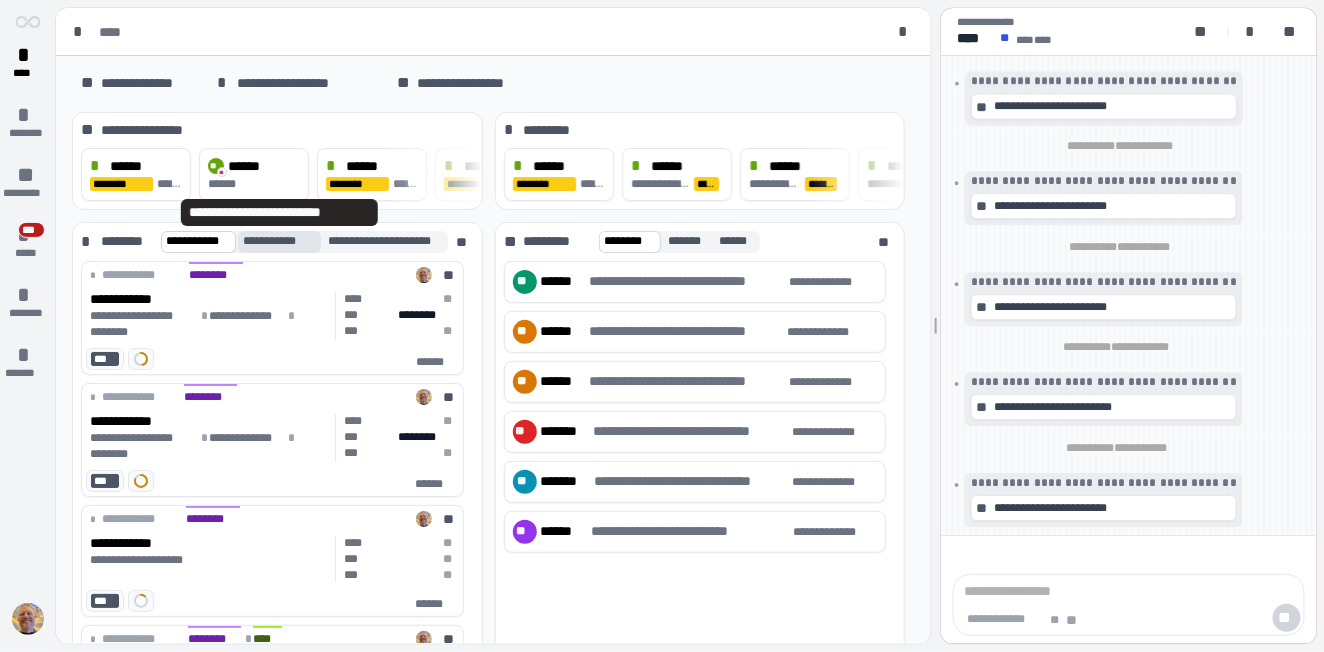 click on "**********" at bounding box center (279, 241) 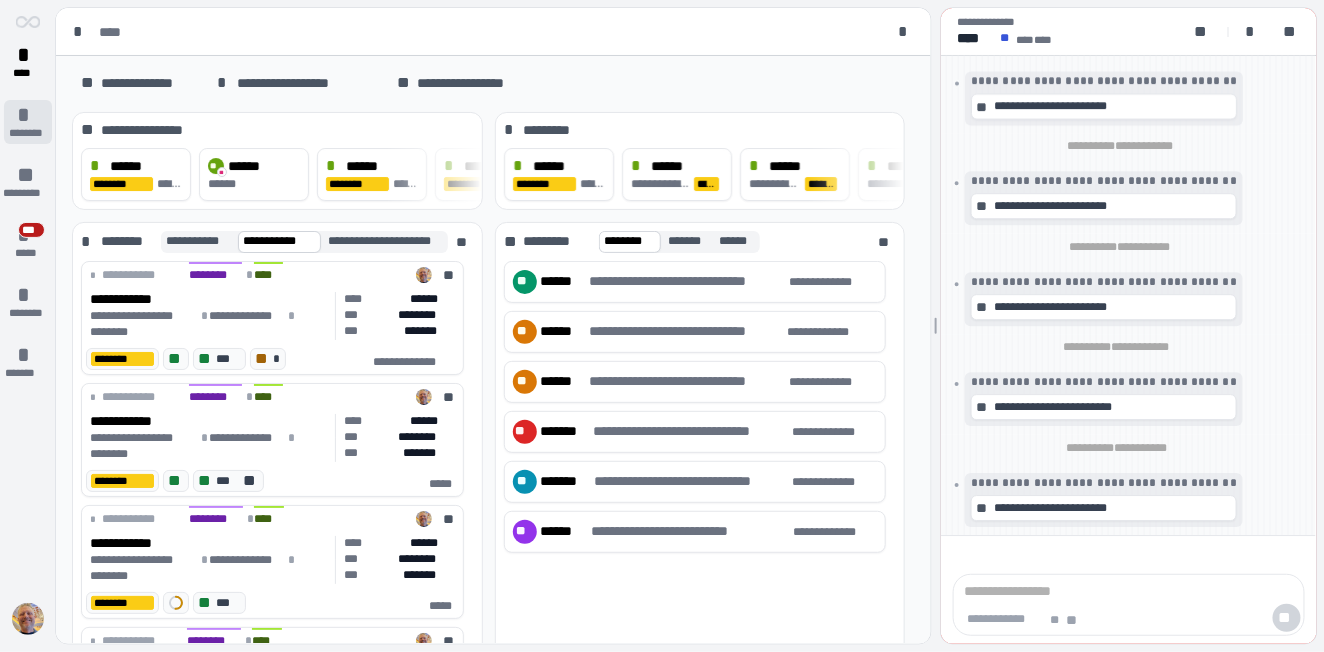 click on "*" at bounding box center [28, 115] 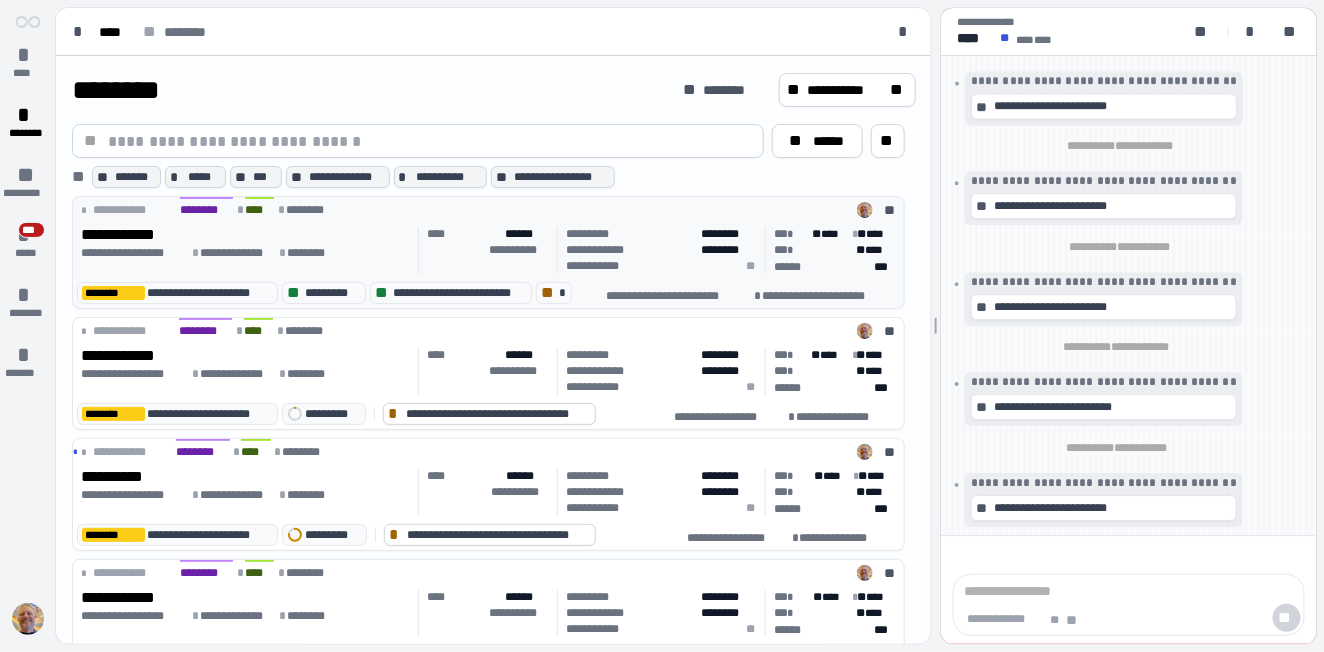 click on "********* ********" at bounding box center [662, 234] 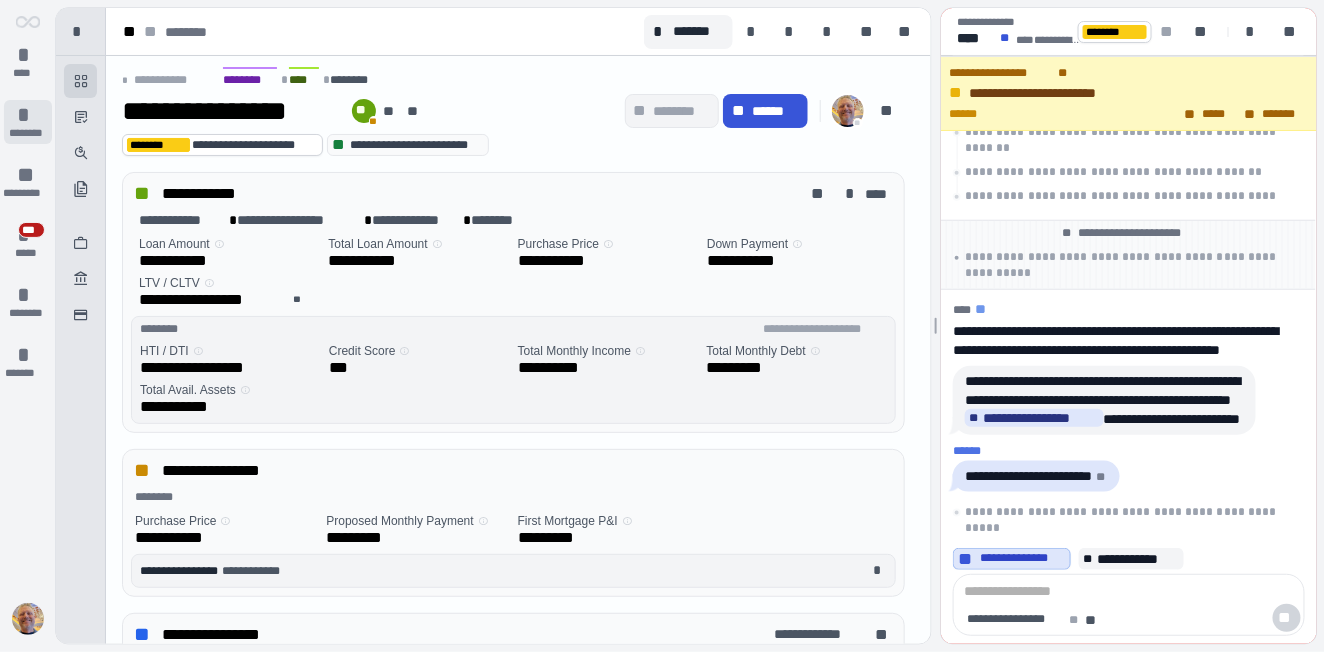 click on "*" at bounding box center (28, 115) 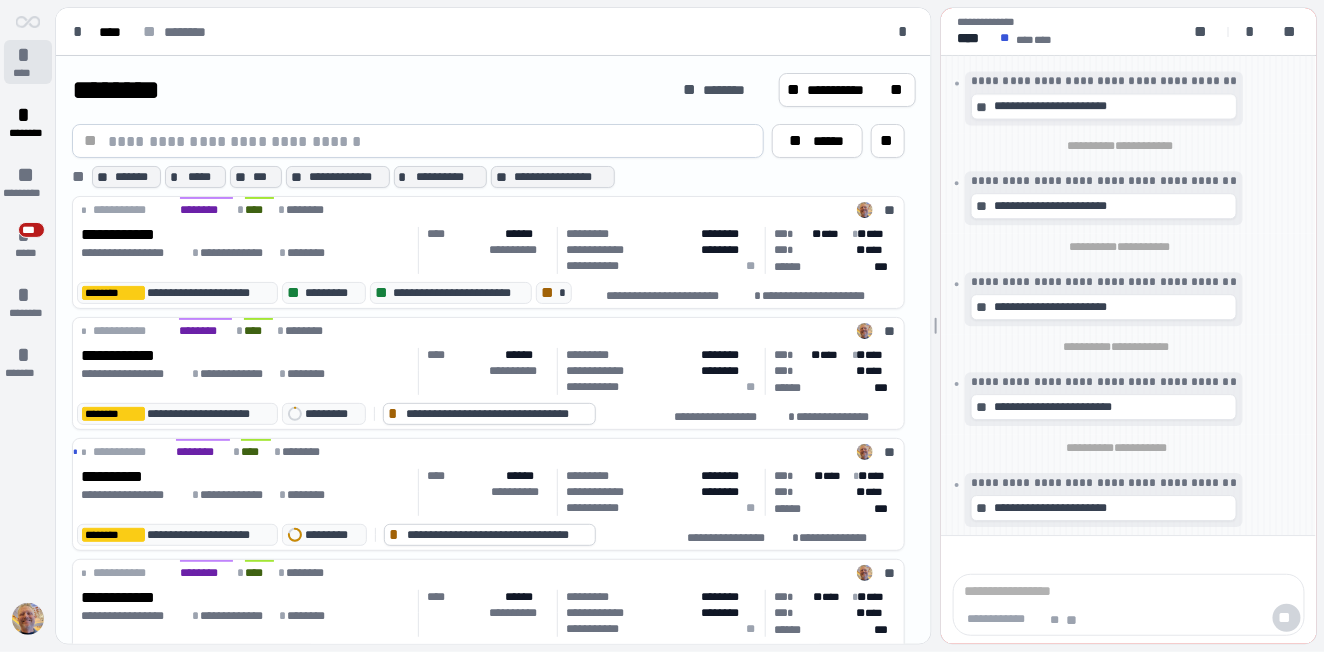 click on "****" at bounding box center (27, 73) 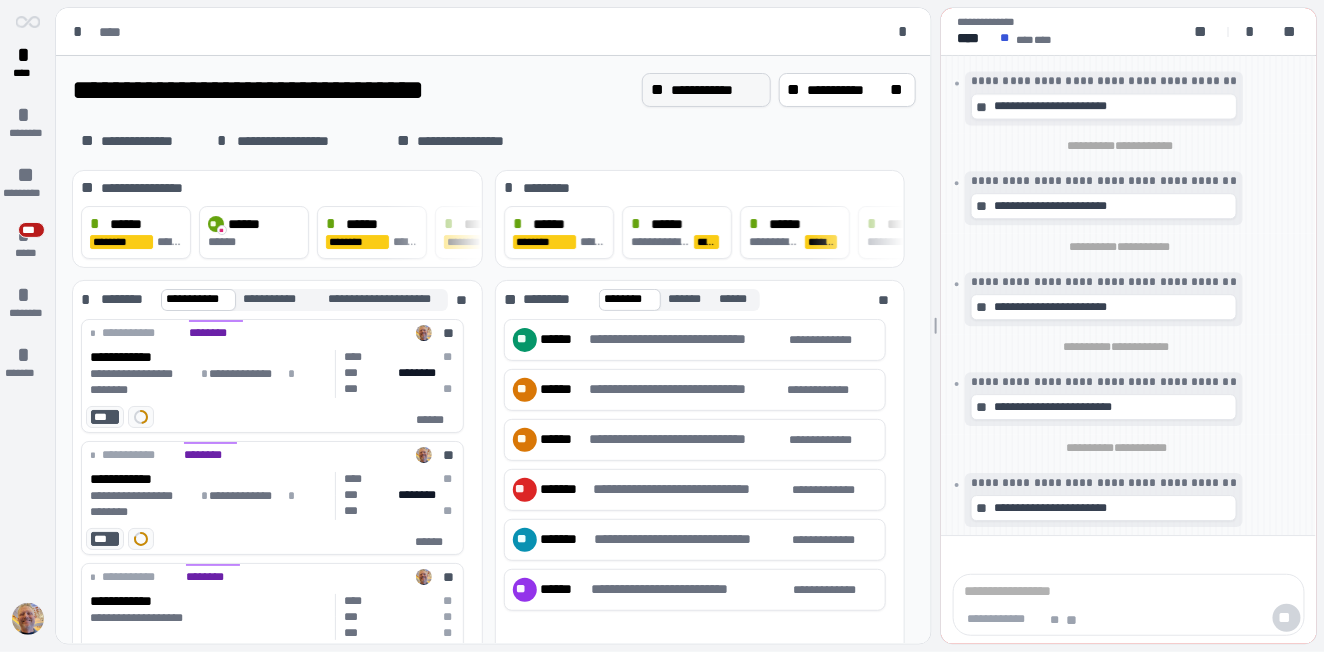 click on "**********" at bounding box center [716, 90] 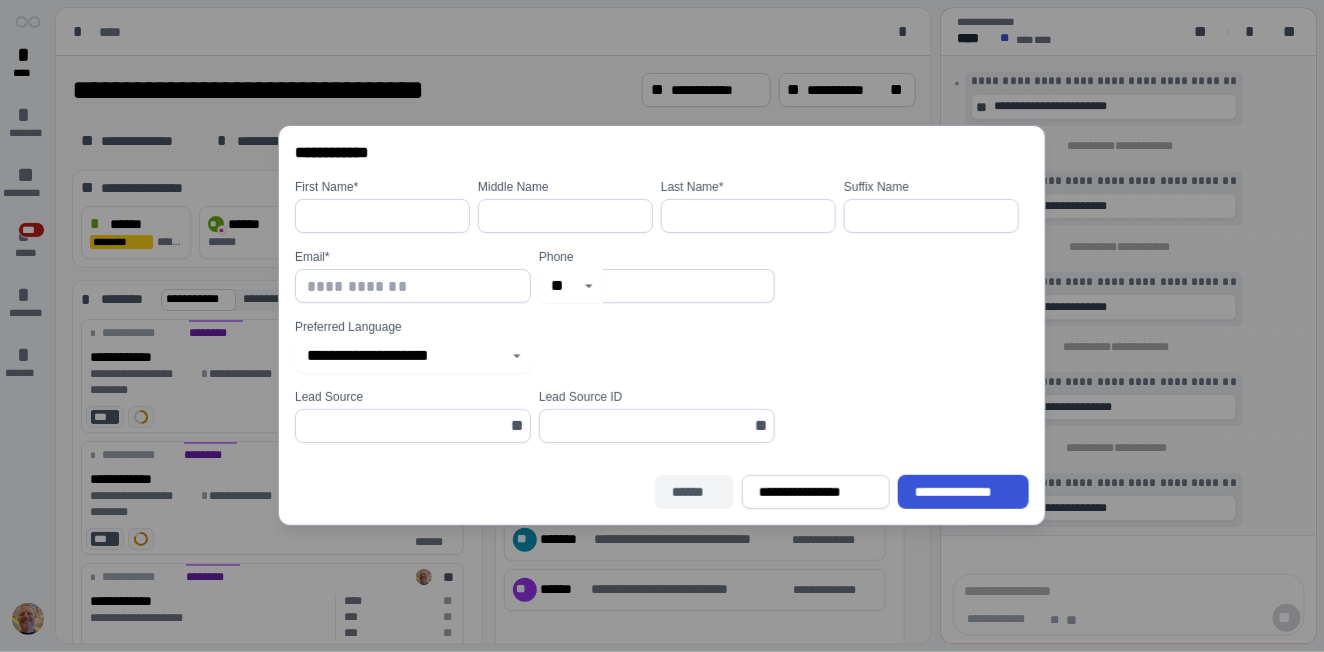 click on "******" at bounding box center [694, 492] 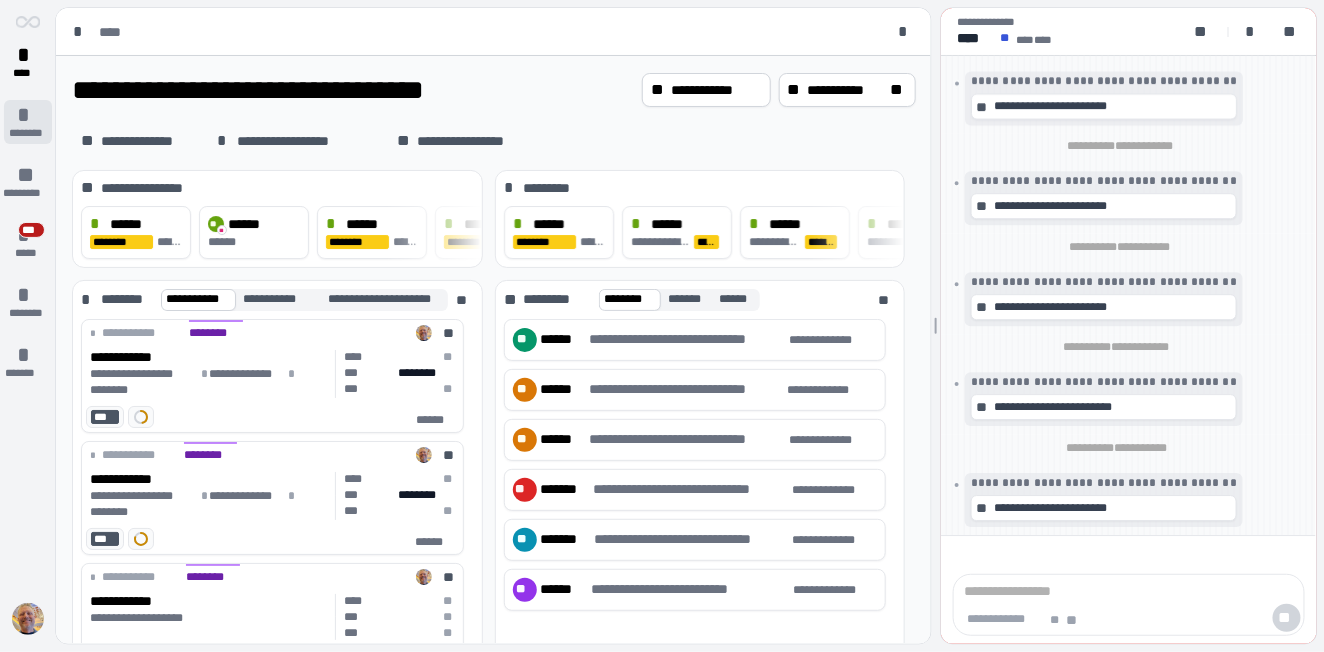 click on "*" at bounding box center (28, 115) 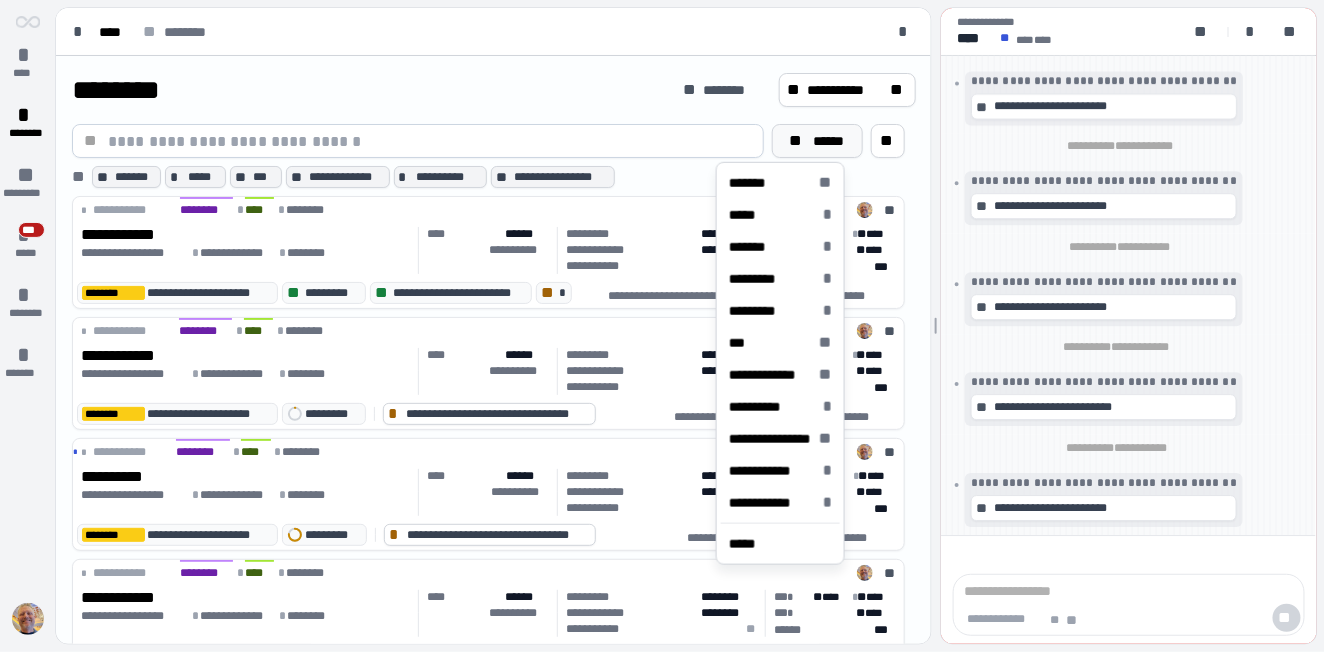 click on "** ******" at bounding box center (818, 141) 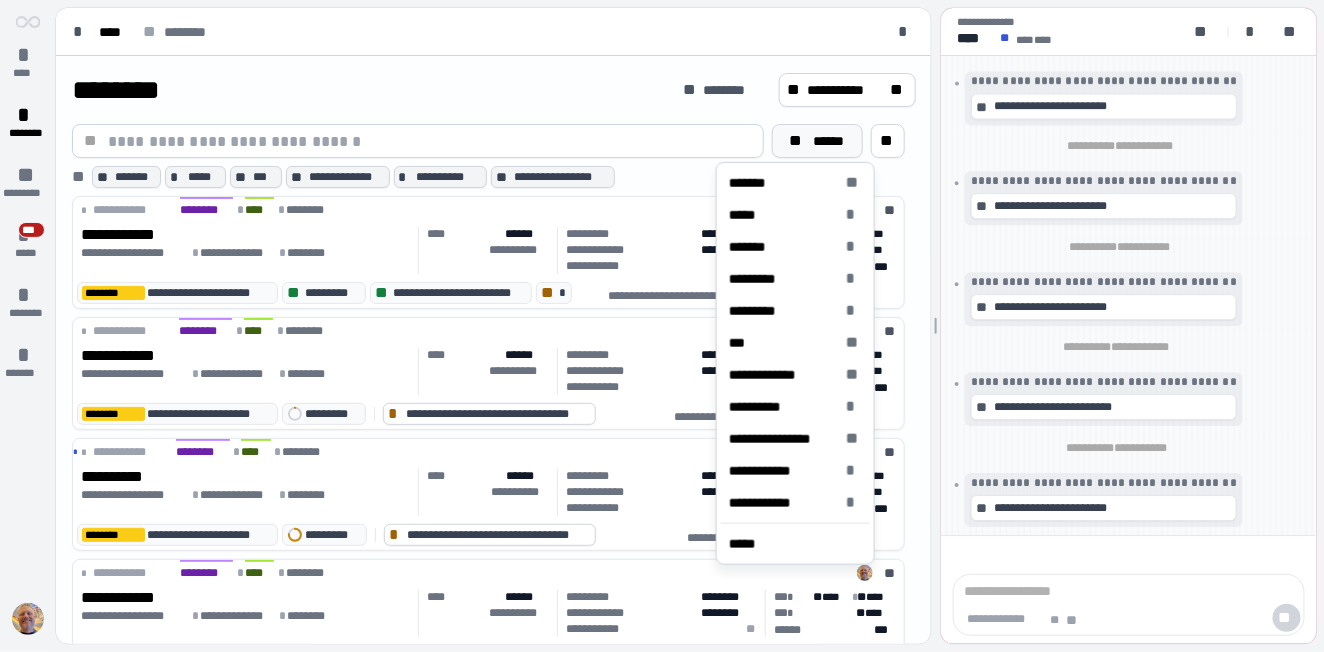 click on "********" at bounding box center (369, 90) 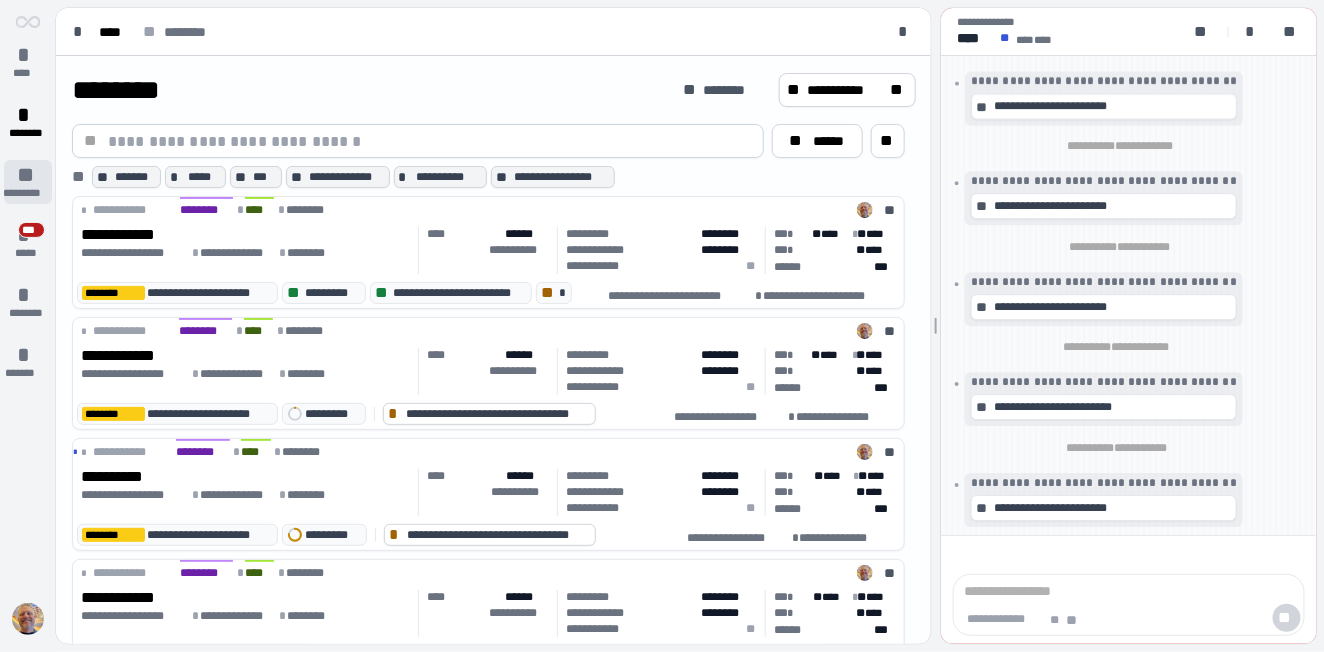 click on "** *********" at bounding box center (28, 182) 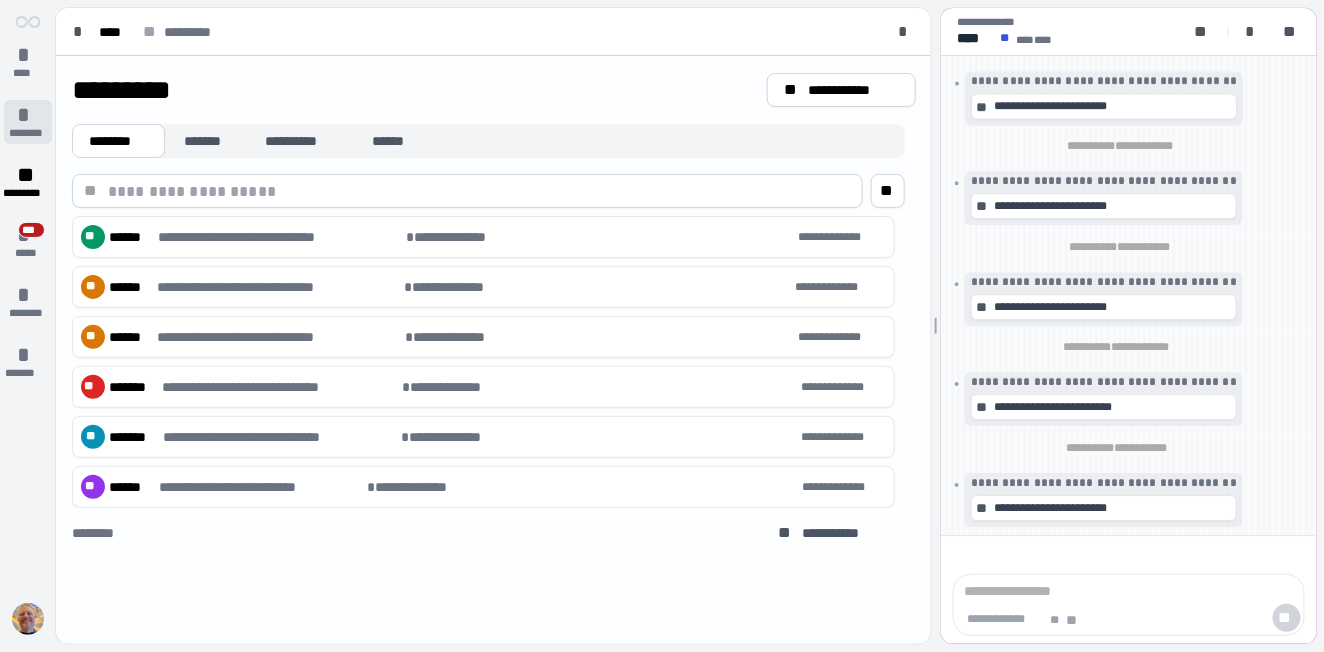 click on "* ********" at bounding box center (28, 122) 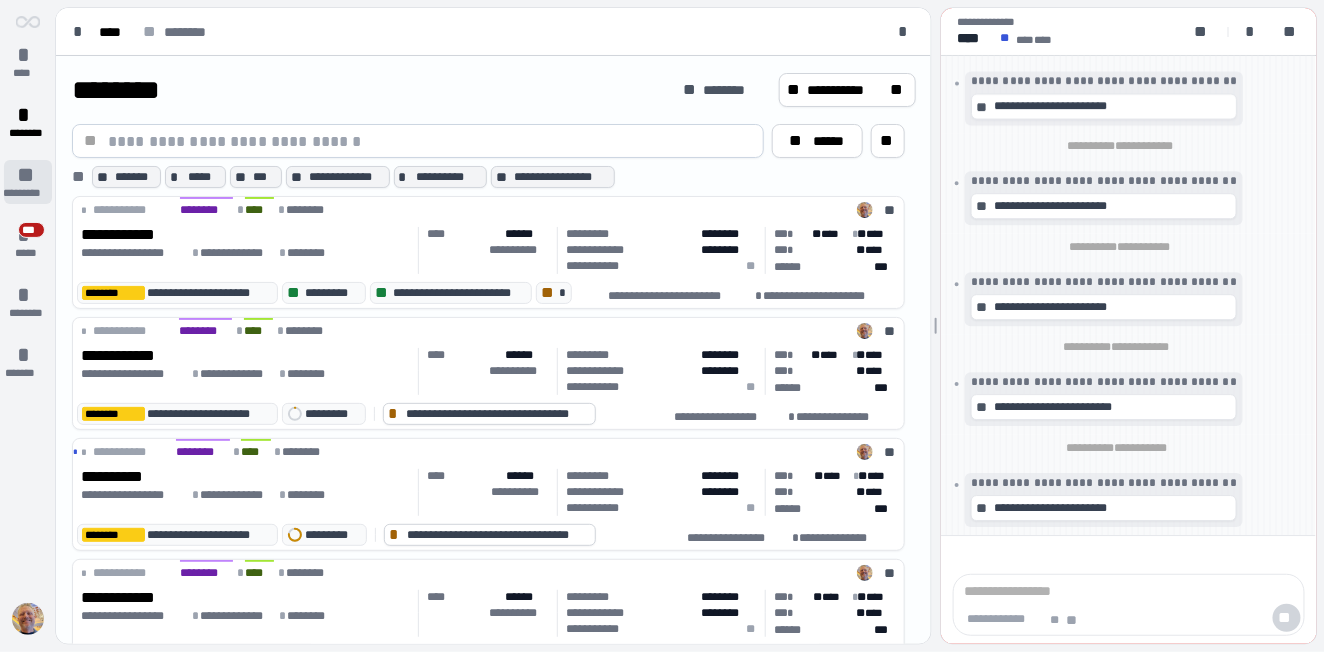click on "**" at bounding box center (28, 175) 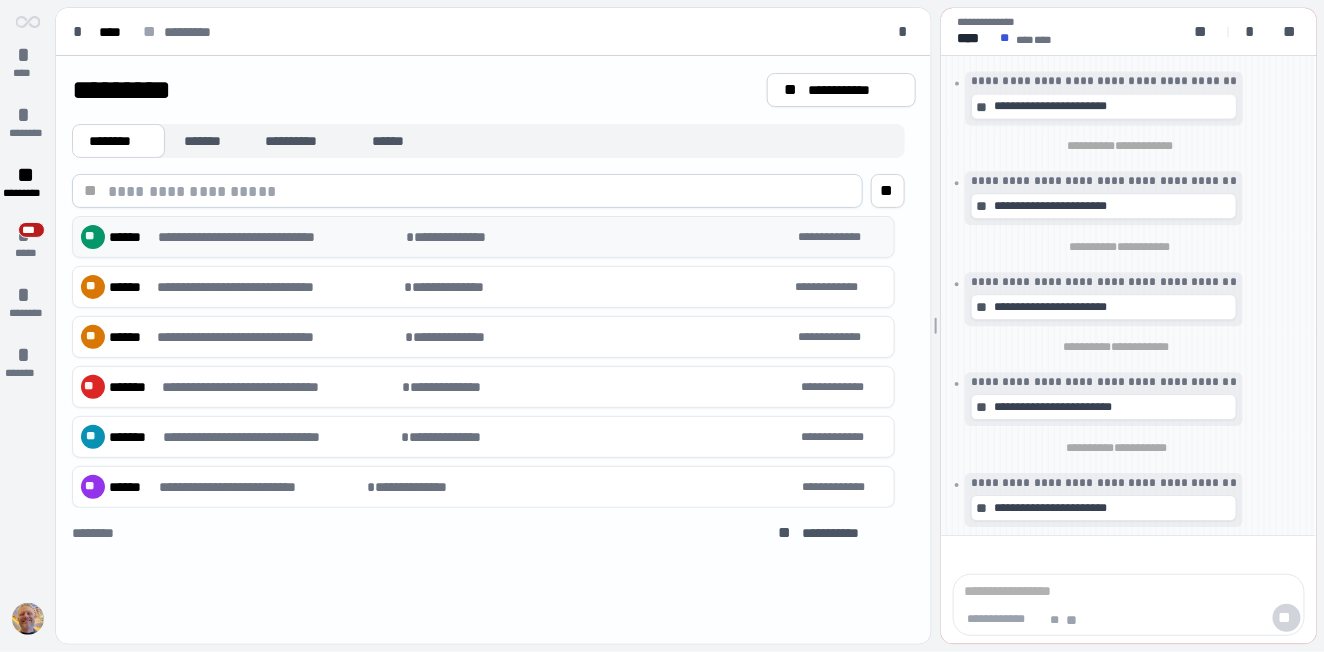 click on "**********" at bounding box center [476, 237] 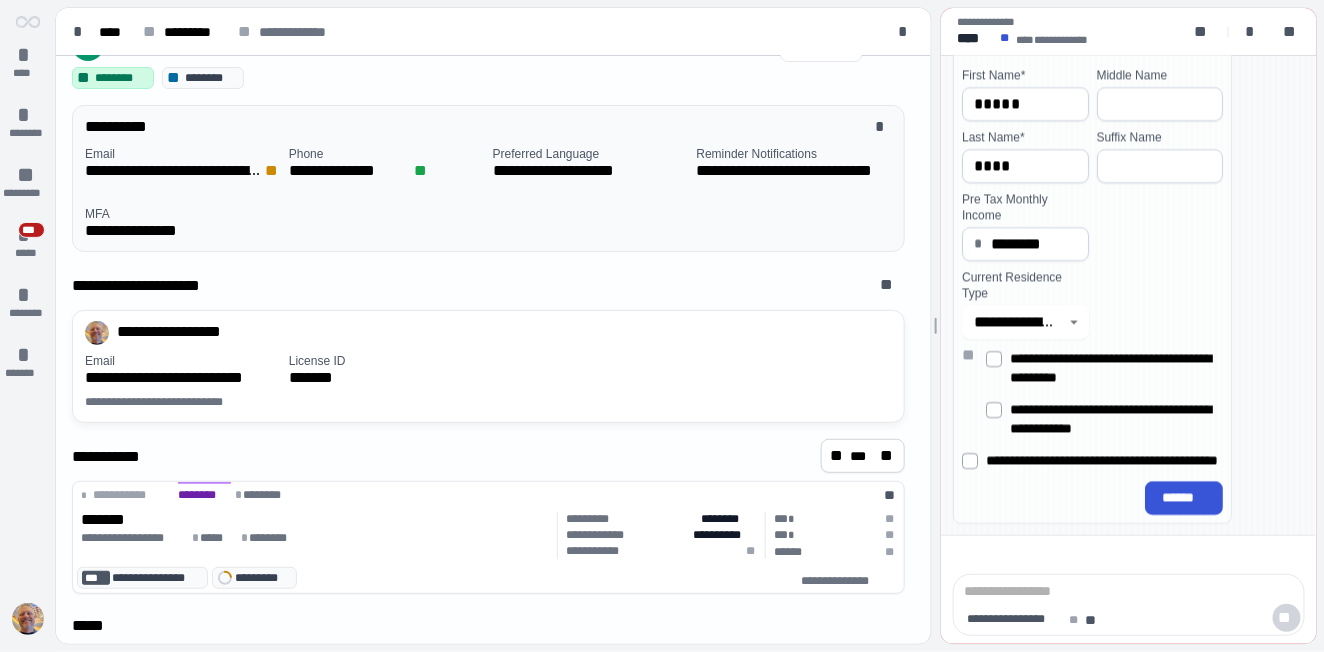 scroll, scrollTop: 145, scrollLeft: 0, axis: vertical 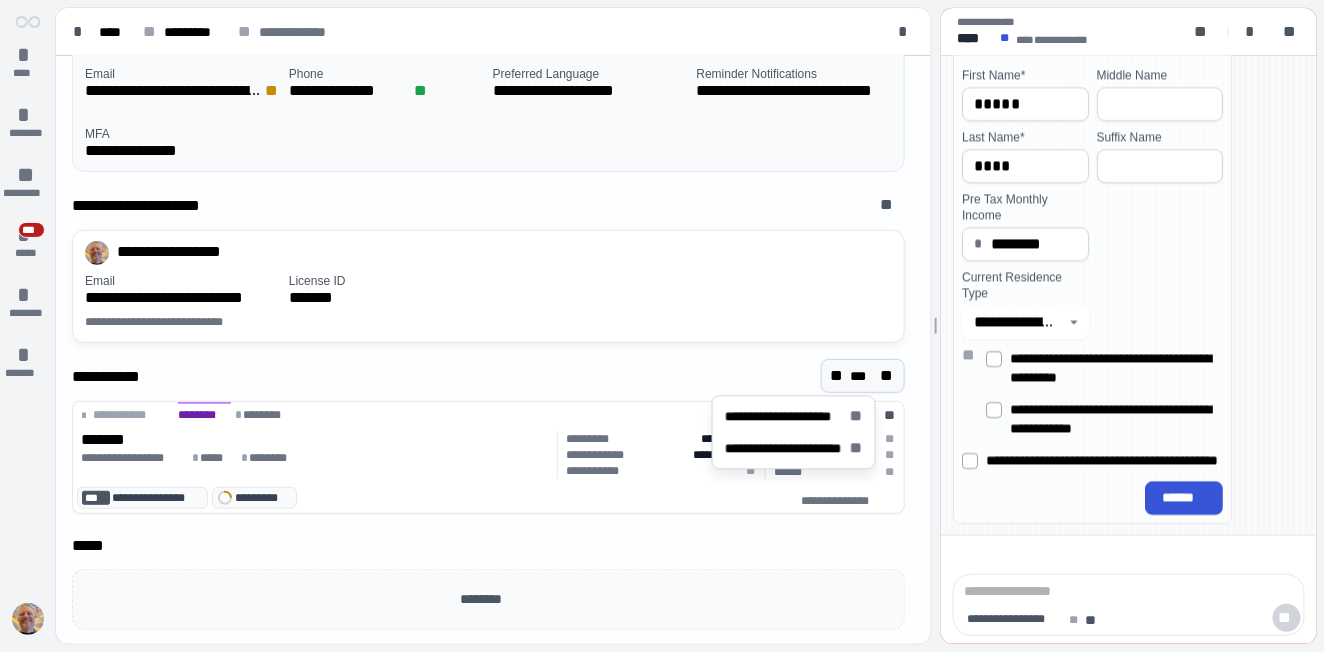 click on "***" at bounding box center [863, 376] 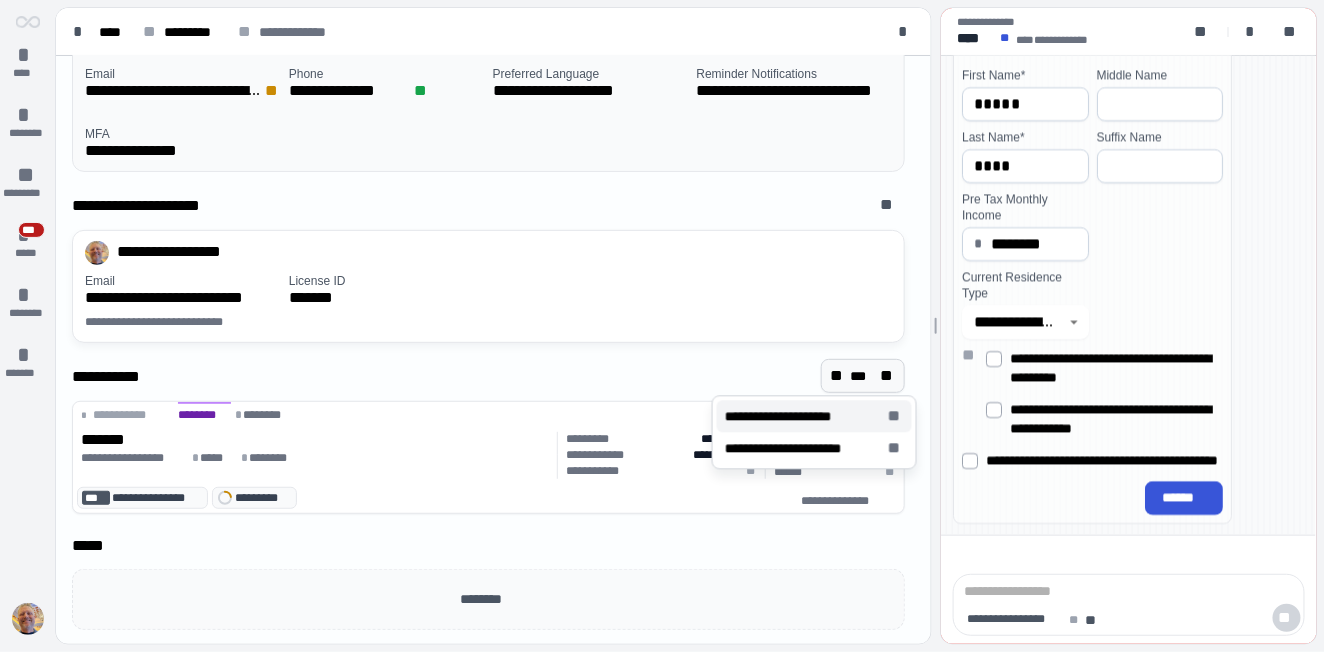 click on "**********" at bounding box center [789, 416] 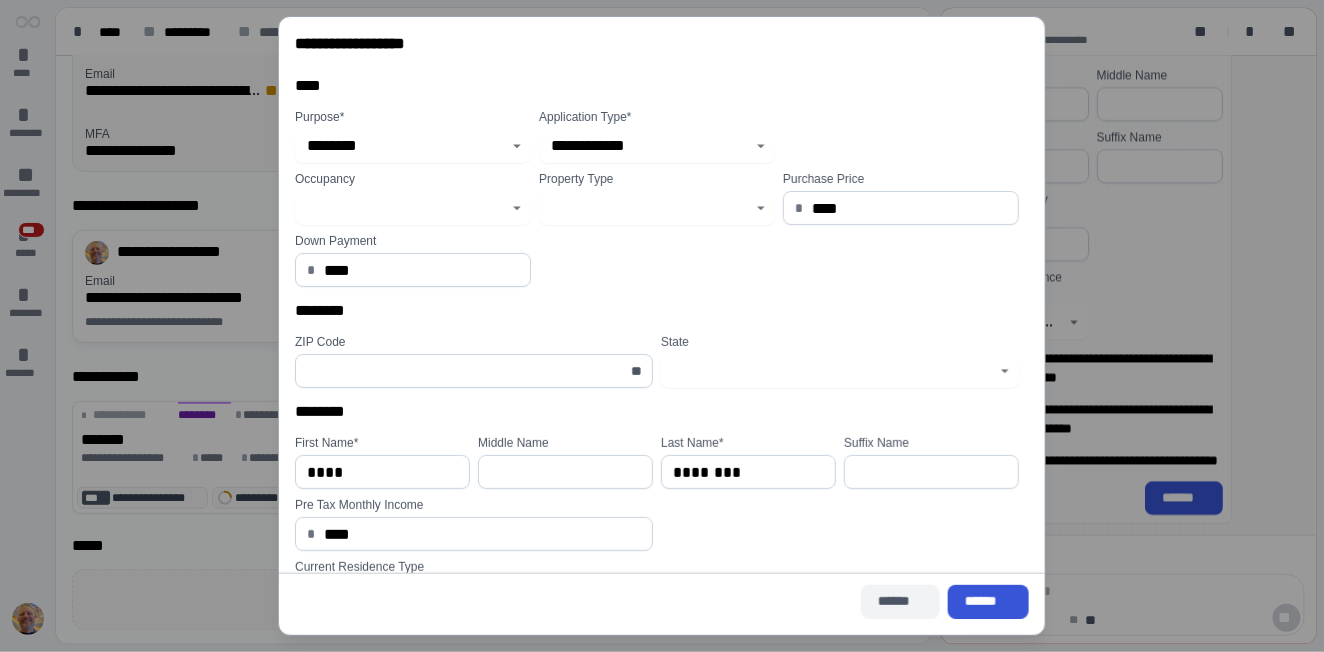 click on "******" at bounding box center (900, 601) 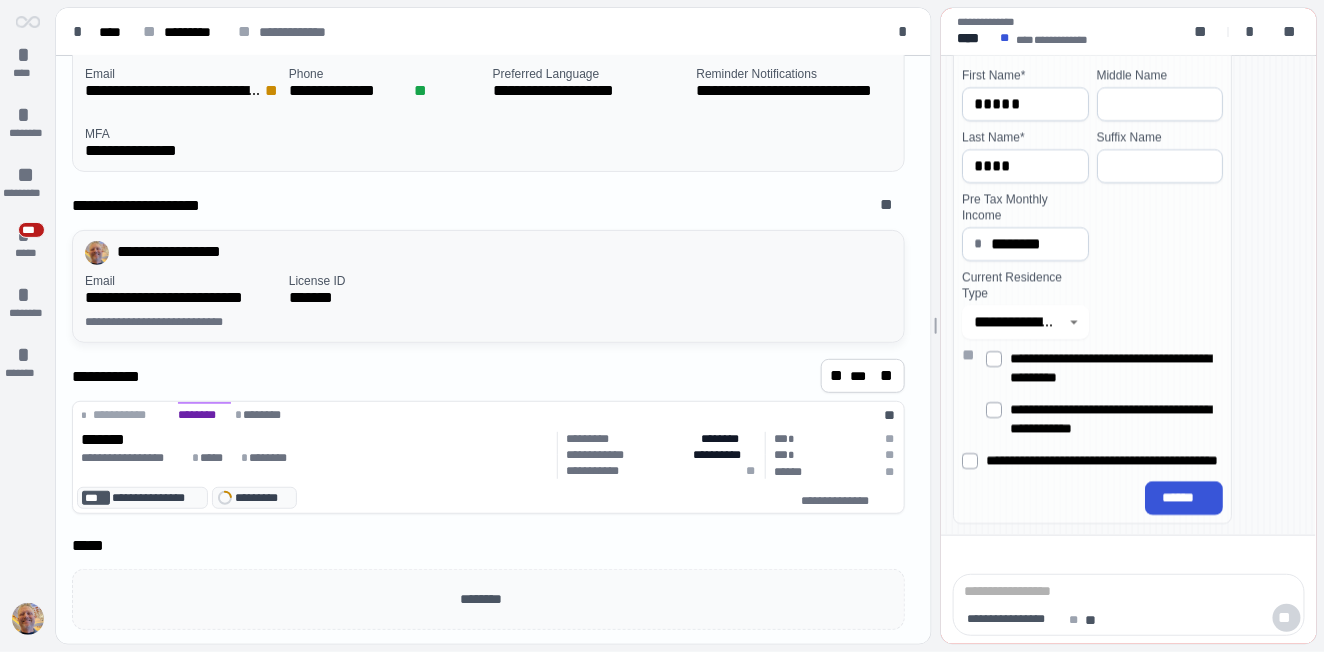 scroll, scrollTop: 0, scrollLeft: 0, axis: both 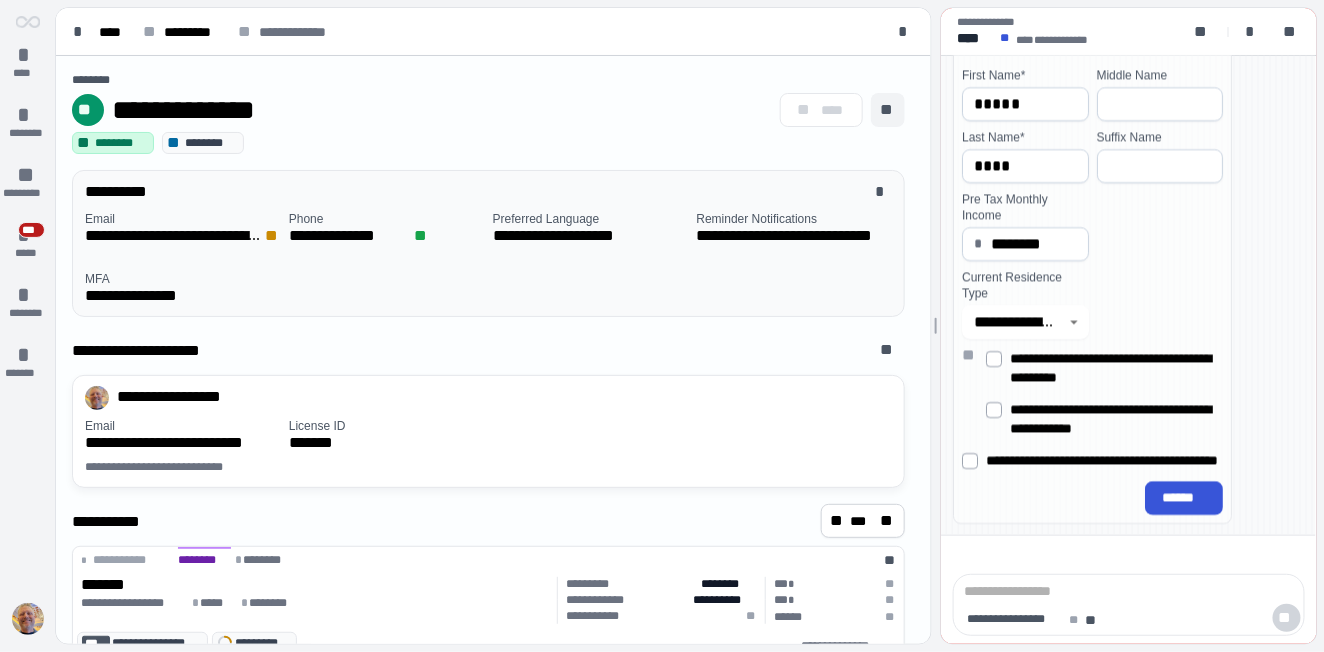 click on "**" at bounding box center (888, 110) 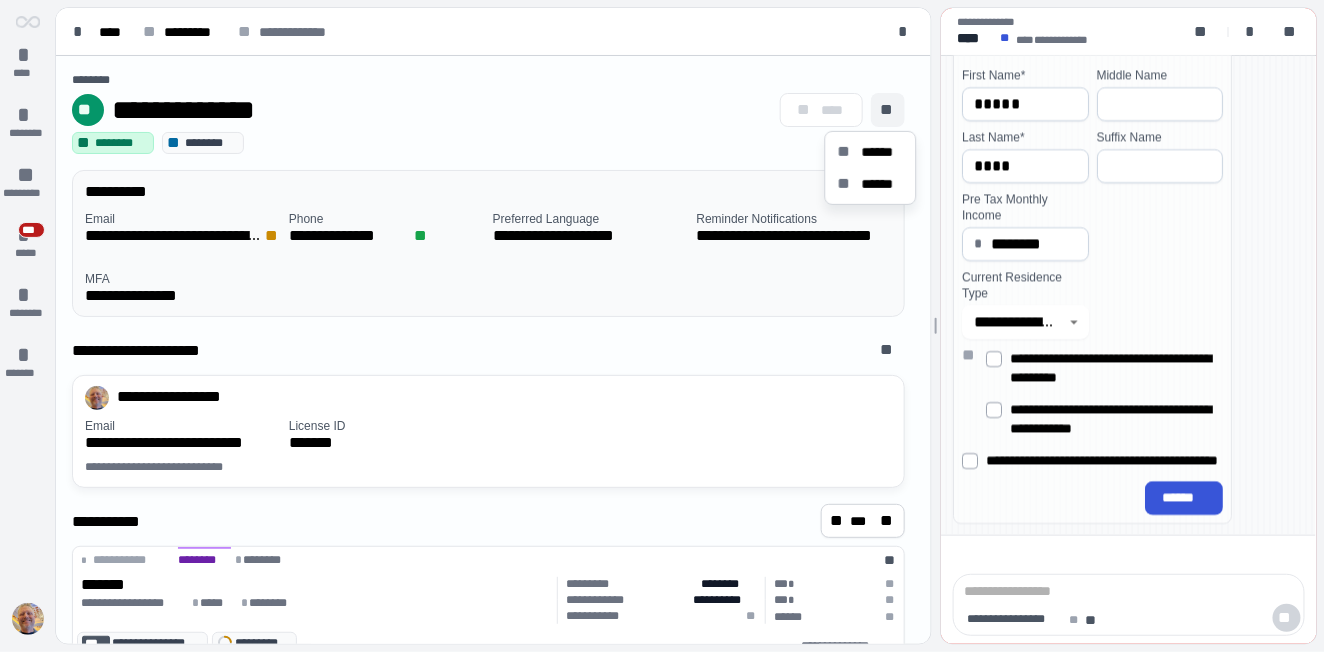 click on "**********" at bounding box center [488, 423] 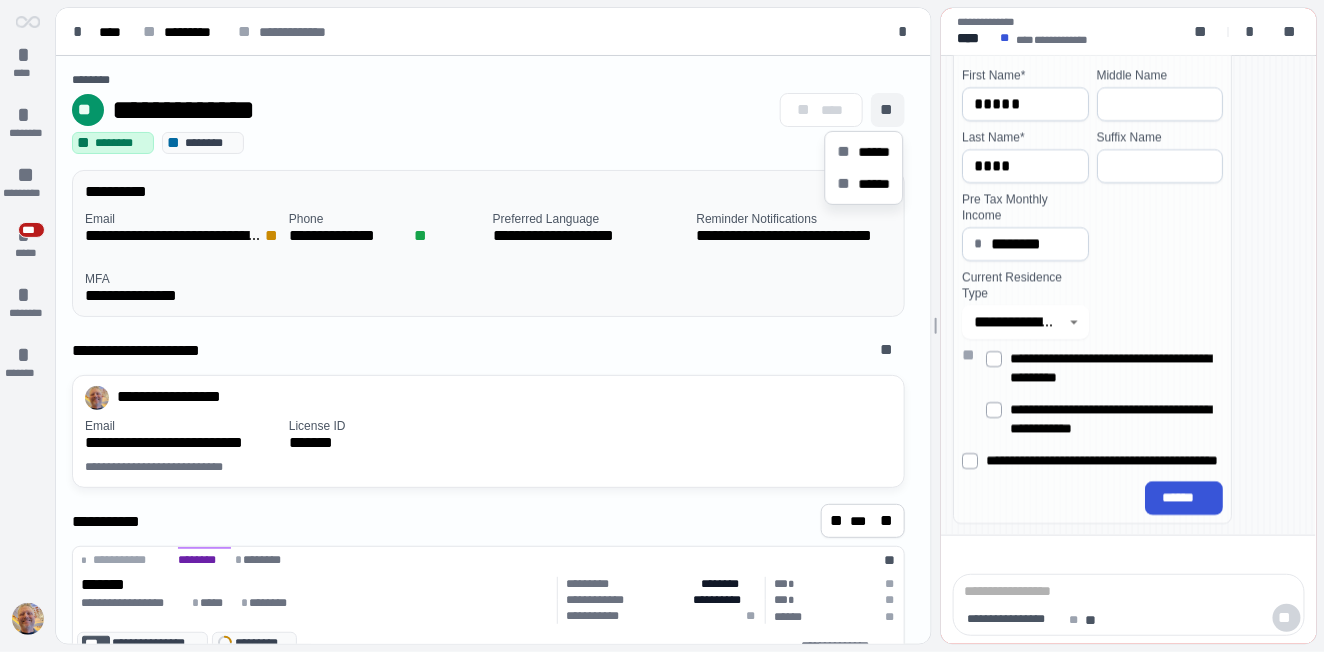 click on "**" at bounding box center (888, 110) 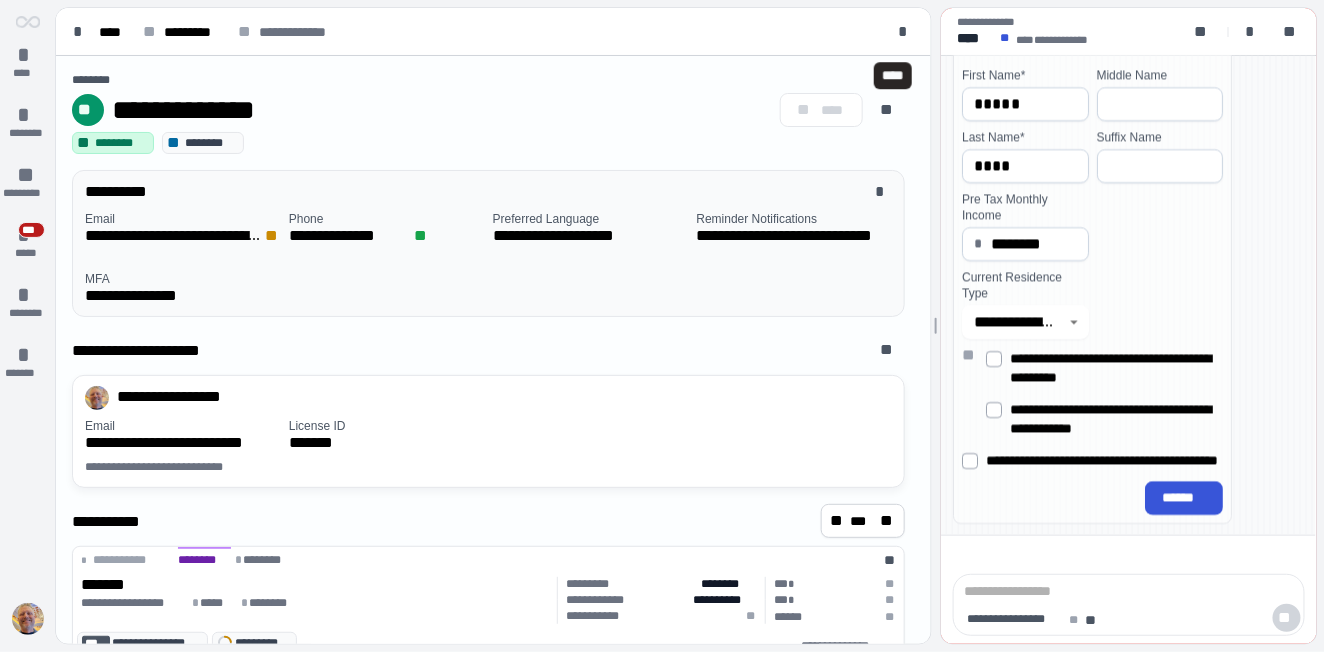 click on "**********" at bounding box center (422, 110) 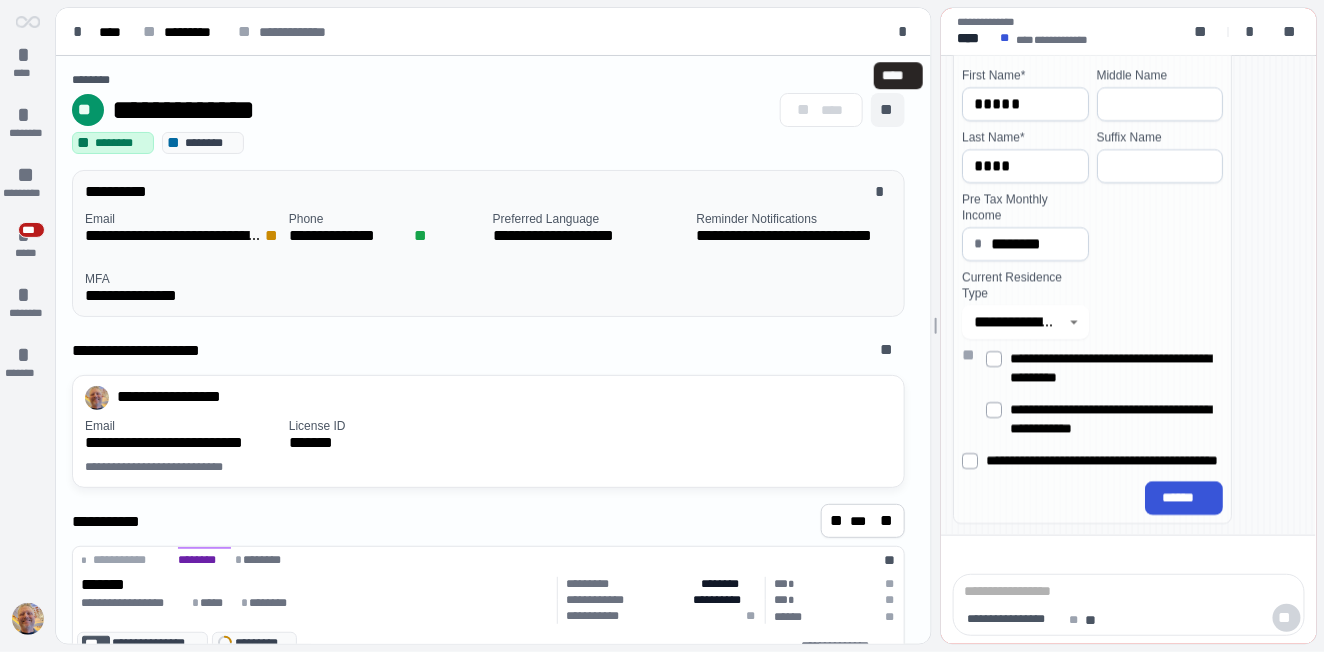 click on "**" at bounding box center [888, 110] 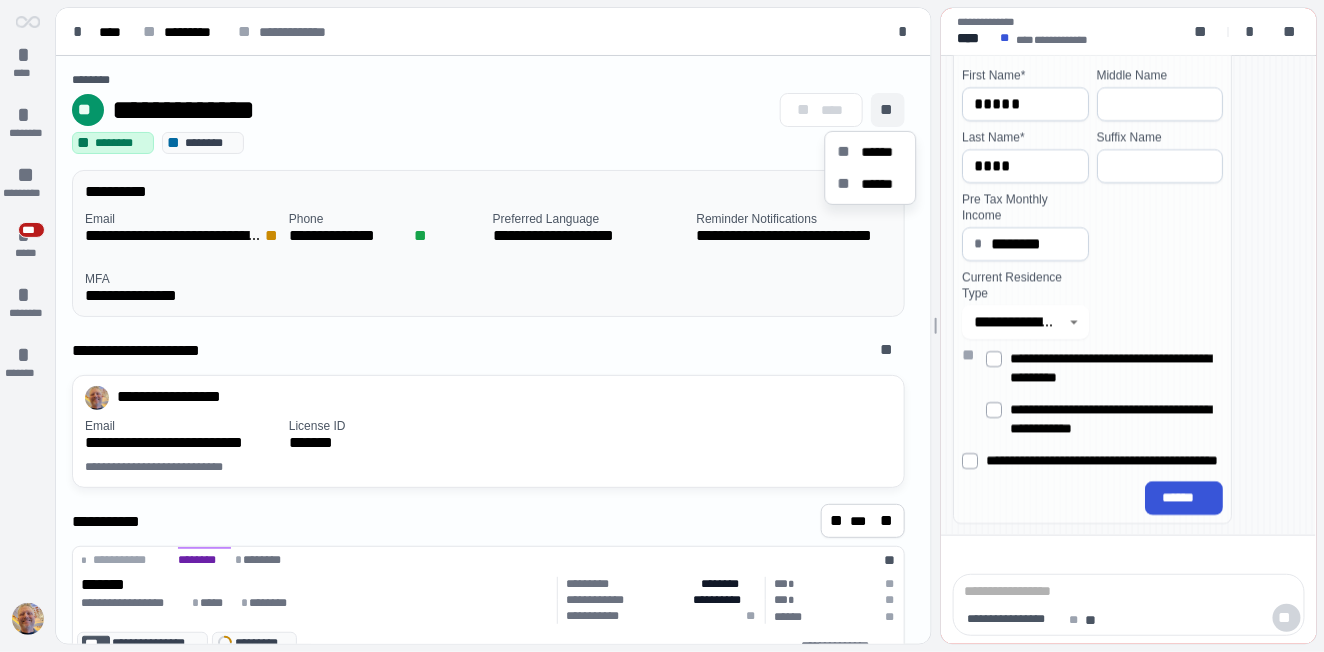 click on "**********" at bounding box center (488, 423) 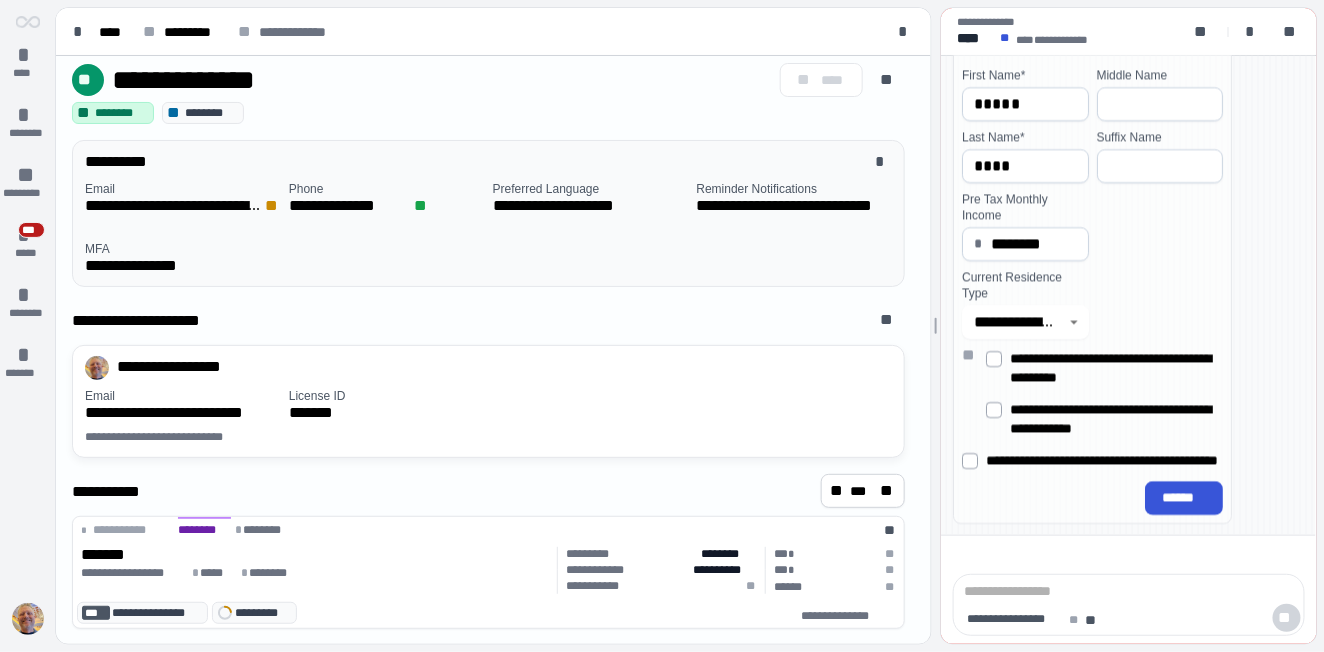 scroll, scrollTop: 0, scrollLeft: 0, axis: both 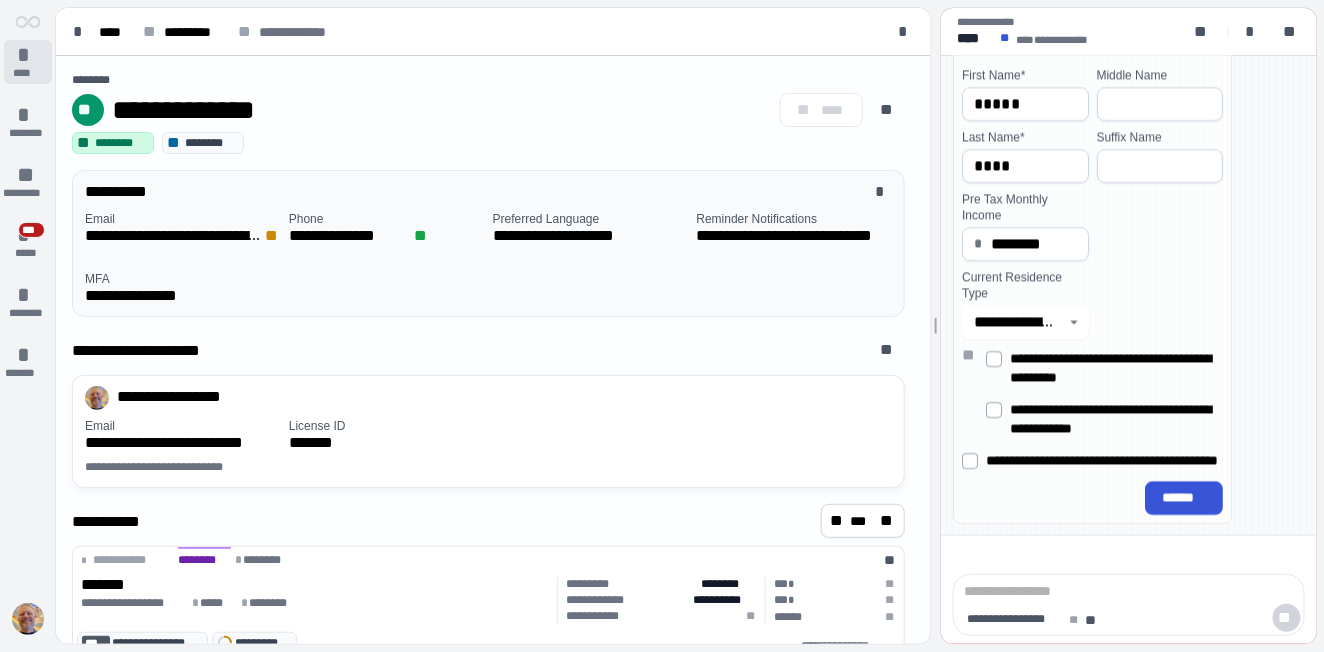 click on "****" at bounding box center (27, 73) 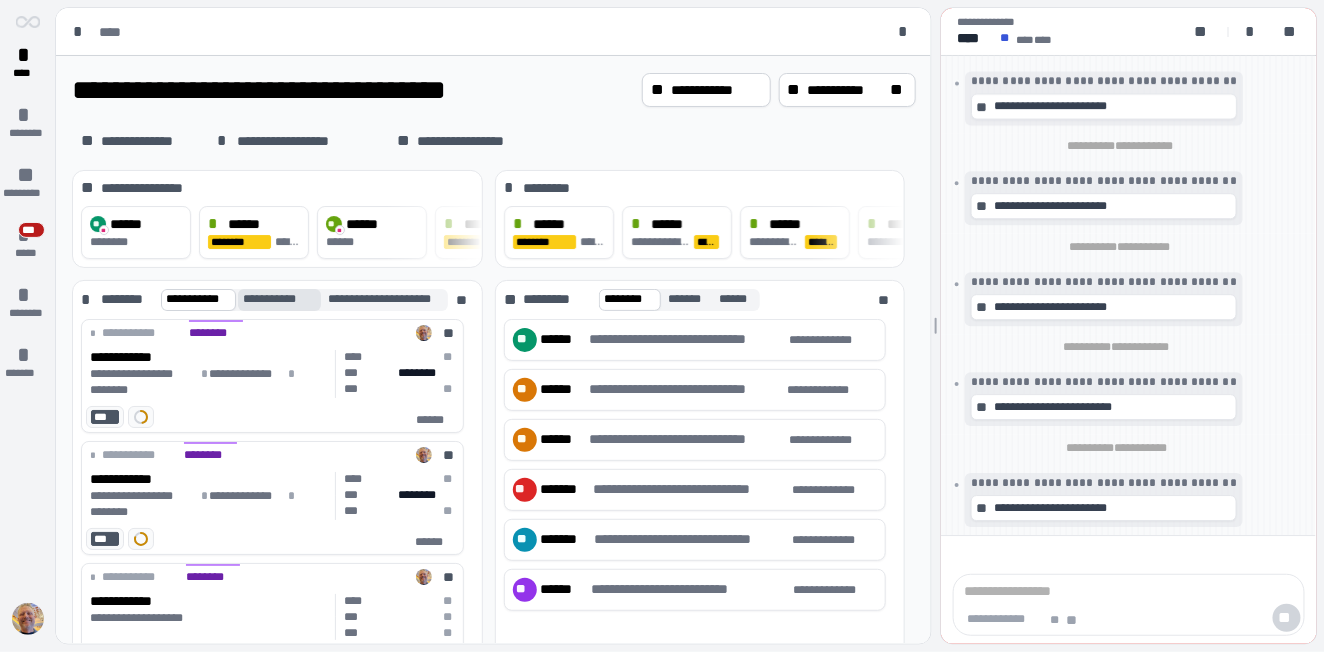 click on "**********" at bounding box center [279, 299] 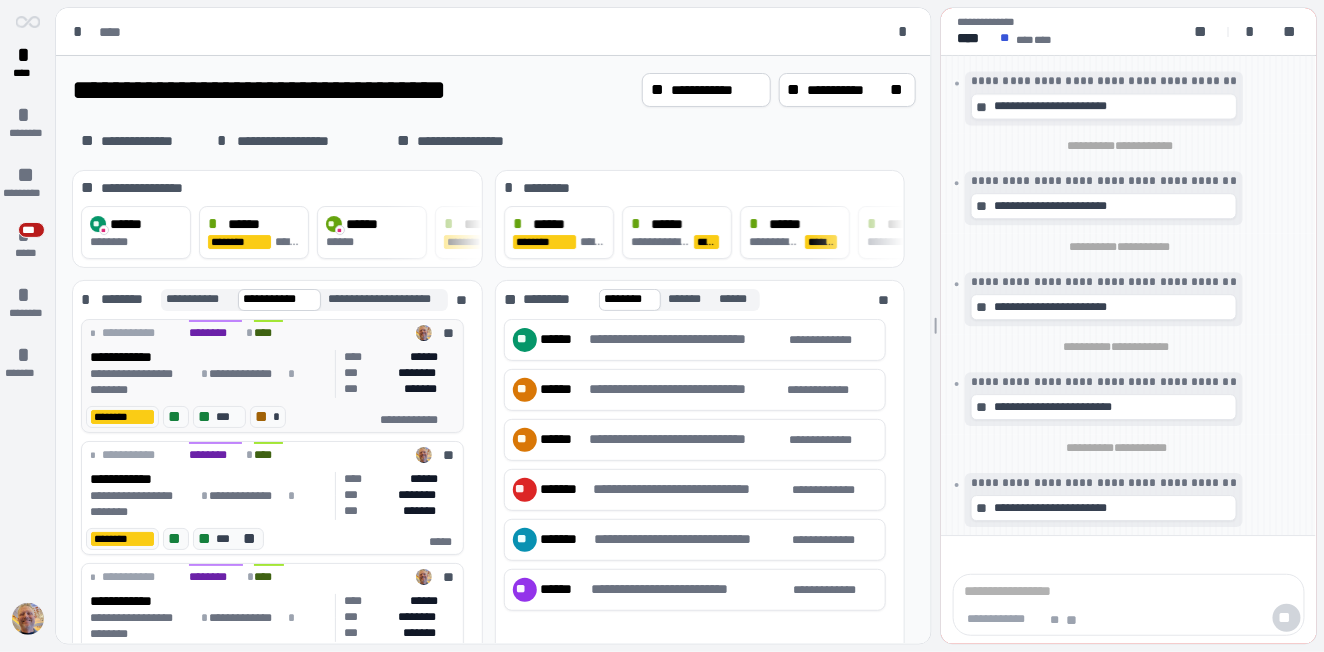 click on "**********" at bounding box center (209, 357) 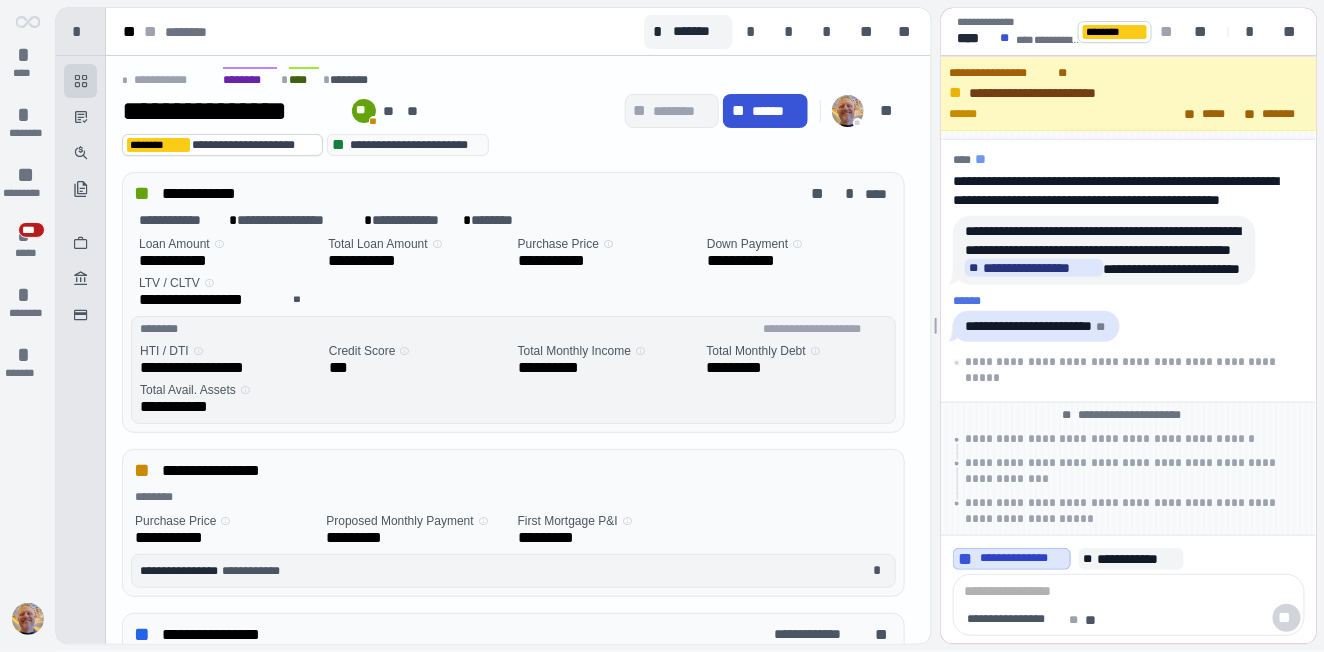 click on "*******" at bounding box center [1284, 114] 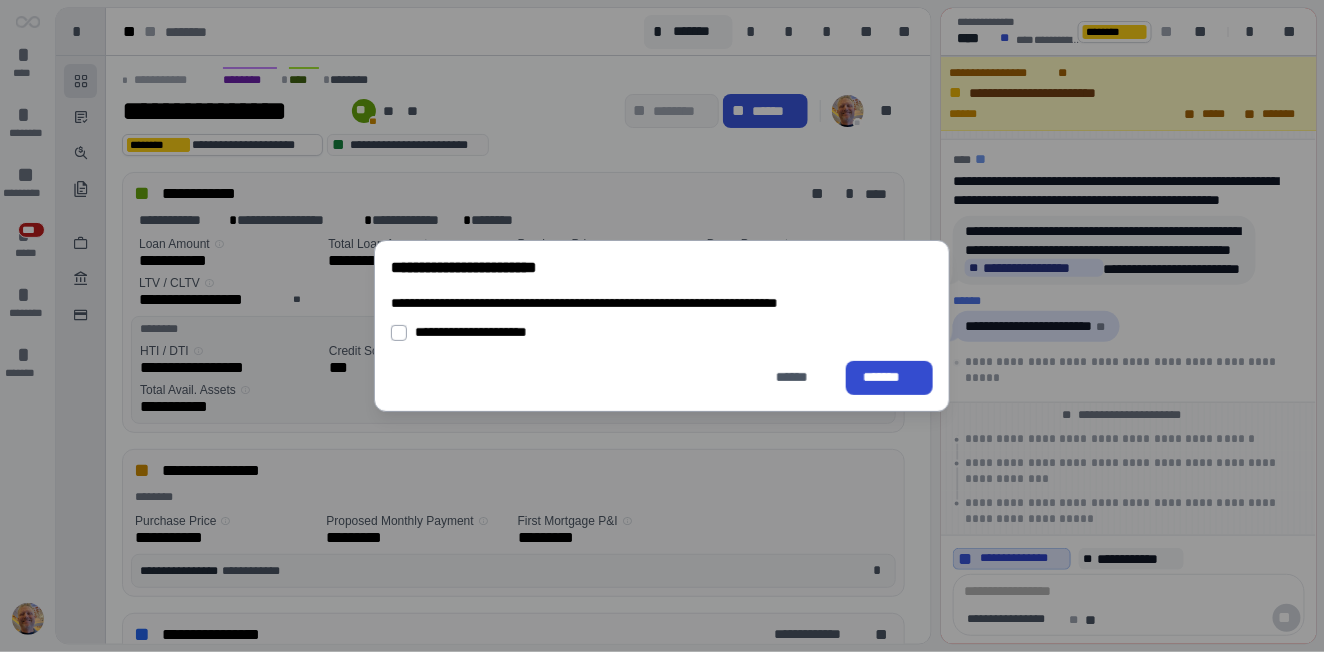 click on "*******" at bounding box center [889, 377] 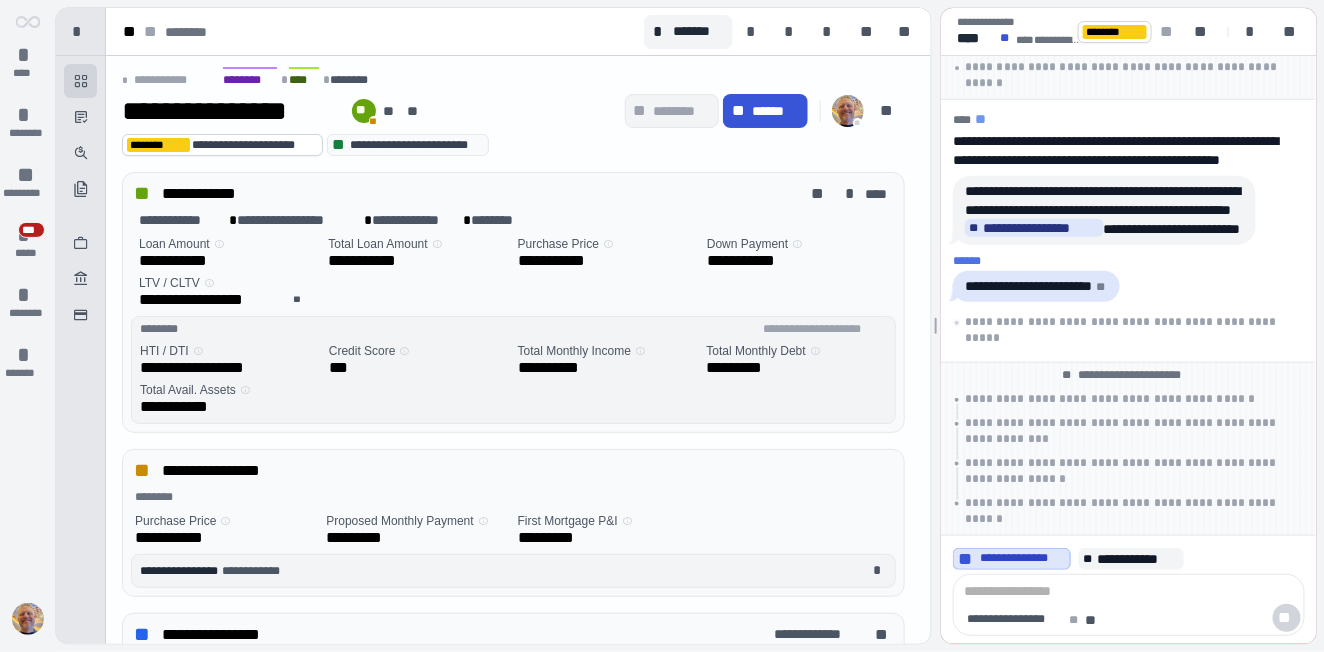 click on "**********" at bounding box center [467, 193] 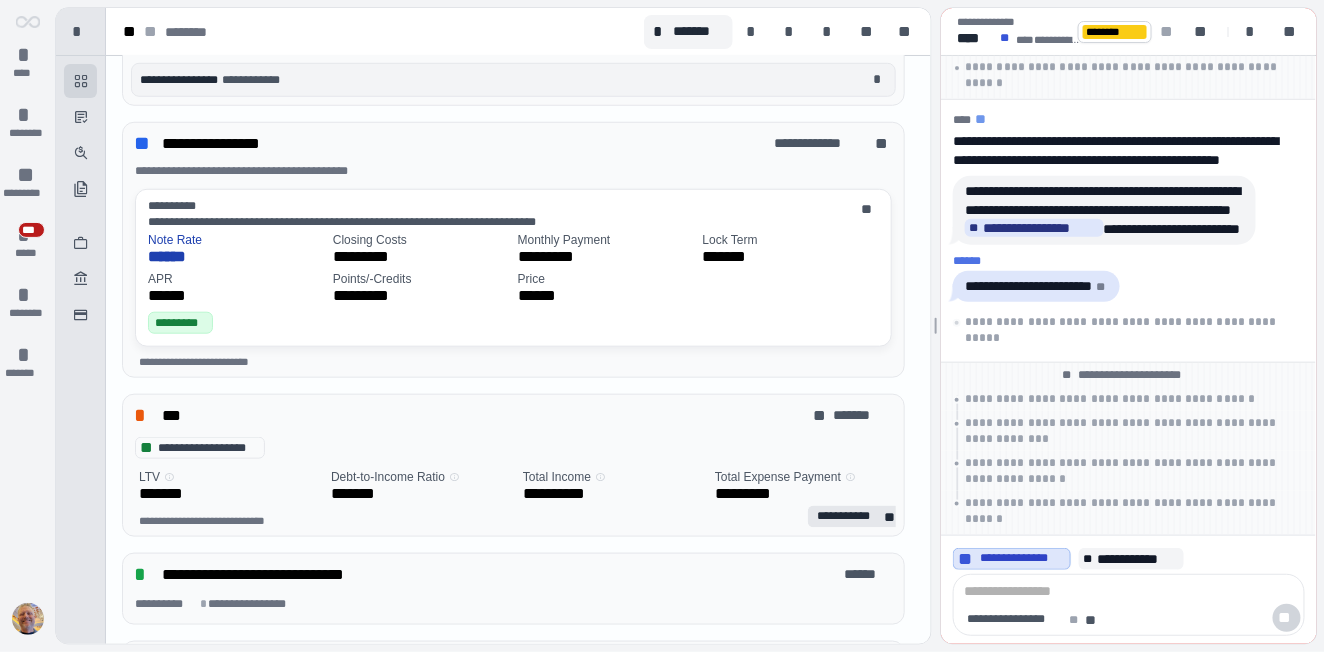 scroll, scrollTop: 488, scrollLeft: 0, axis: vertical 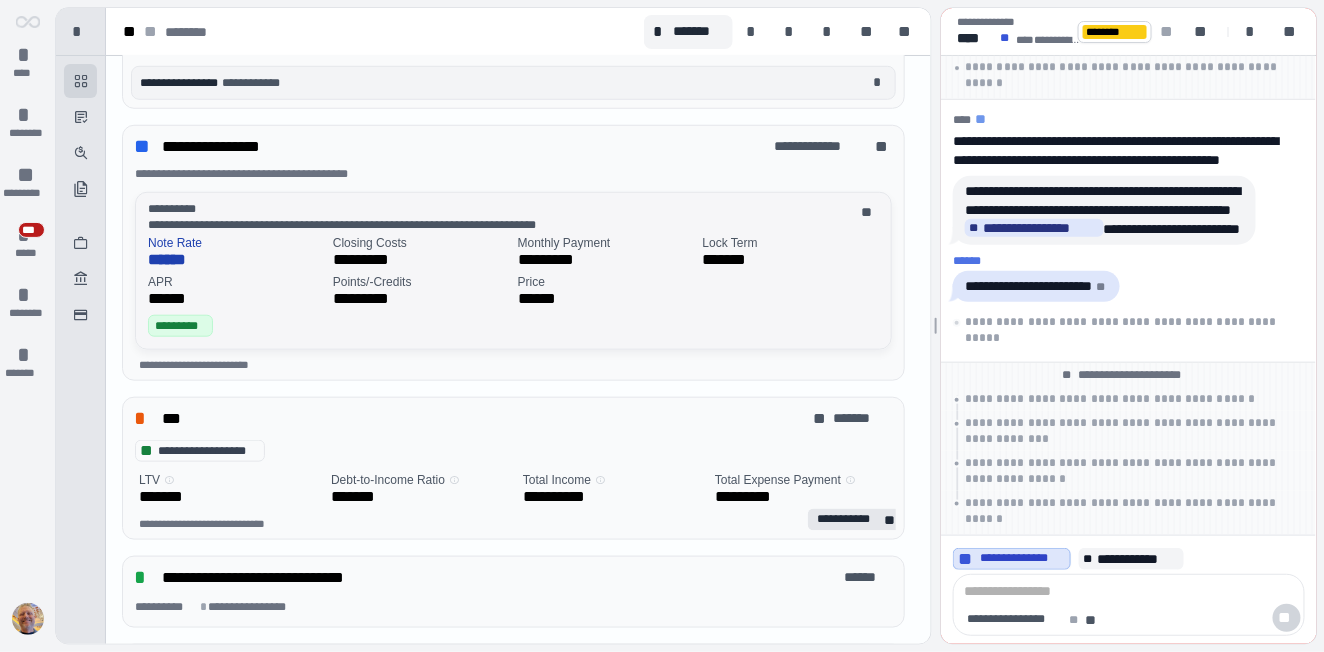 click on "******" at bounding box center (236, 259) 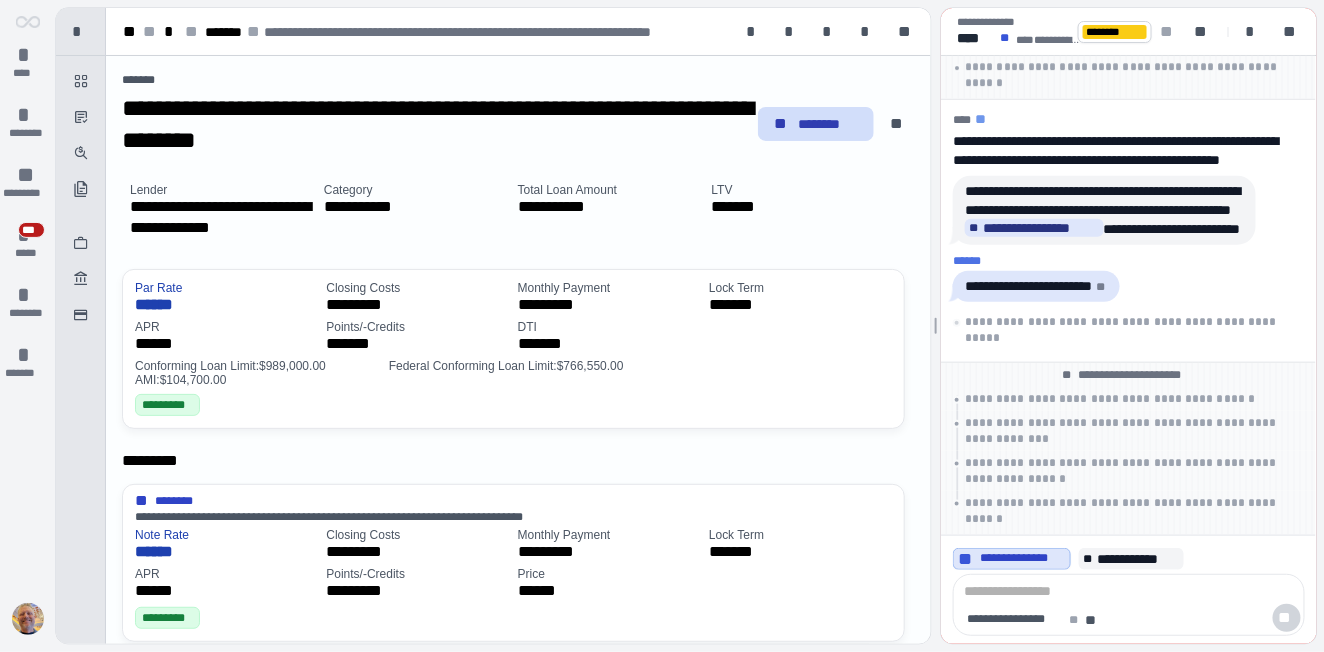 click on "********" at bounding box center (828, 124) 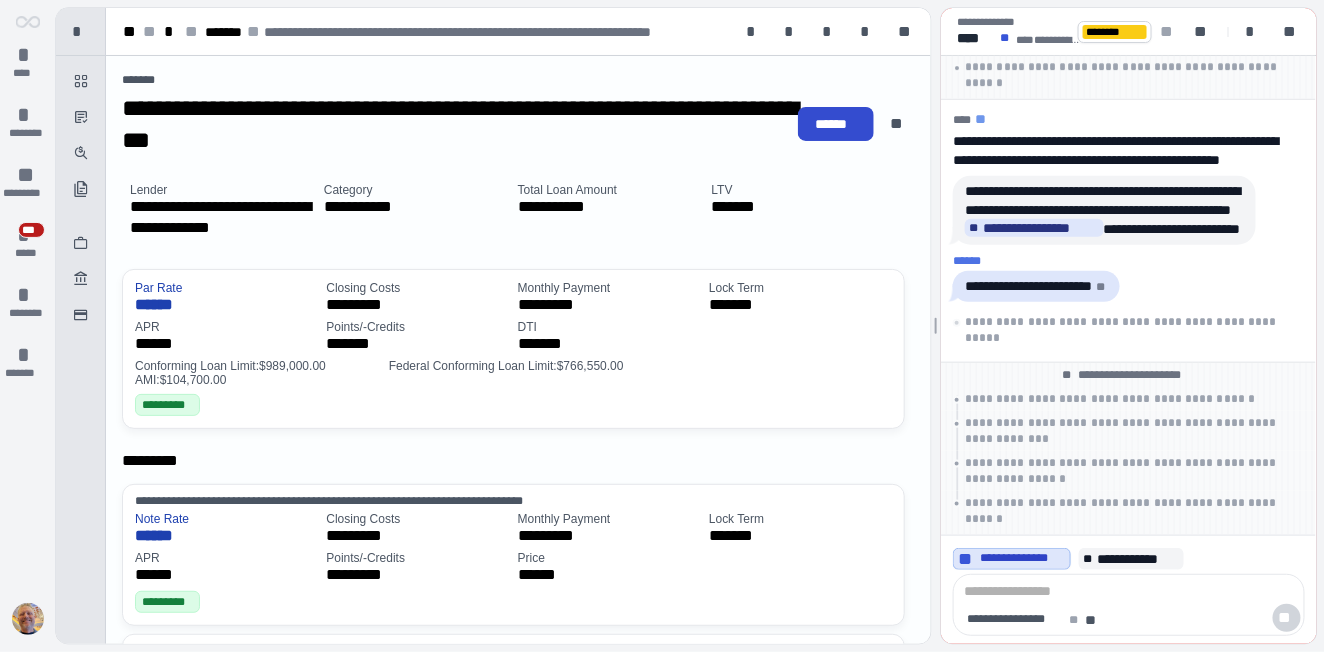click on "******" at bounding box center (836, 124) 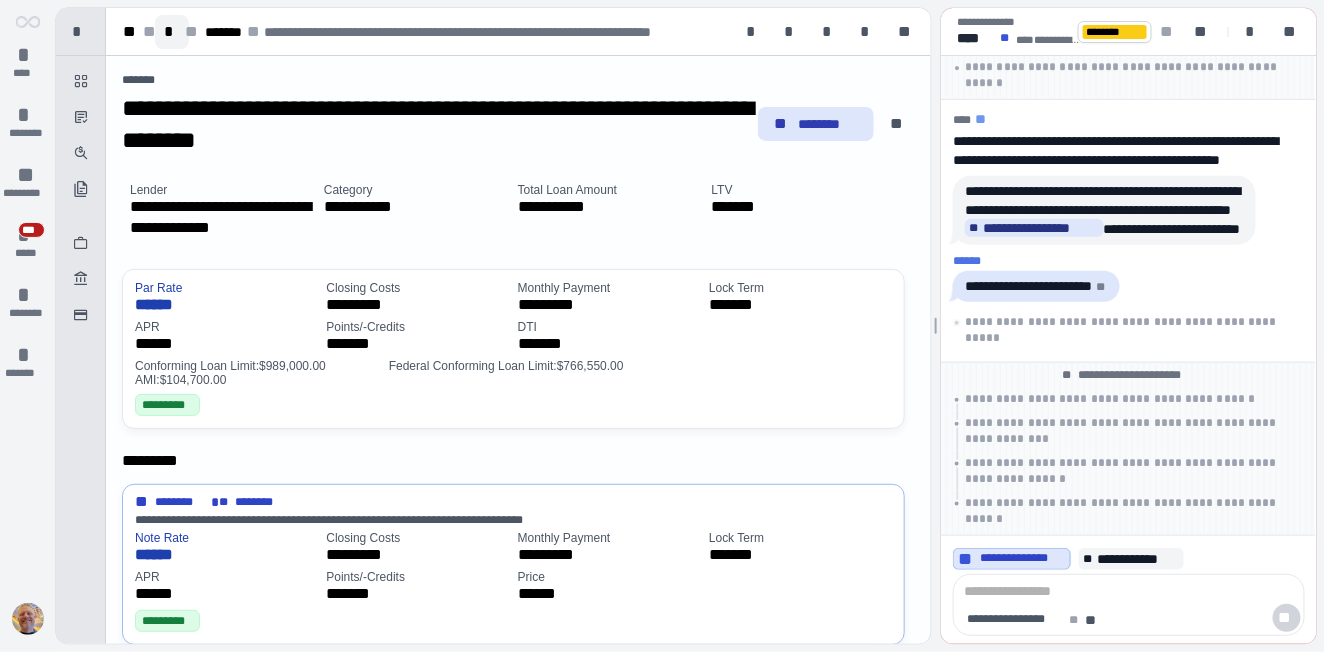 click on "*" at bounding box center [172, 32] 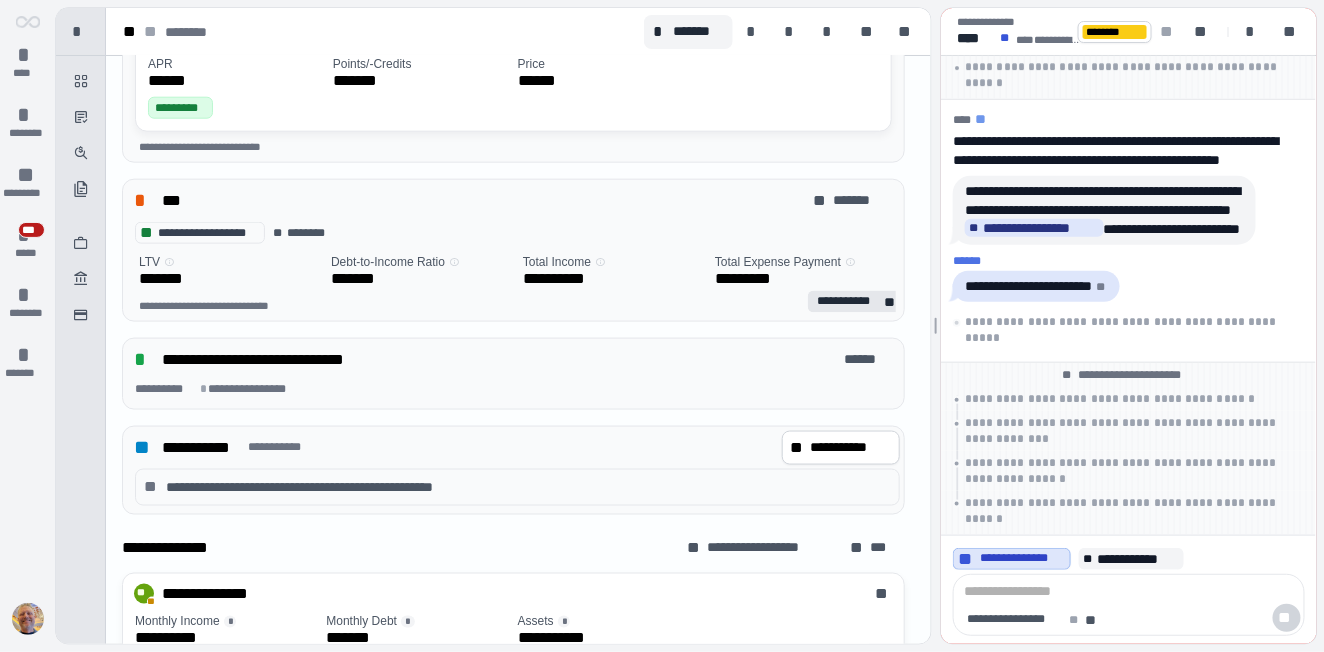 scroll, scrollTop: 709, scrollLeft: 0, axis: vertical 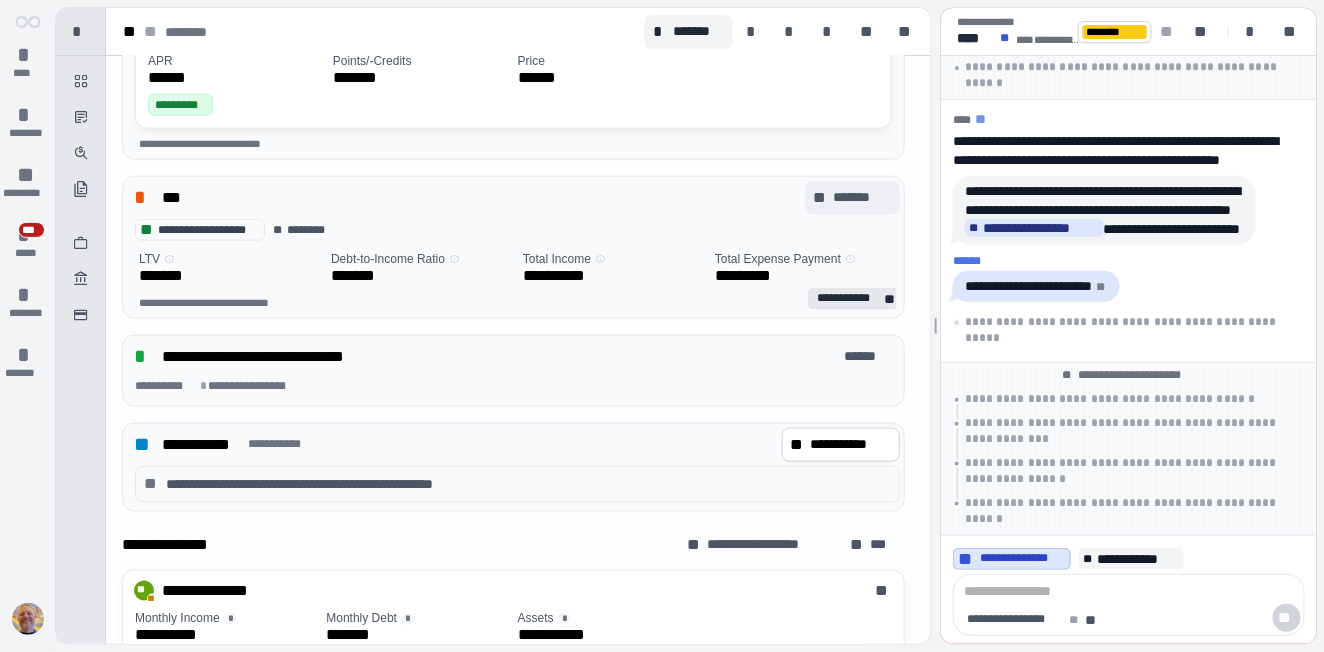 click on "*******" at bounding box center [863, 197] 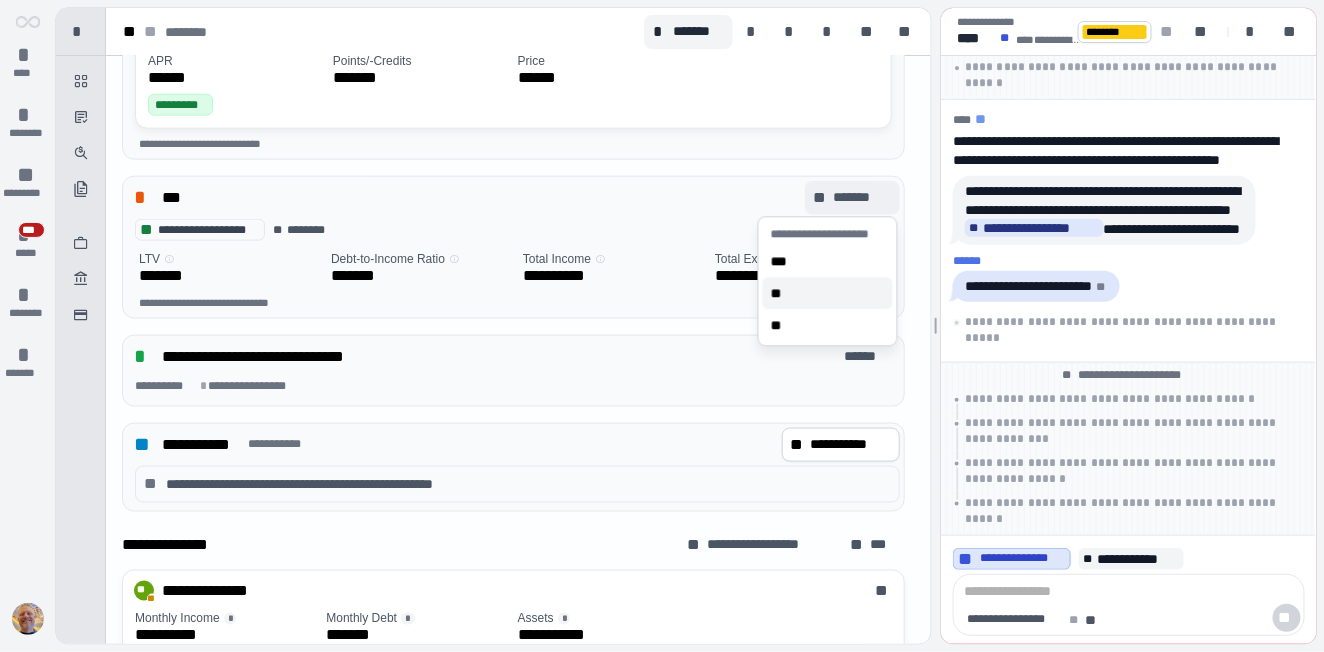 click on "**" at bounding box center [781, 293] 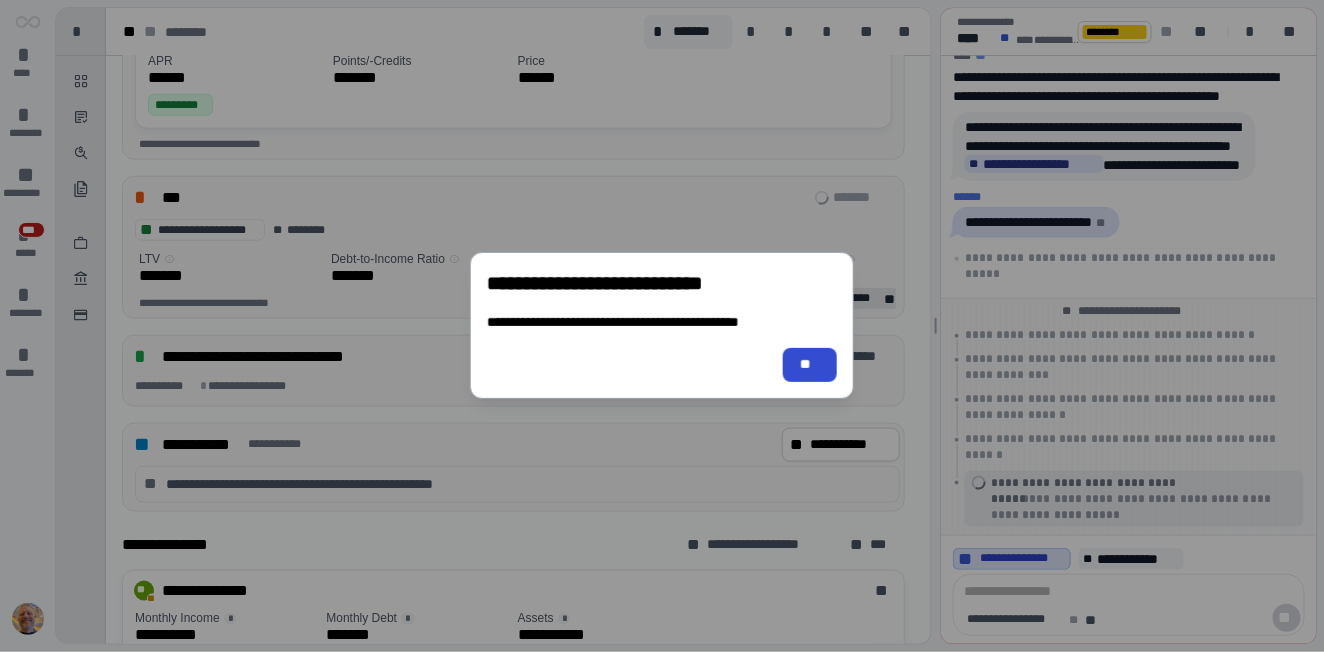 click on "**" at bounding box center (810, 365) 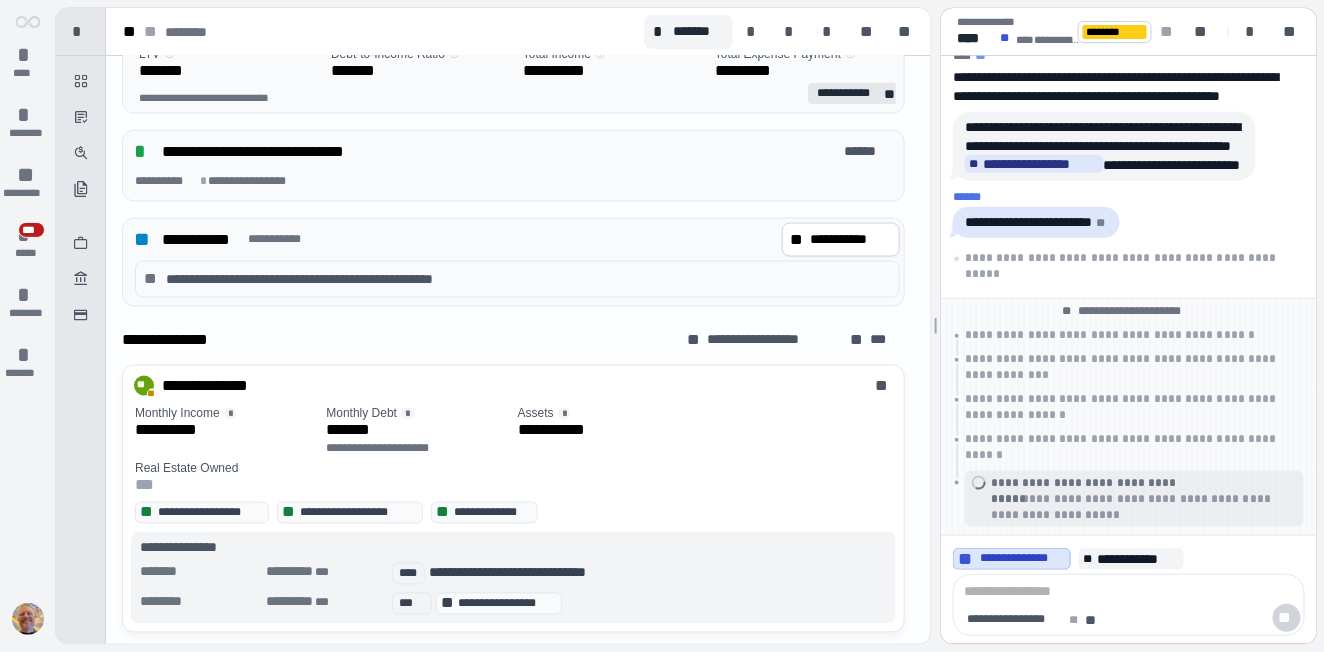 scroll, scrollTop: 922, scrollLeft: 0, axis: vertical 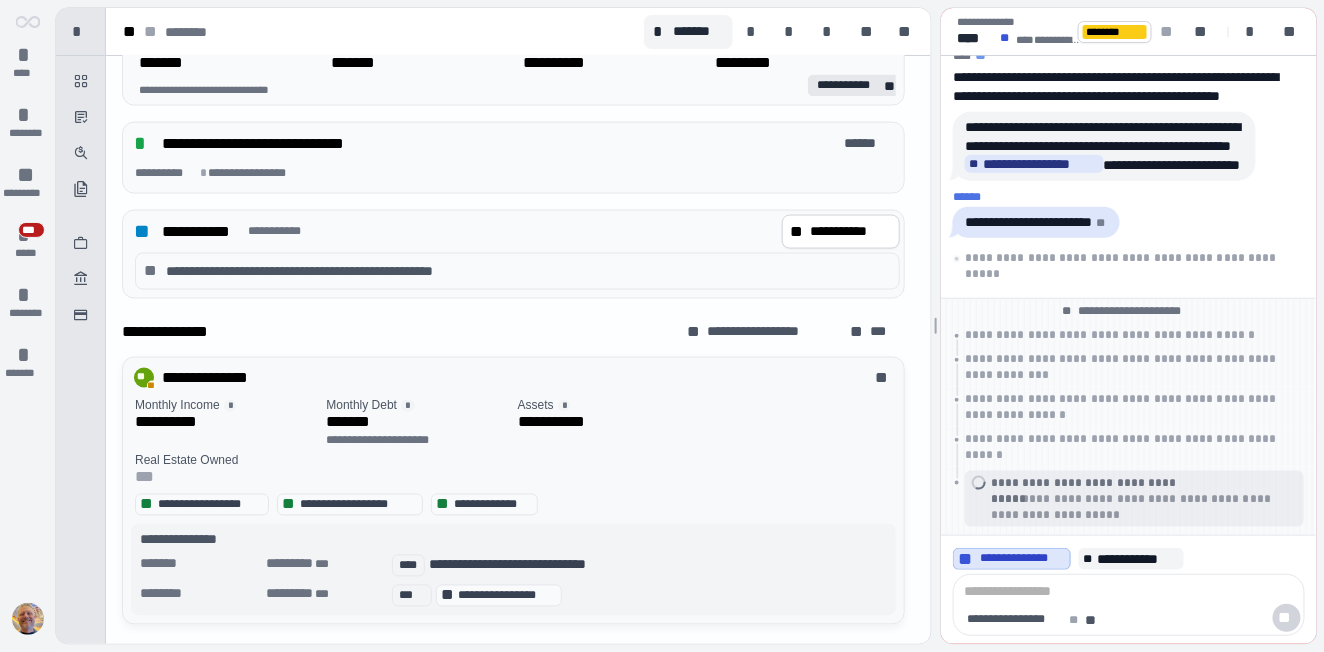 click on "**********" at bounding box center [517, 379] 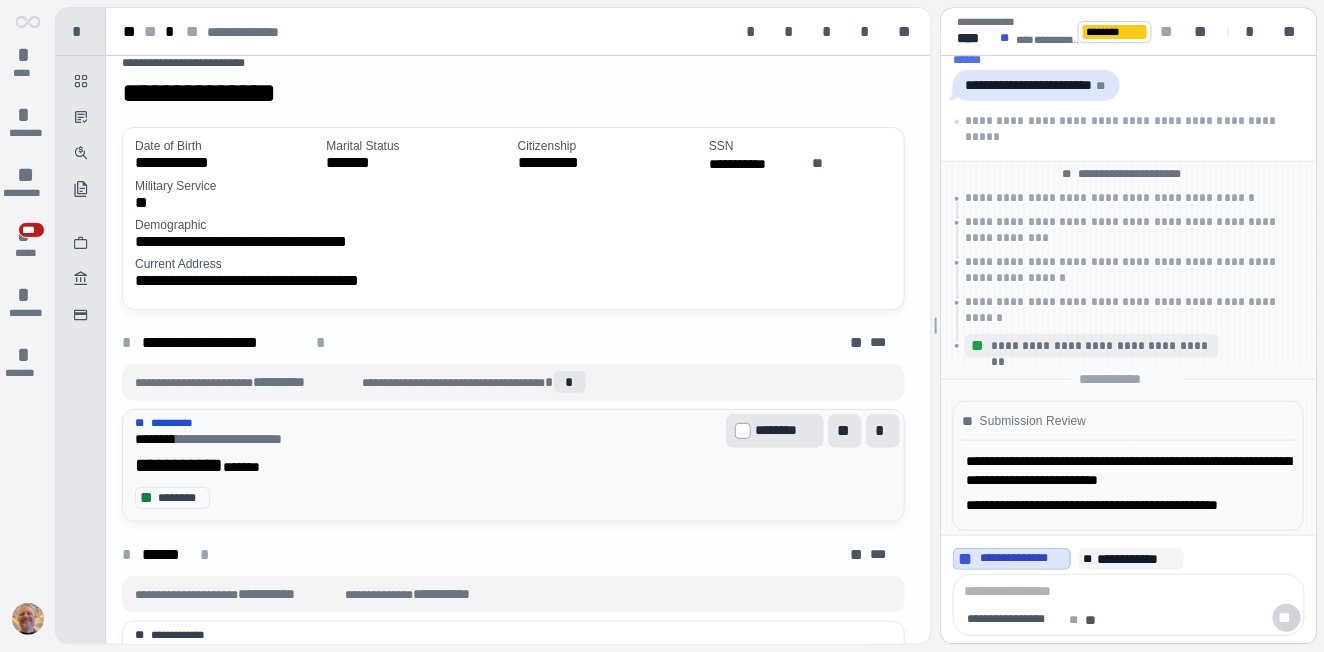 scroll, scrollTop: 0, scrollLeft: 0, axis: both 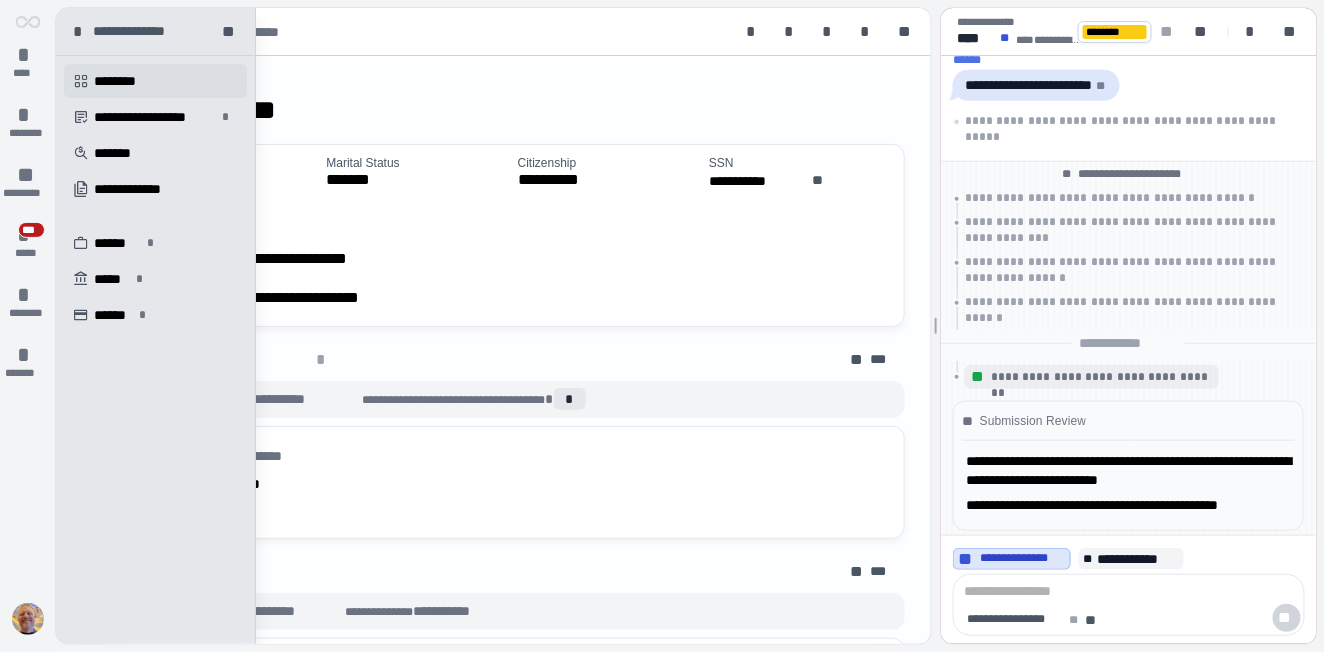 click on "********" at bounding box center (124, 81) 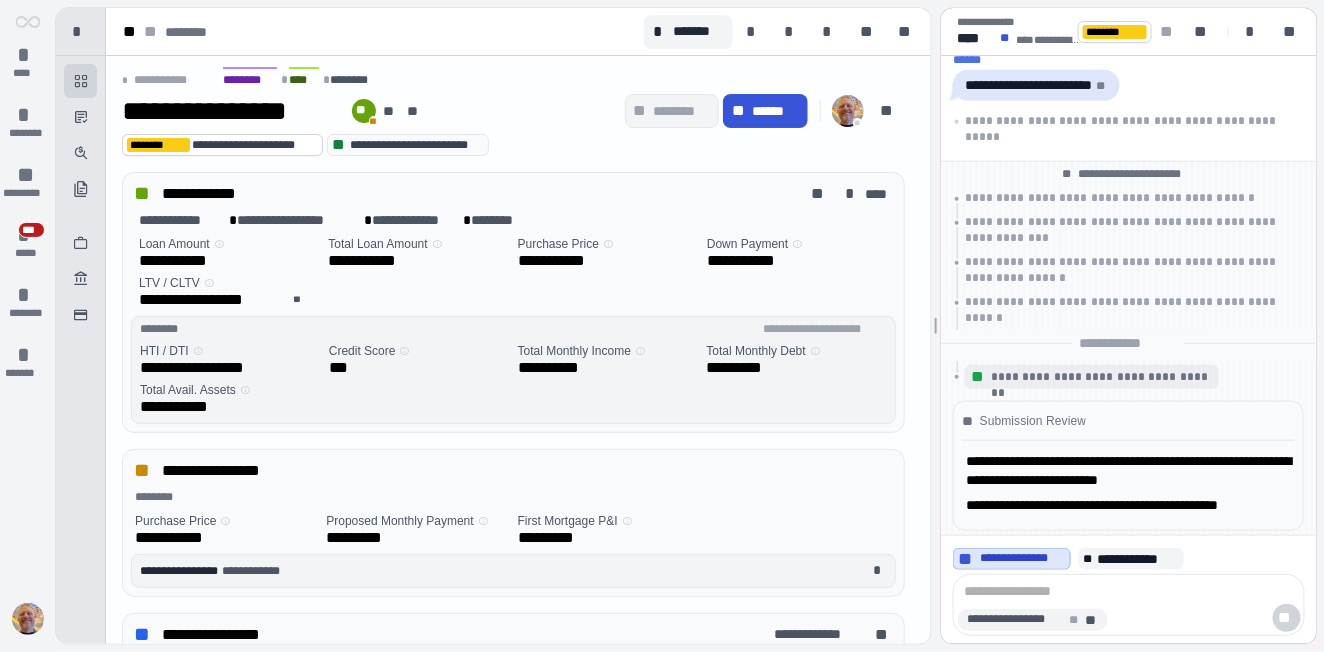 click on "**********" at bounding box center (1017, 619) 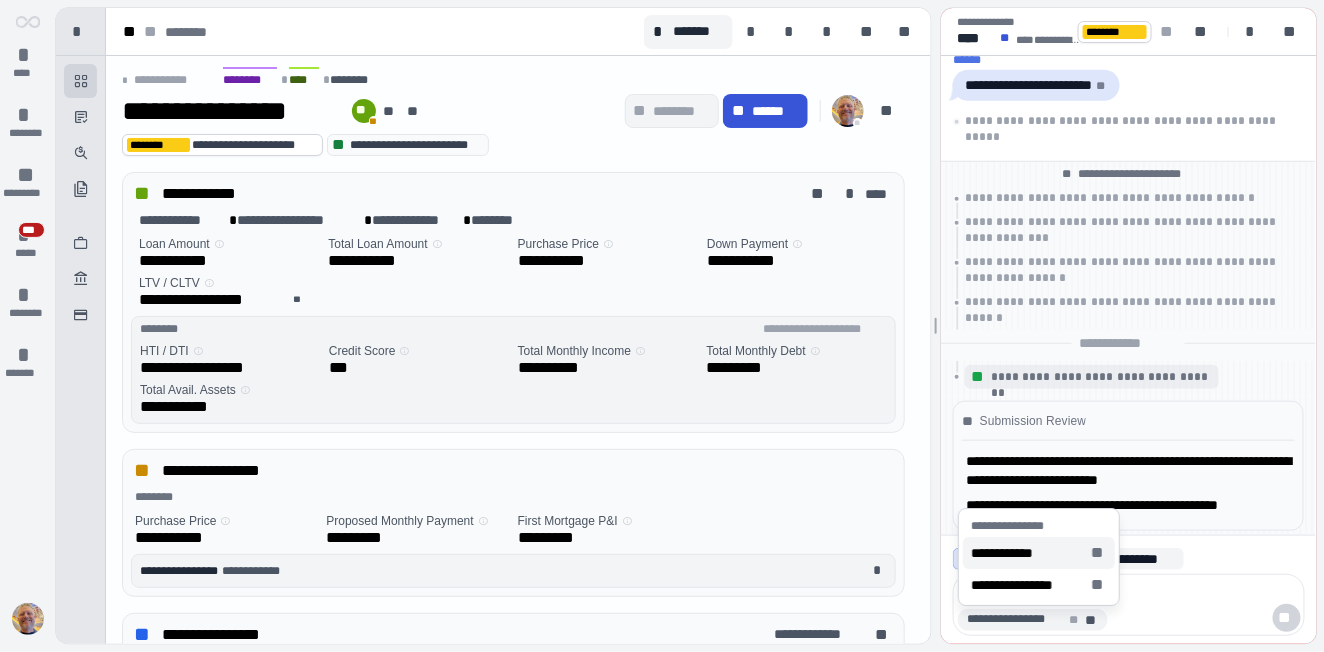 click on "**********" at bounding box center [1016, 553] 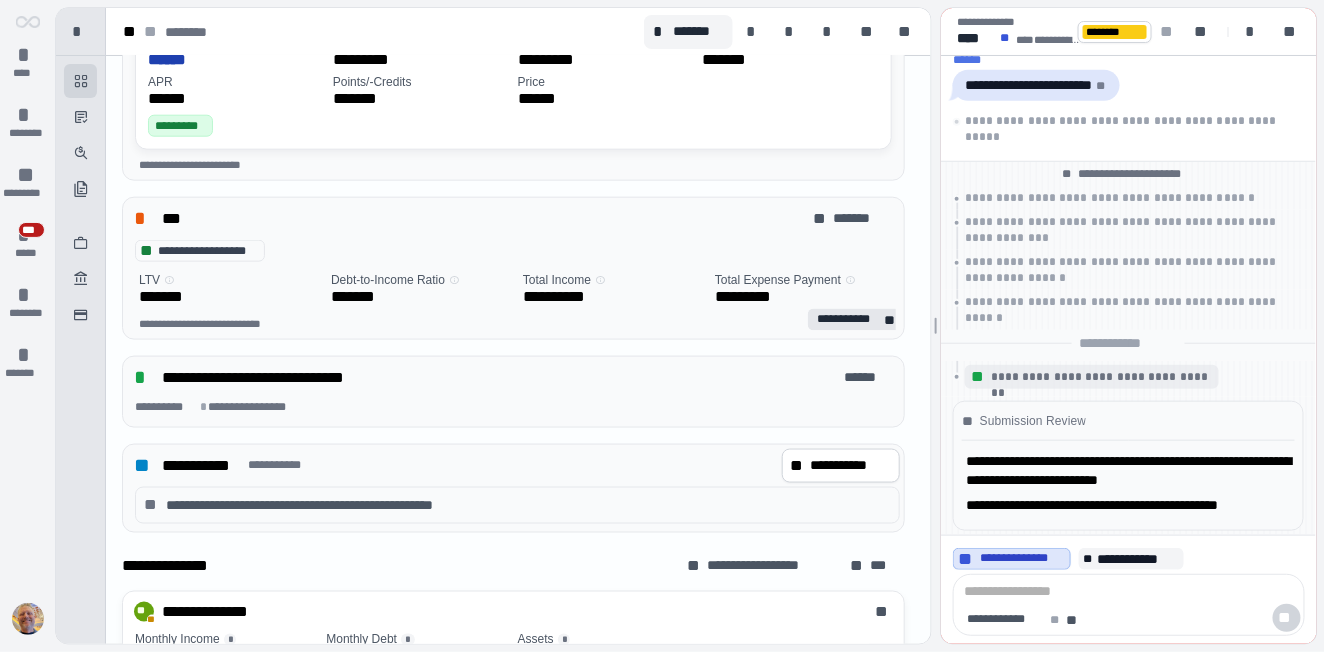 scroll, scrollTop: 692, scrollLeft: 0, axis: vertical 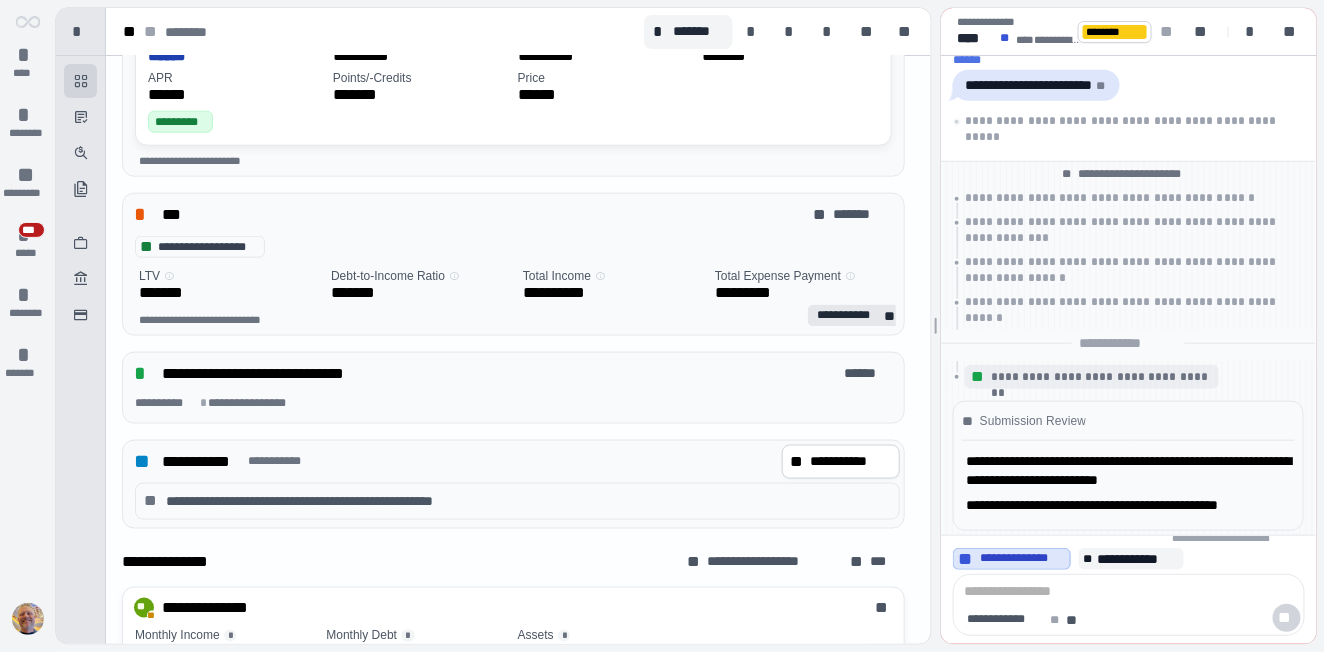 click on "**********" at bounding box center [483, 373] 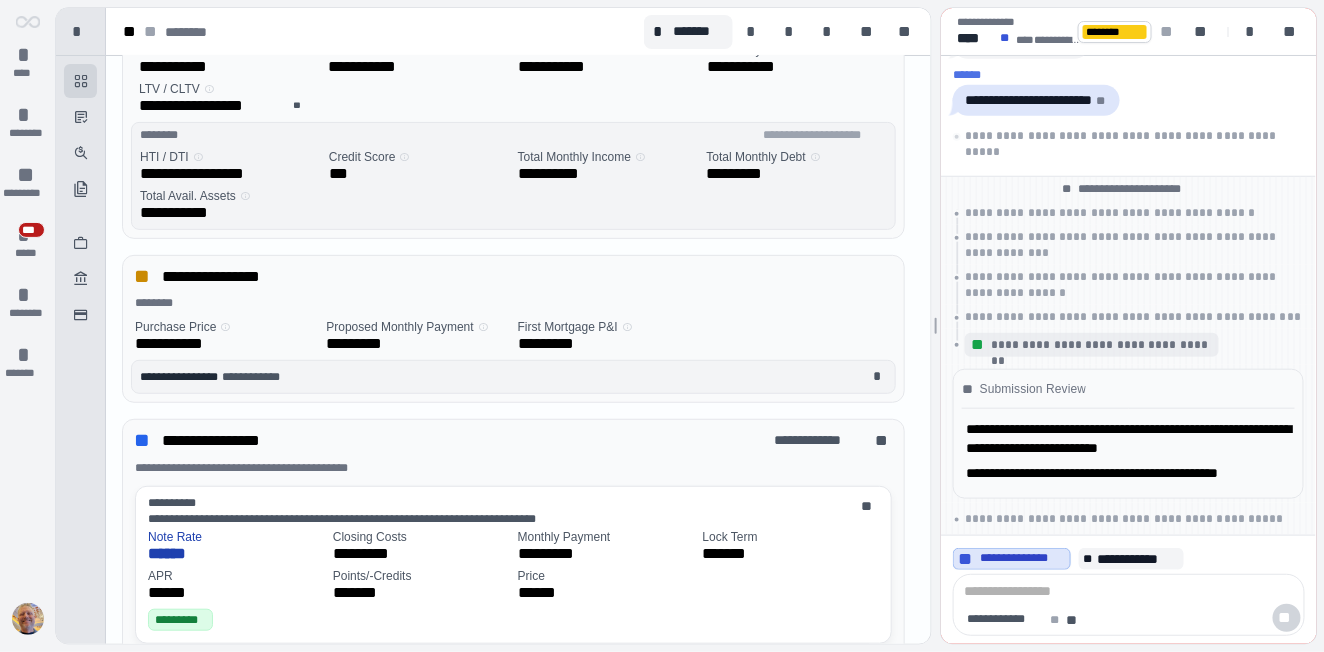 scroll, scrollTop: 0, scrollLeft: 0, axis: both 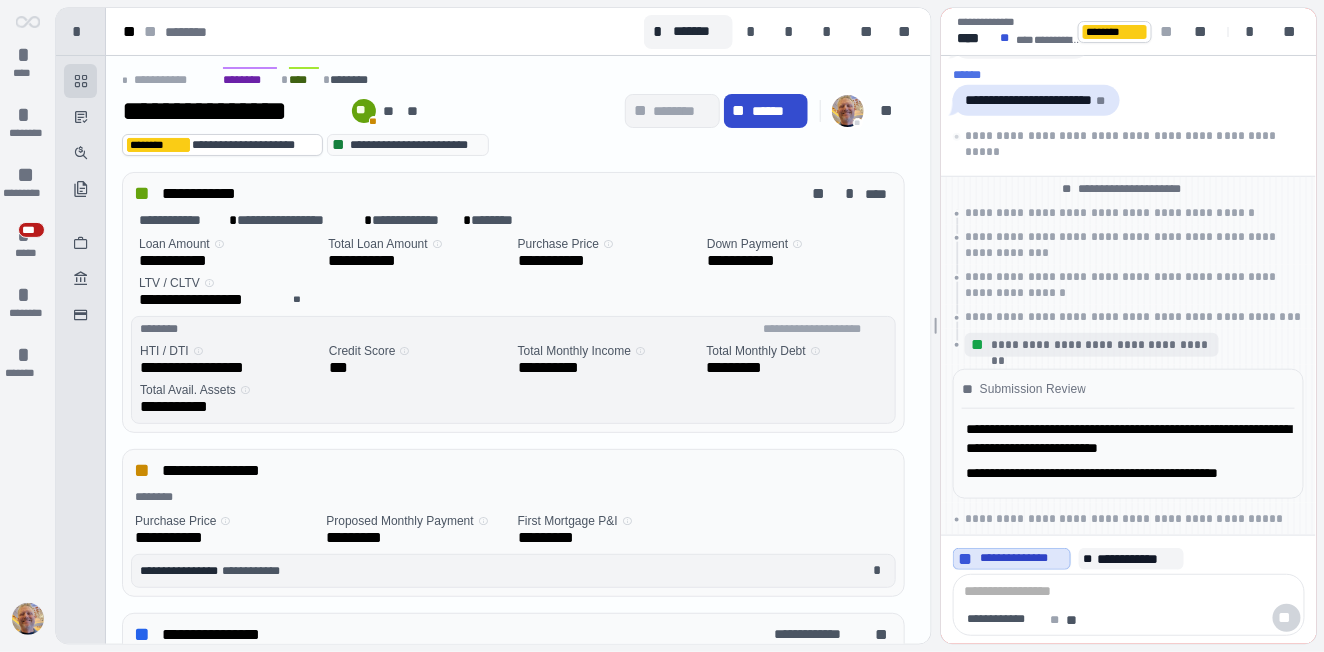 click on "** ******" at bounding box center [766, 111] 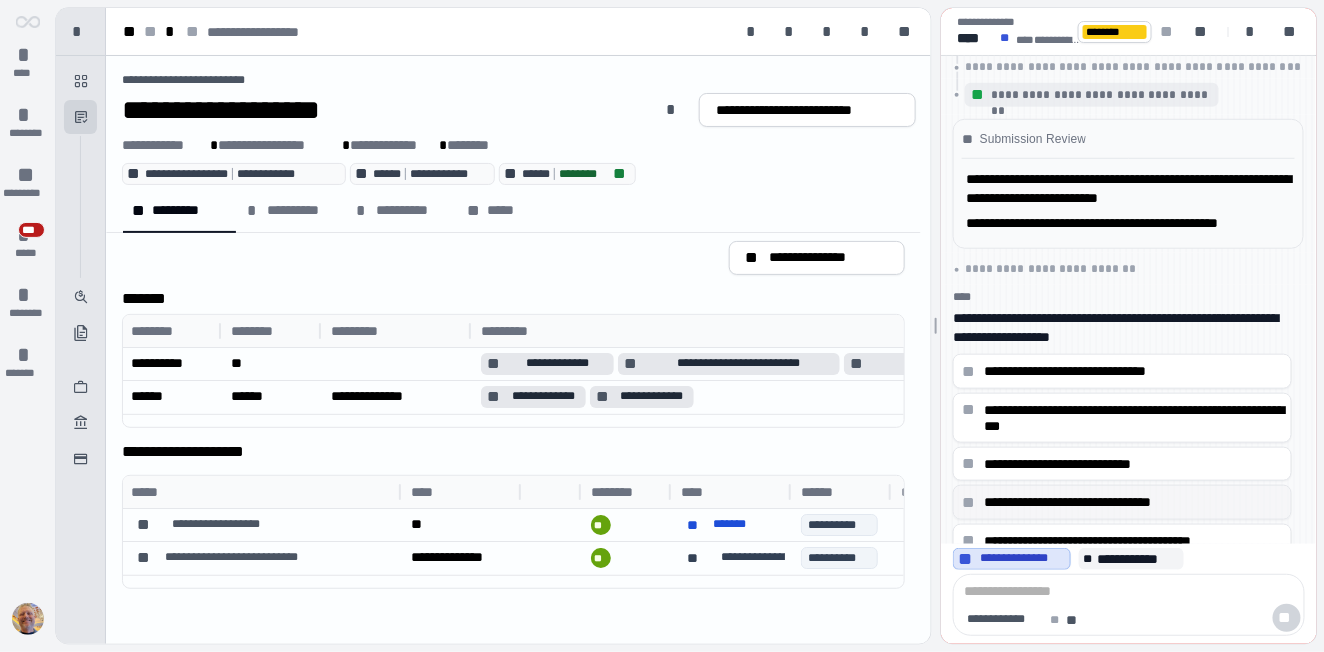 scroll, scrollTop: 0, scrollLeft: 0, axis: both 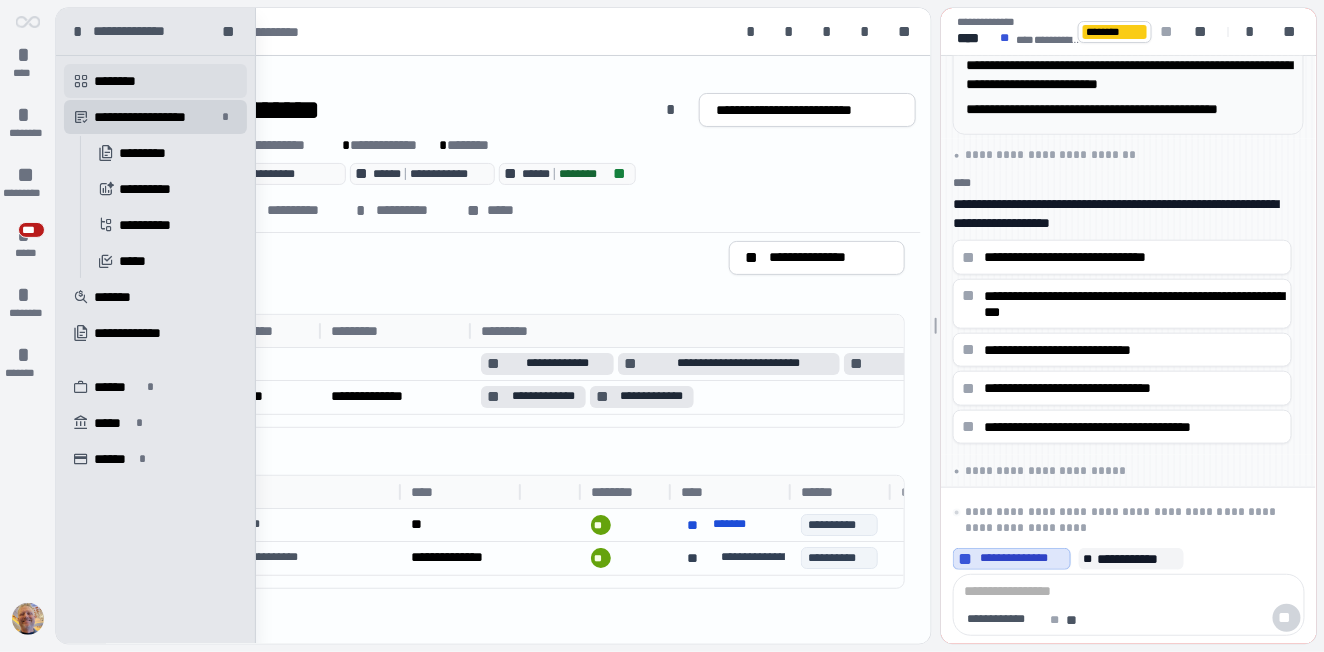 click on "********" at bounding box center (124, 81) 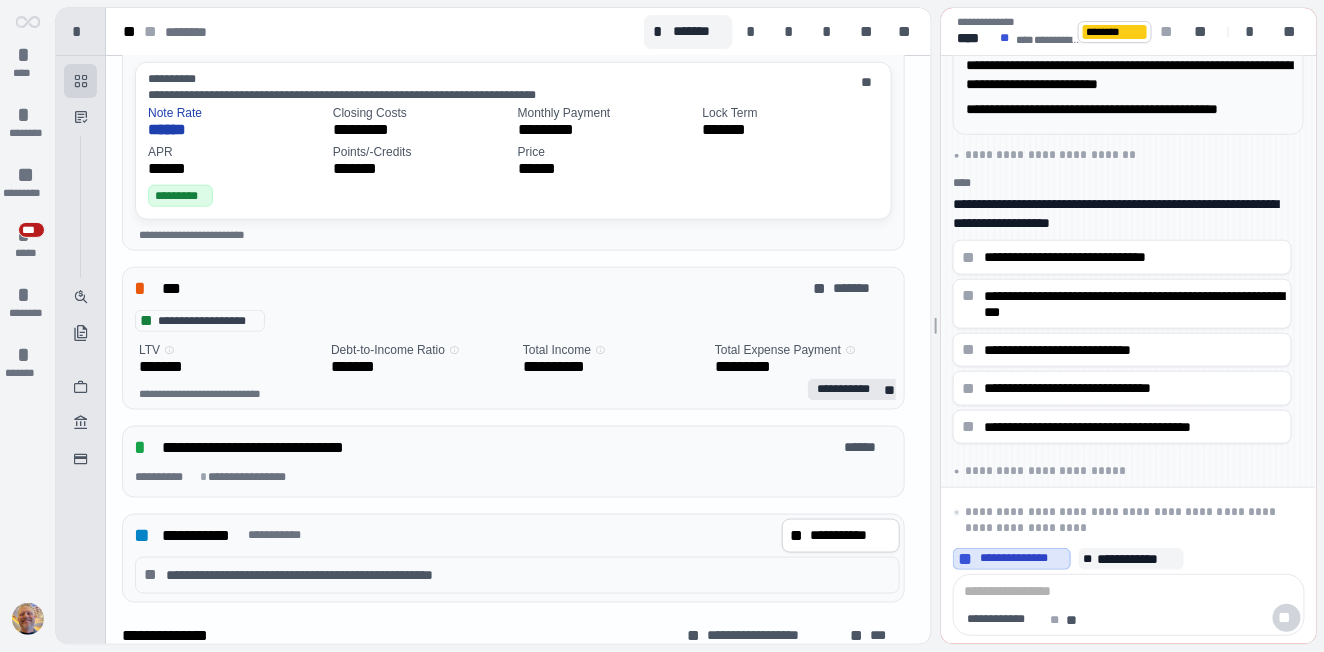scroll, scrollTop: 620, scrollLeft: 0, axis: vertical 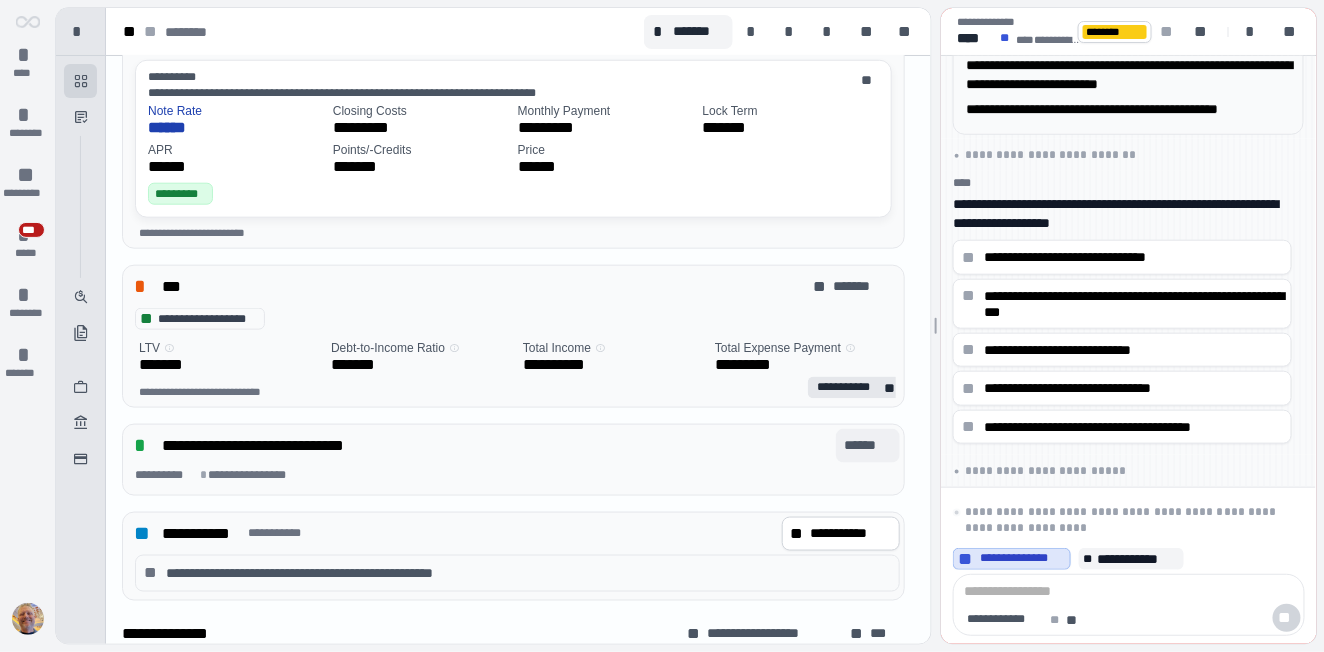 click on "******" at bounding box center (868, 445) 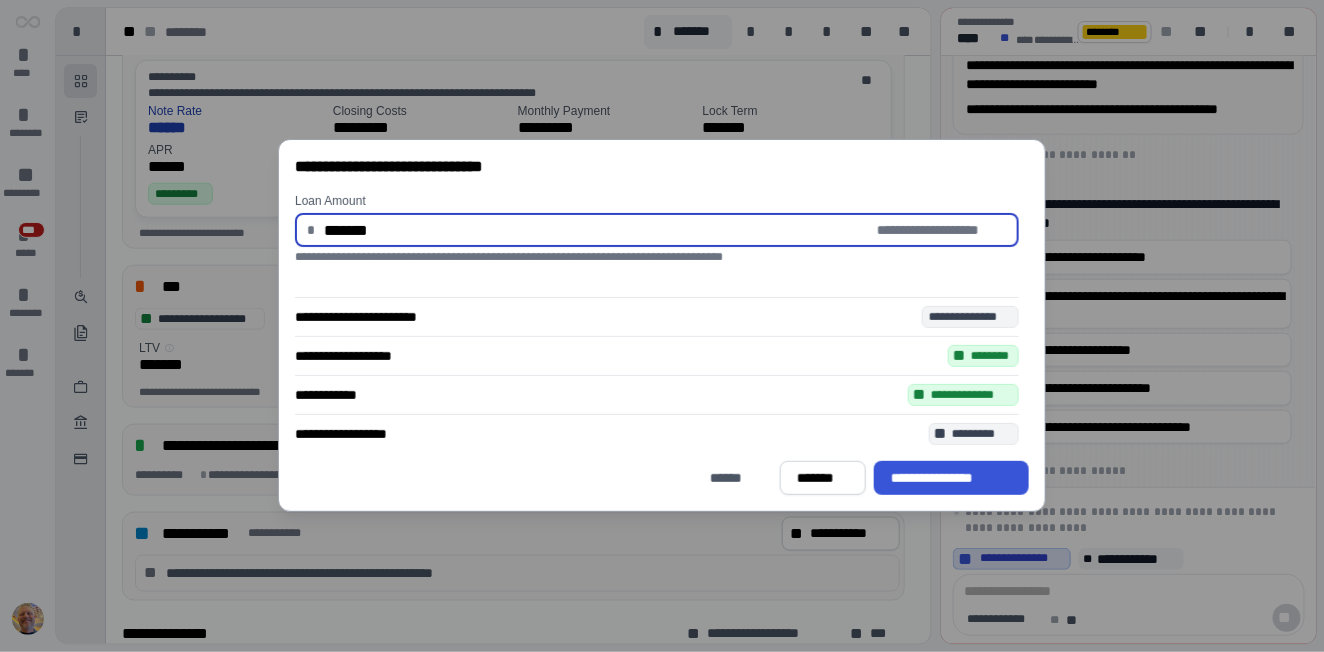 type on "**********" 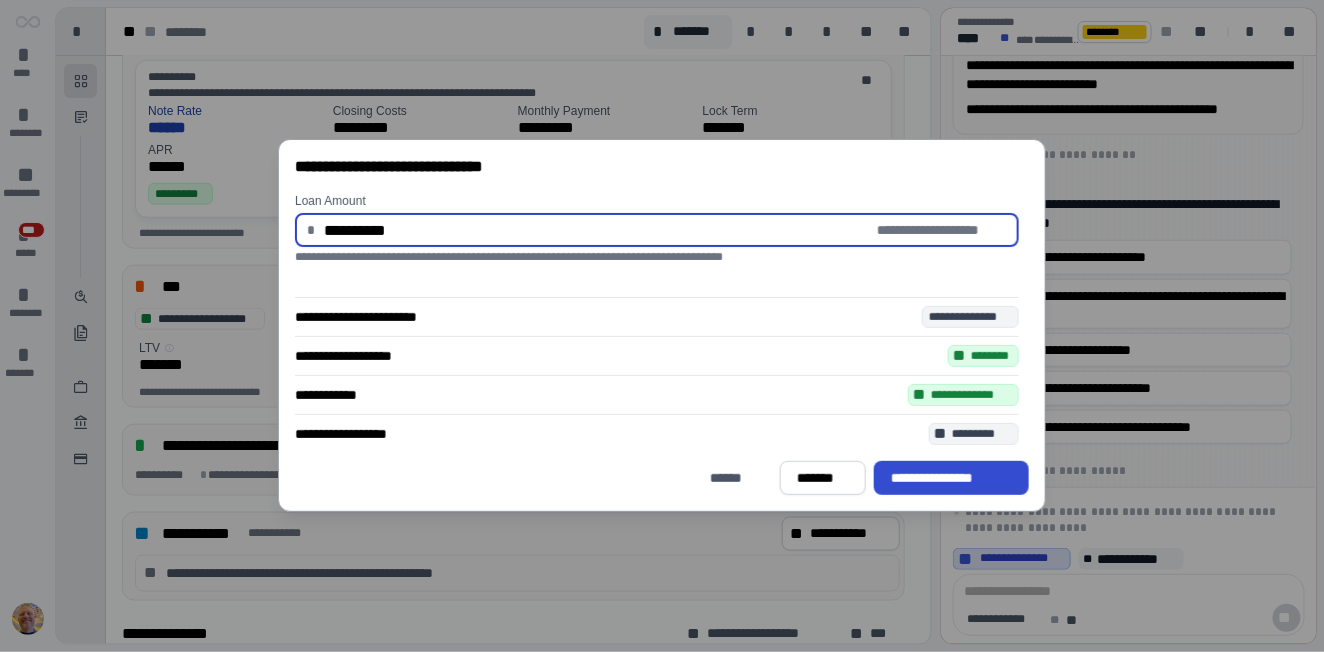 click on "**********" at bounding box center (951, 478) 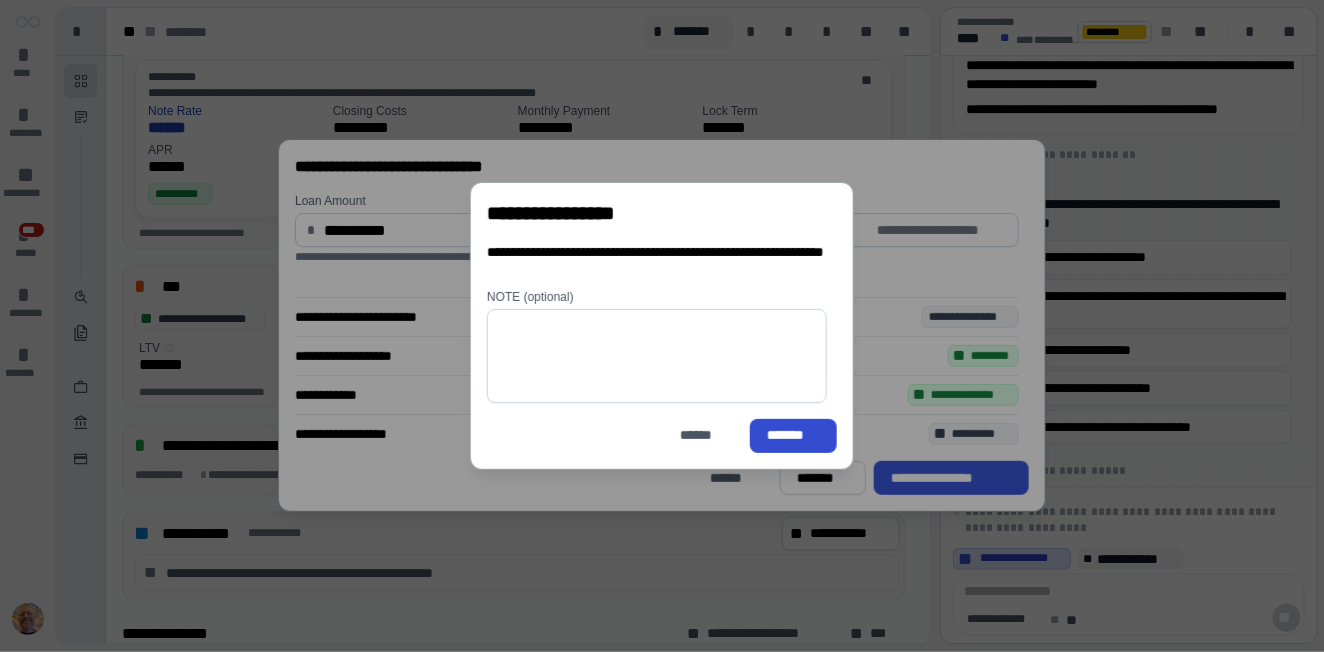 click on "*******" at bounding box center [793, 435] 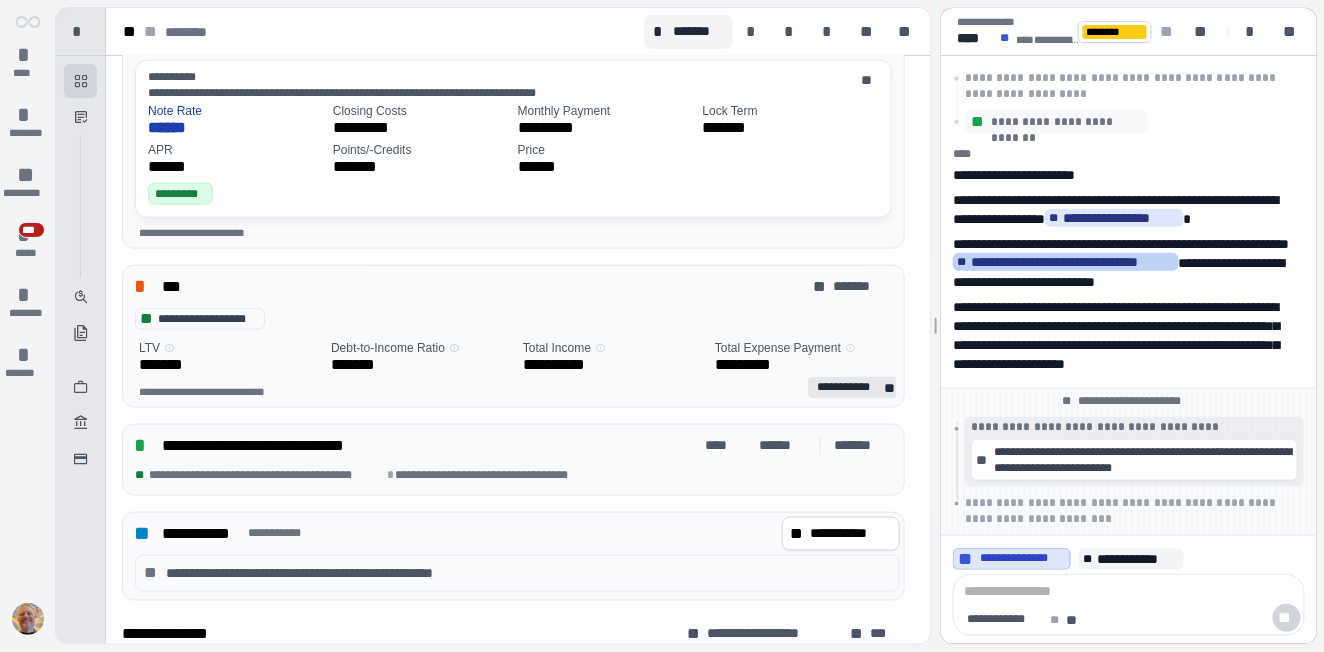 click on "**********" at bounding box center [1073, 262] 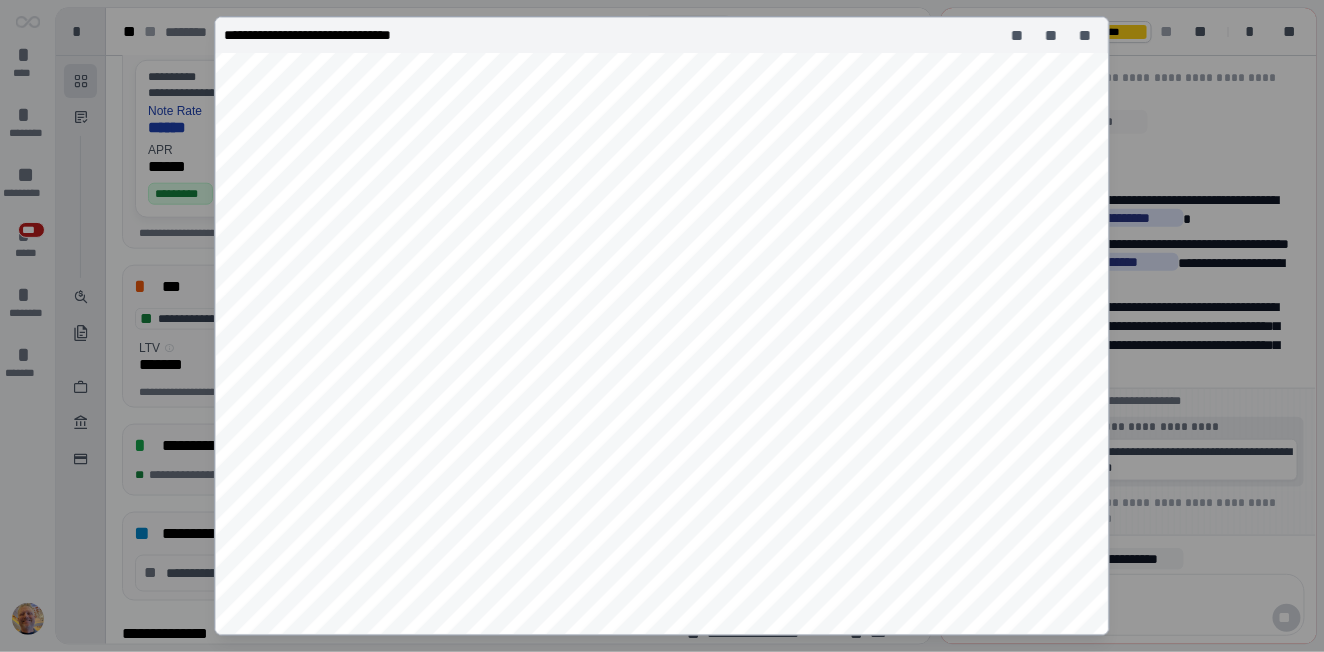 scroll, scrollTop: 13, scrollLeft: 0, axis: vertical 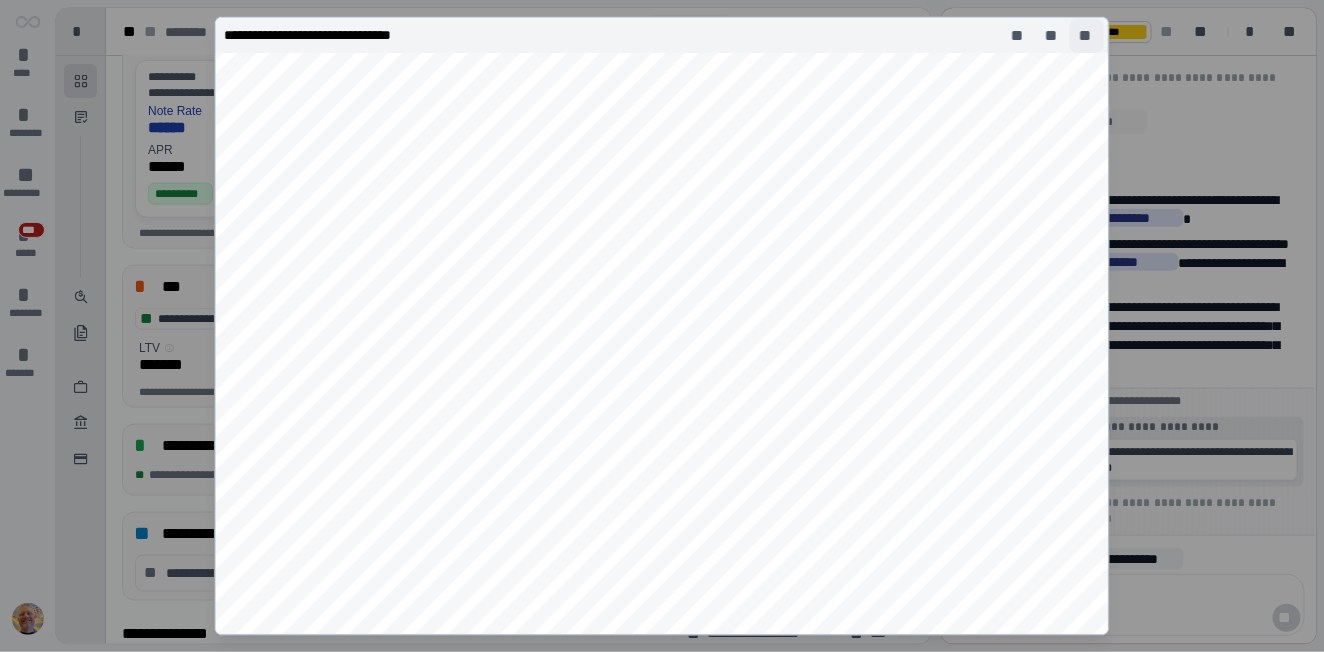 click on "**" at bounding box center [1087, 36] 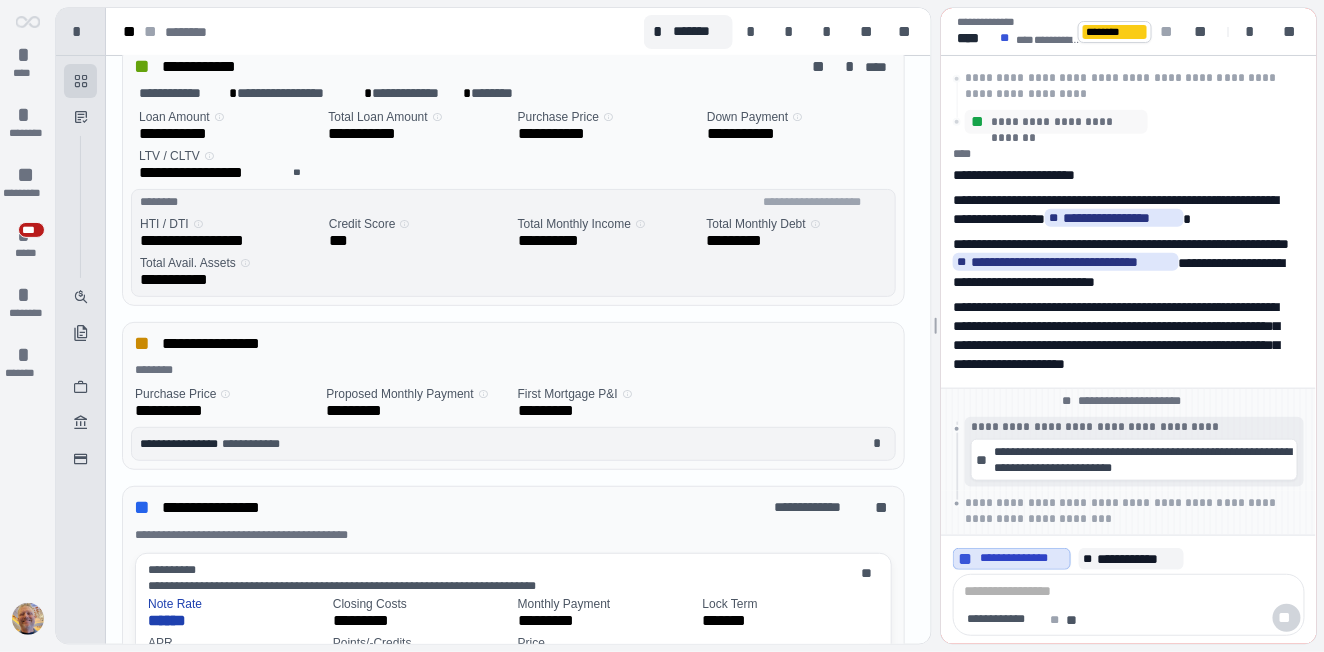 scroll, scrollTop: 0, scrollLeft: 0, axis: both 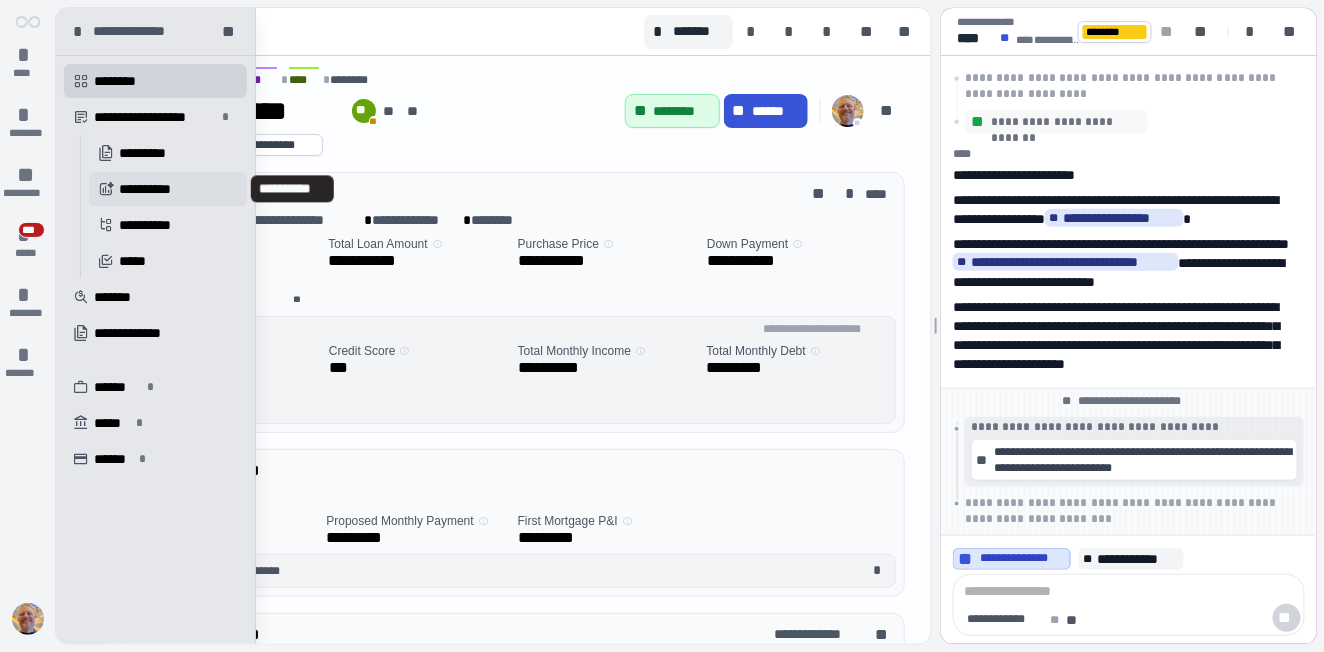 click on "**********" at bounding box center [152, 189] 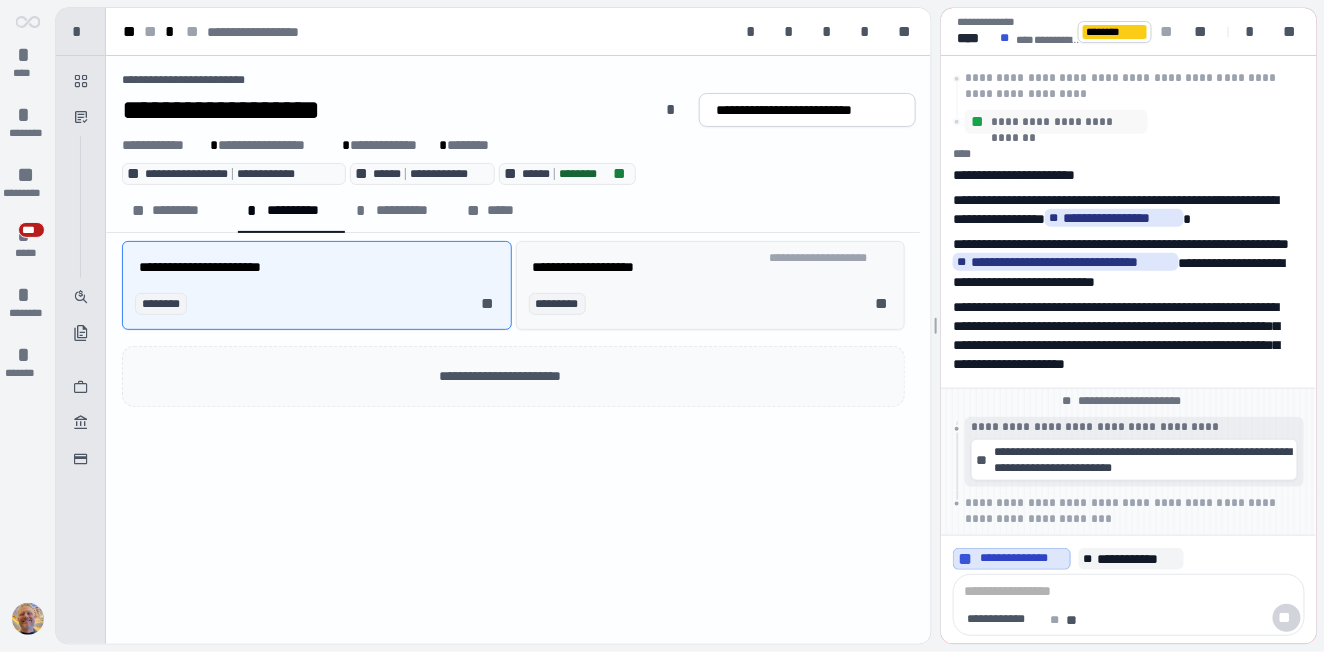 click on "********* **" at bounding box center [715, 304] 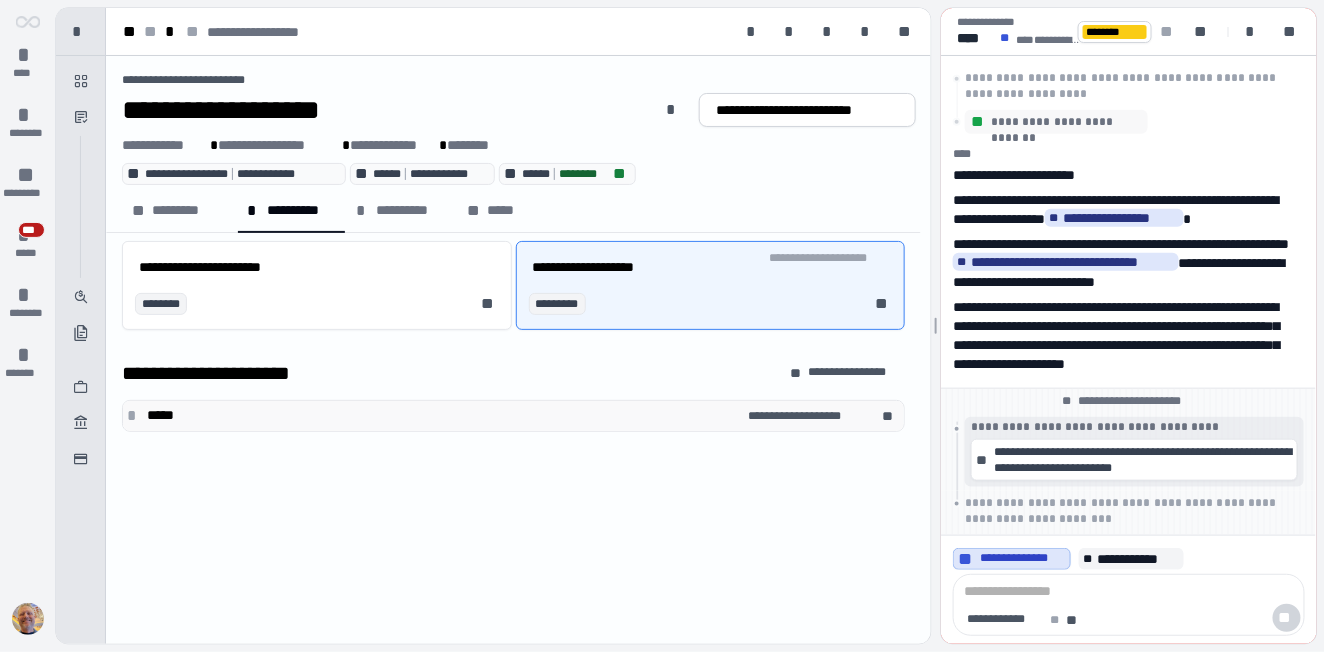 click on "*" at bounding box center [135, 416] 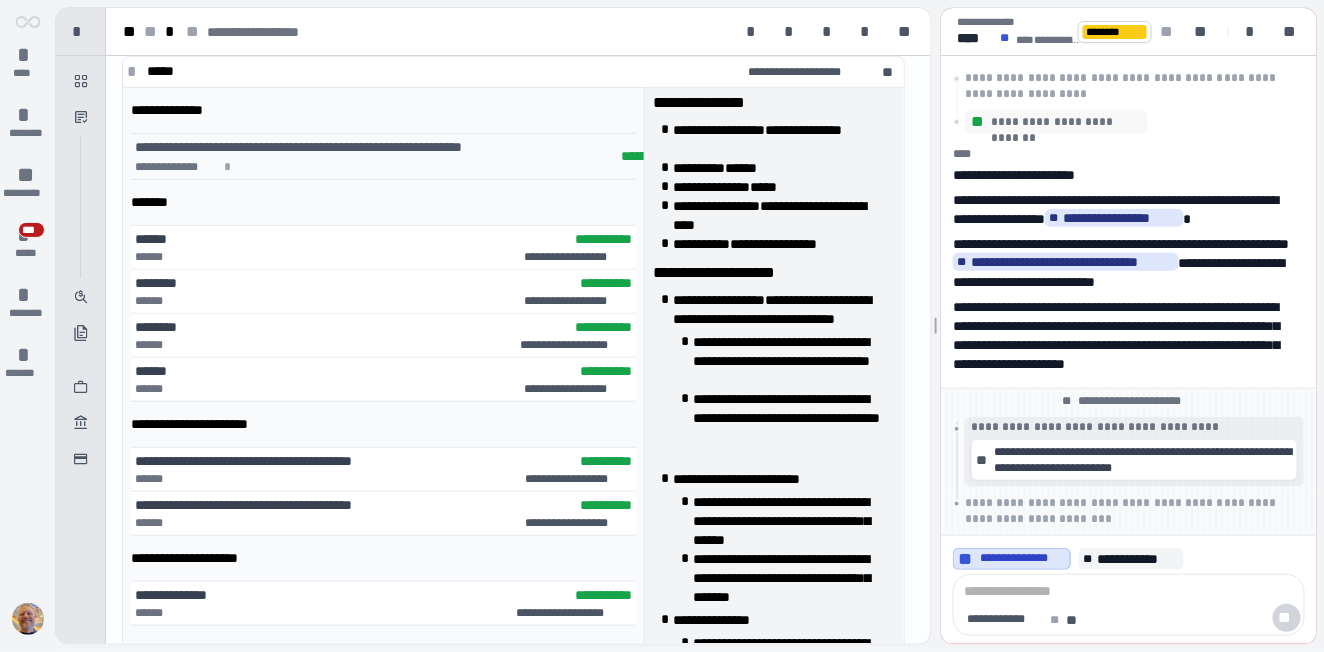 scroll, scrollTop: 360, scrollLeft: 0, axis: vertical 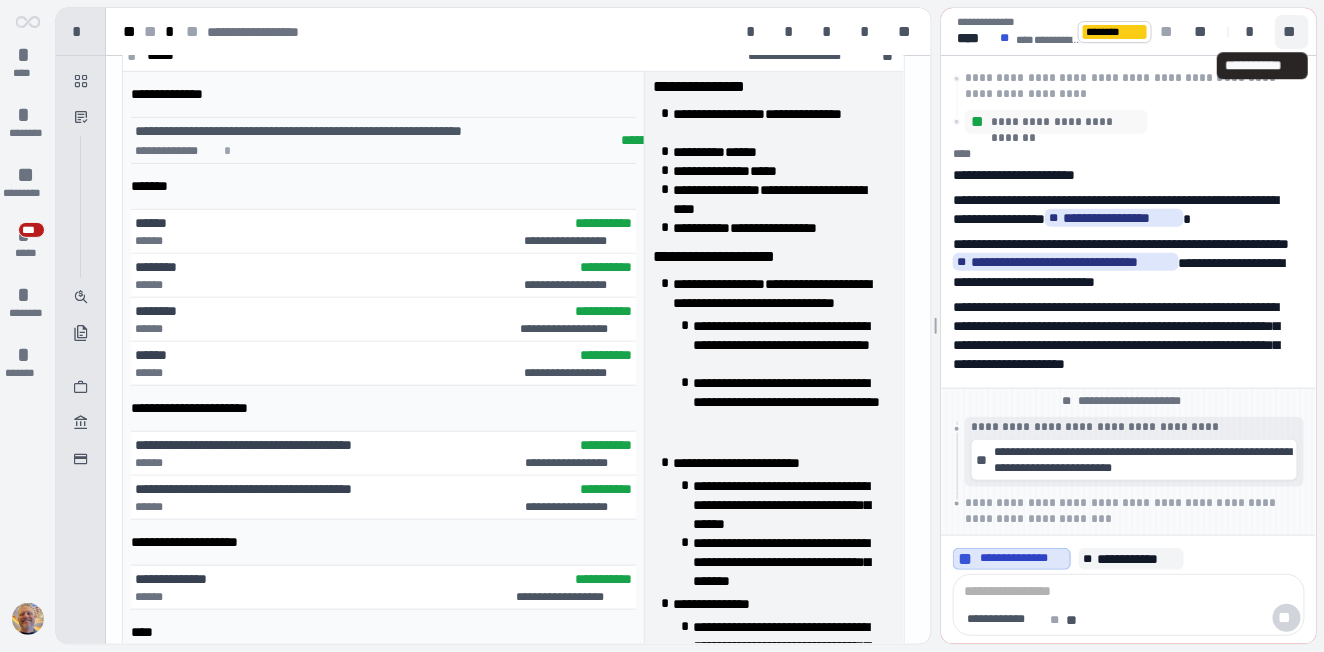 click on "**" at bounding box center (1292, 32) 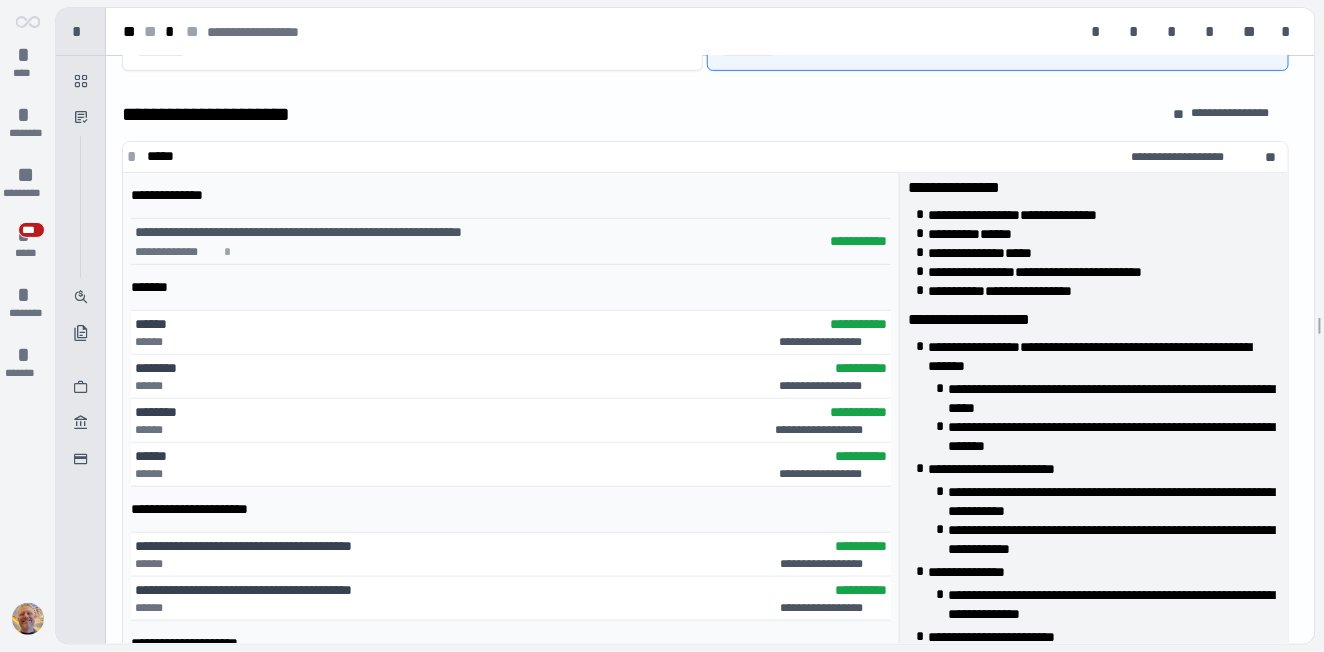 scroll, scrollTop: 255, scrollLeft: 0, axis: vertical 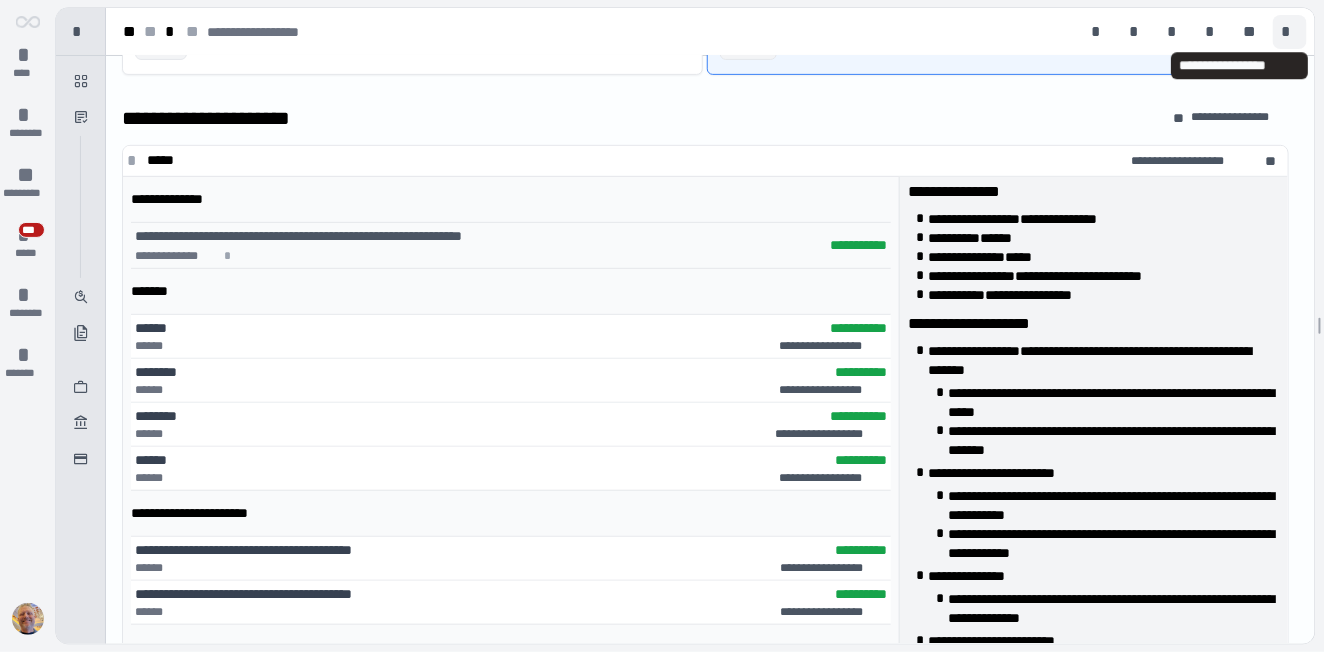 click on "*" at bounding box center [1290, 32] 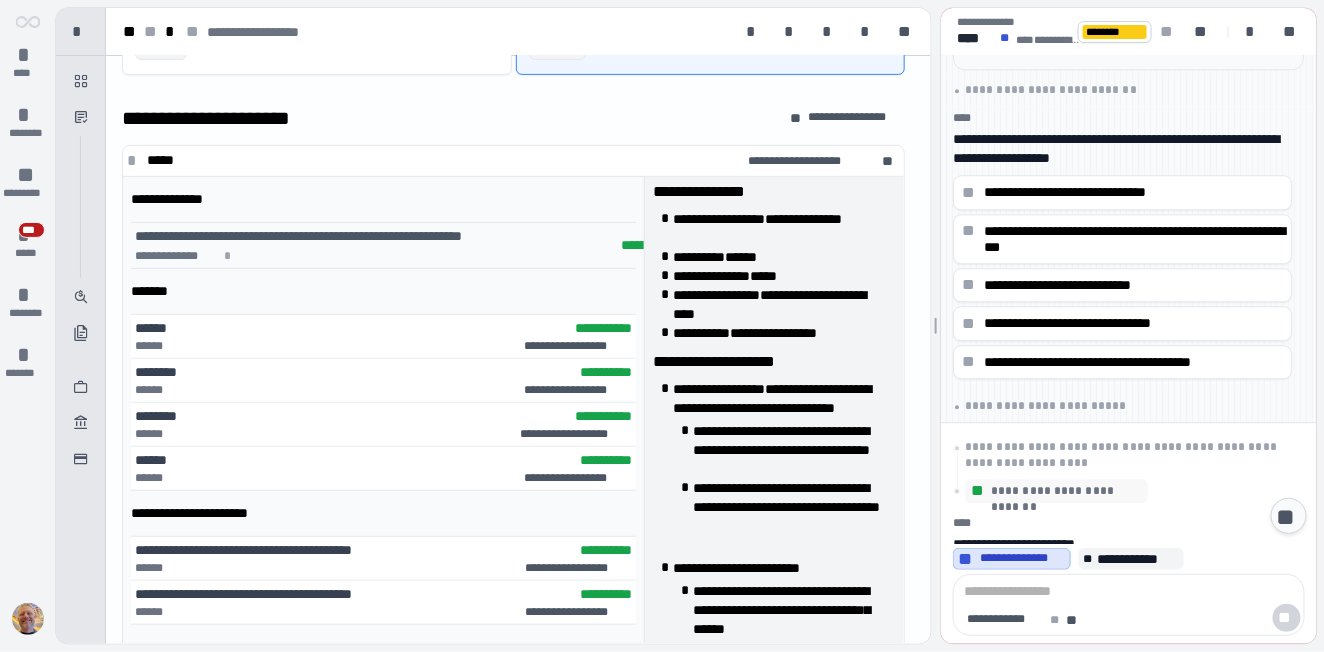 scroll, scrollTop: 447, scrollLeft: 0, axis: vertical 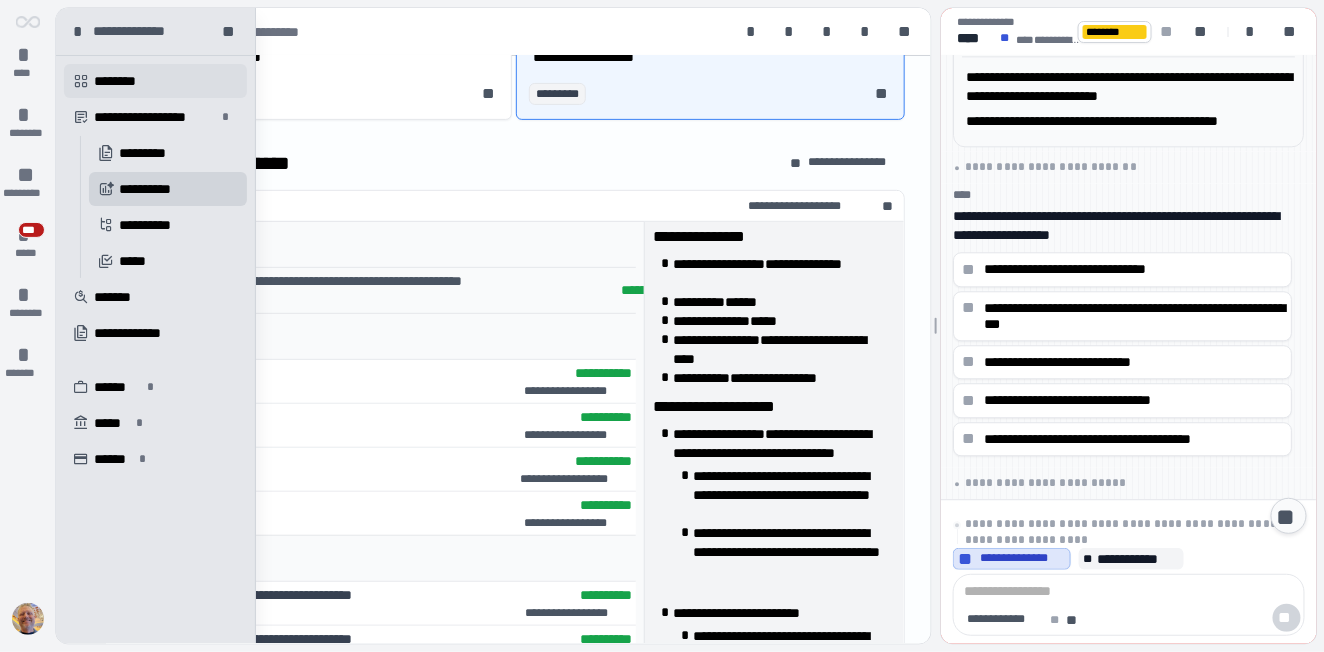 click on "" at bounding box center (81, 81) 